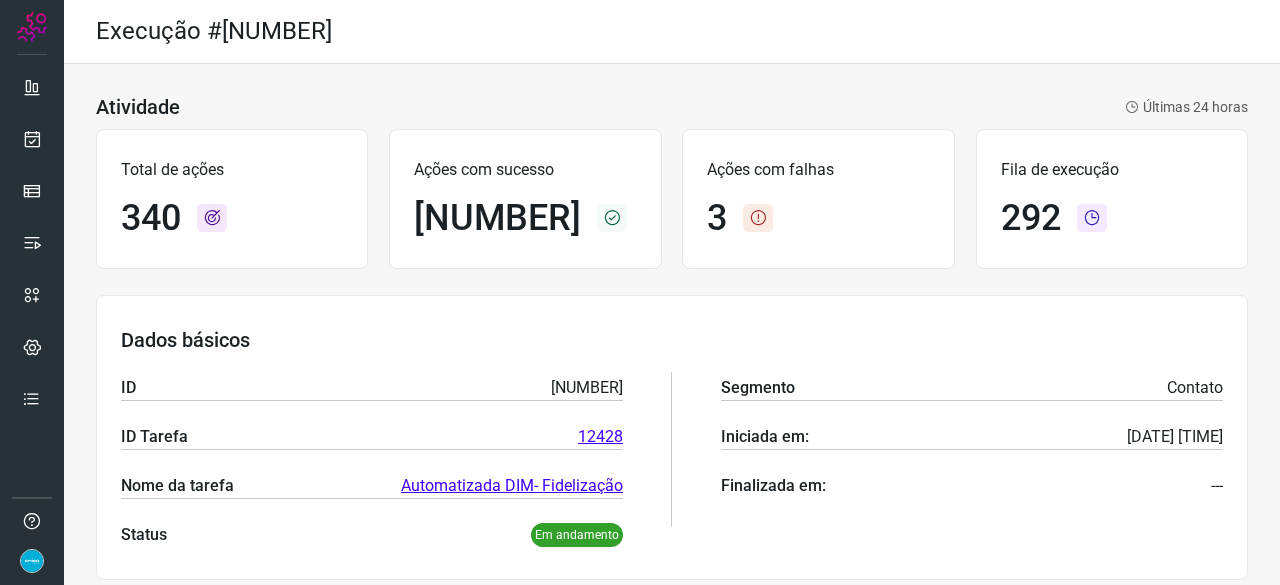 scroll, scrollTop: 0, scrollLeft: 0, axis: both 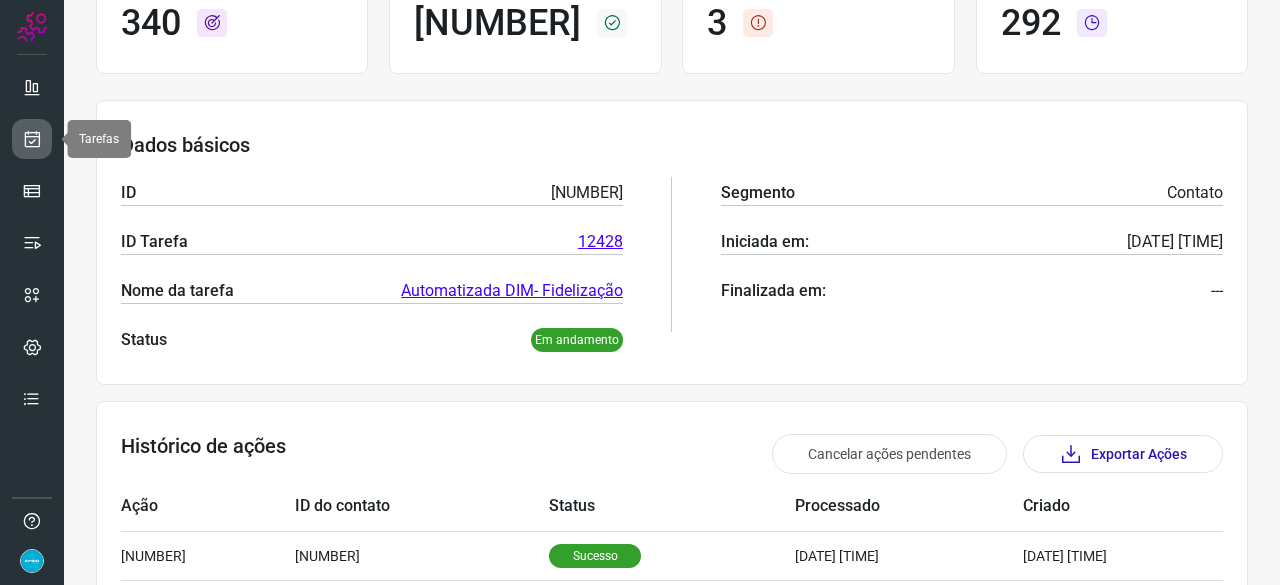 click at bounding box center [32, 139] 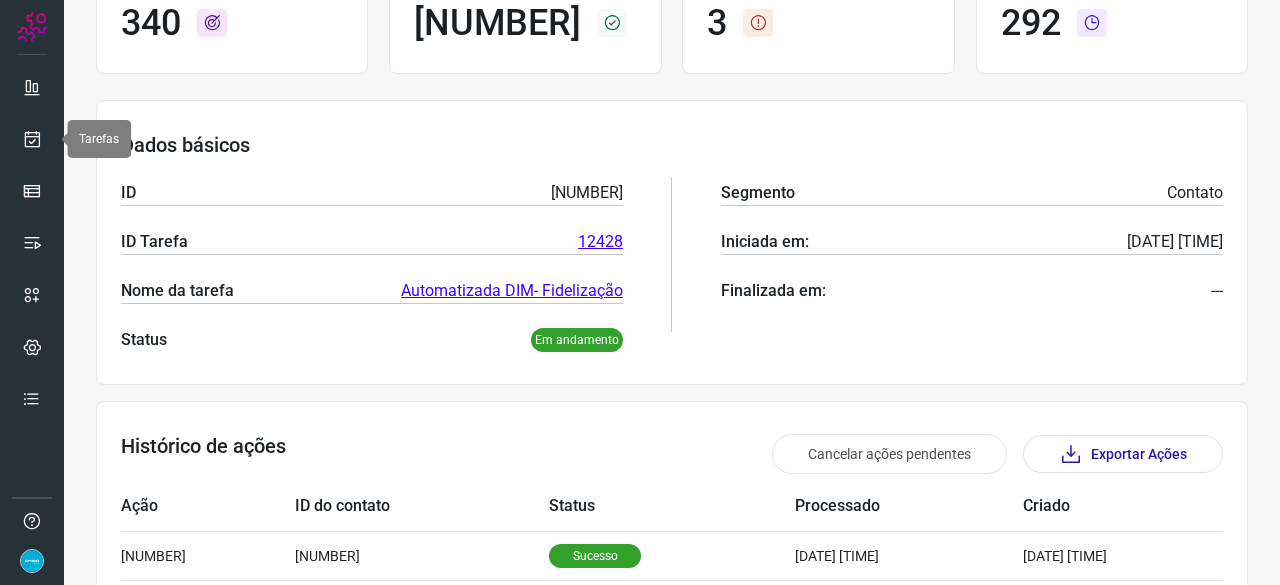 scroll, scrollTop: 60, scrollLeft: 0, axis: vertical 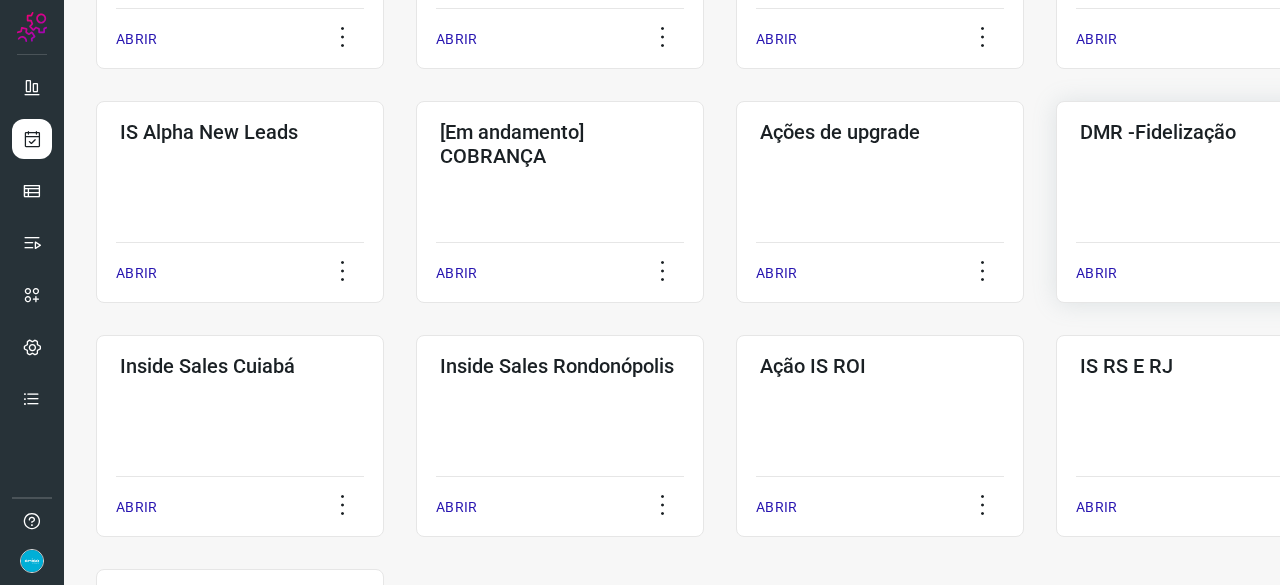 click on "ABRIR" at bounding box center [1096, 273] 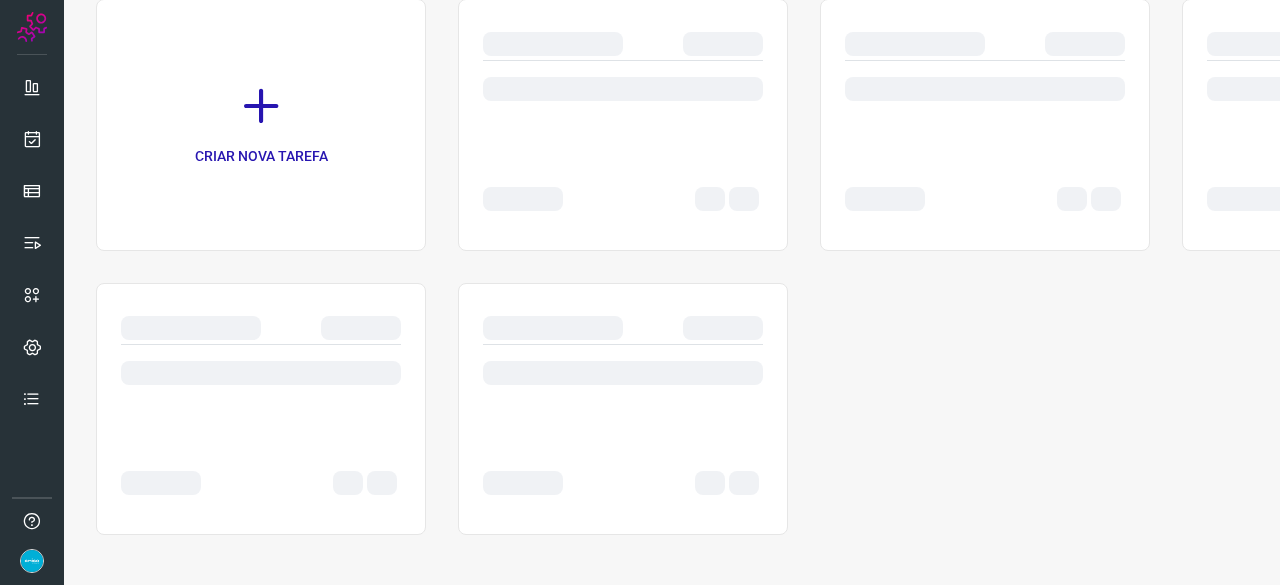 scroll, scrollTop: 0, scrollLeft: 0, axis: both 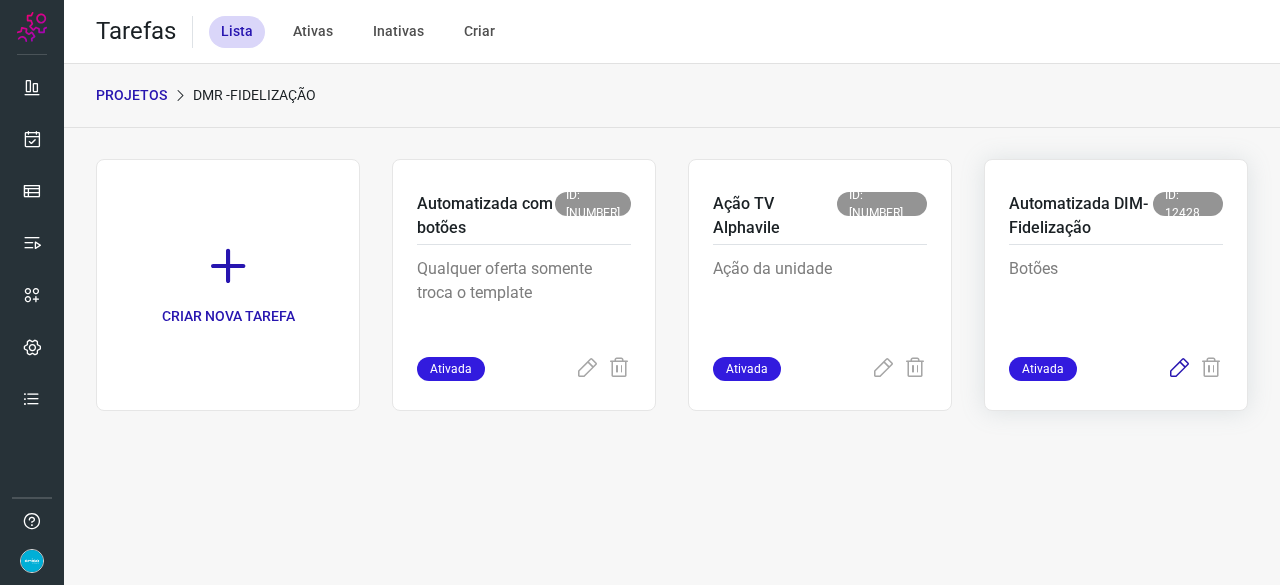 click at bounding box center (1179, 369) 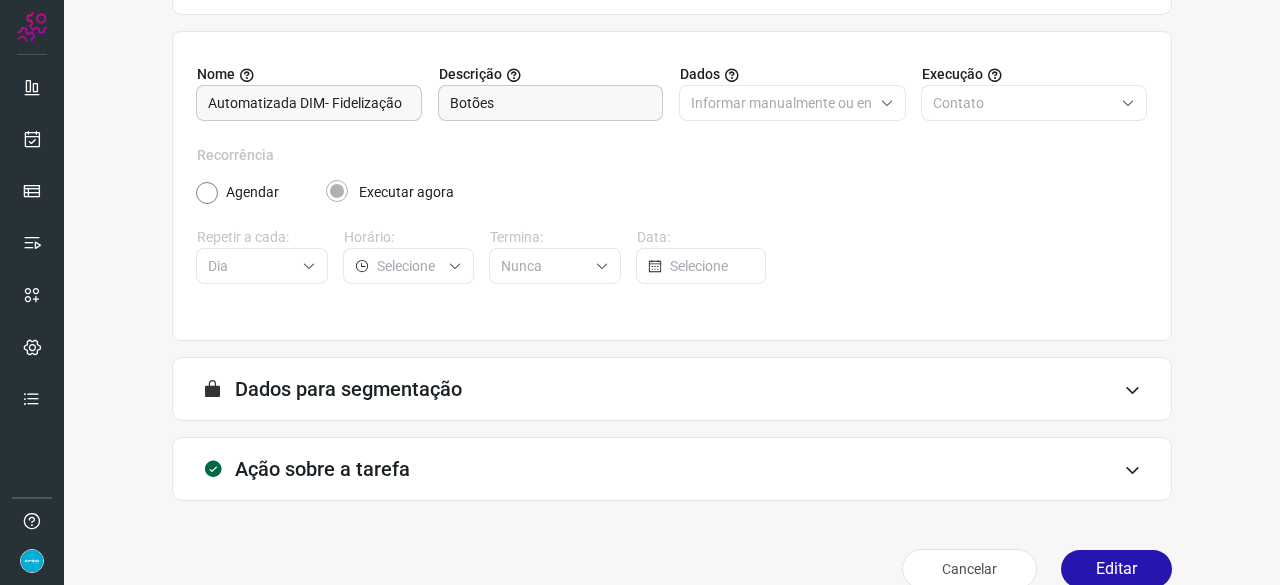 scroll, scrollTop: 195, scrollLeft: 0, axis: vertical 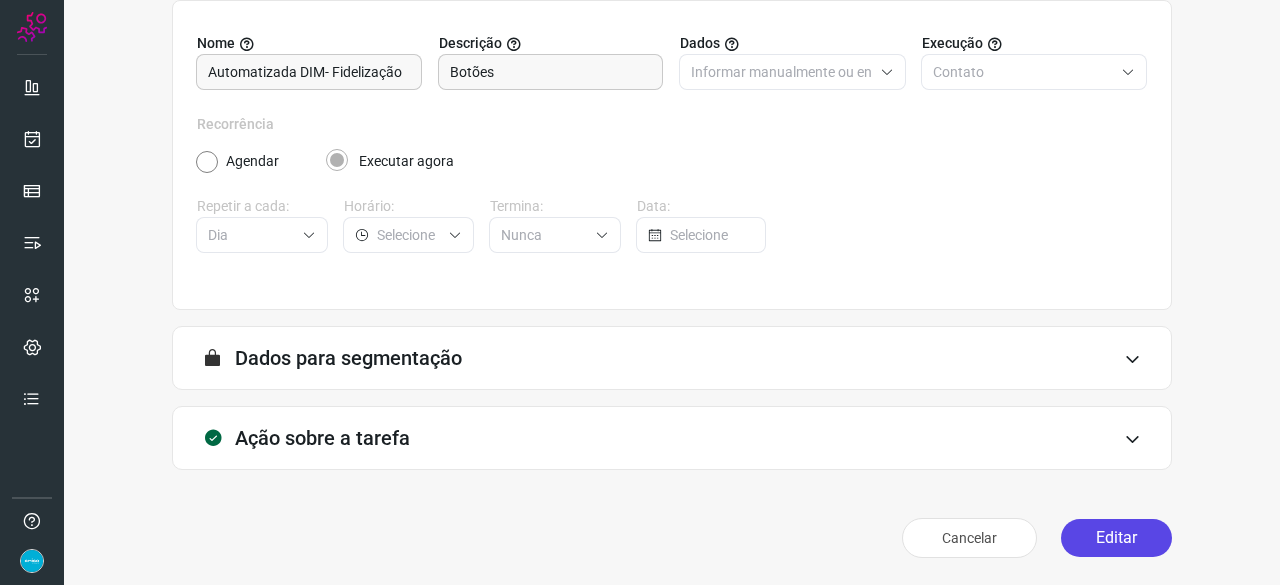click on "Editar" at bounding box center (1116, 538) 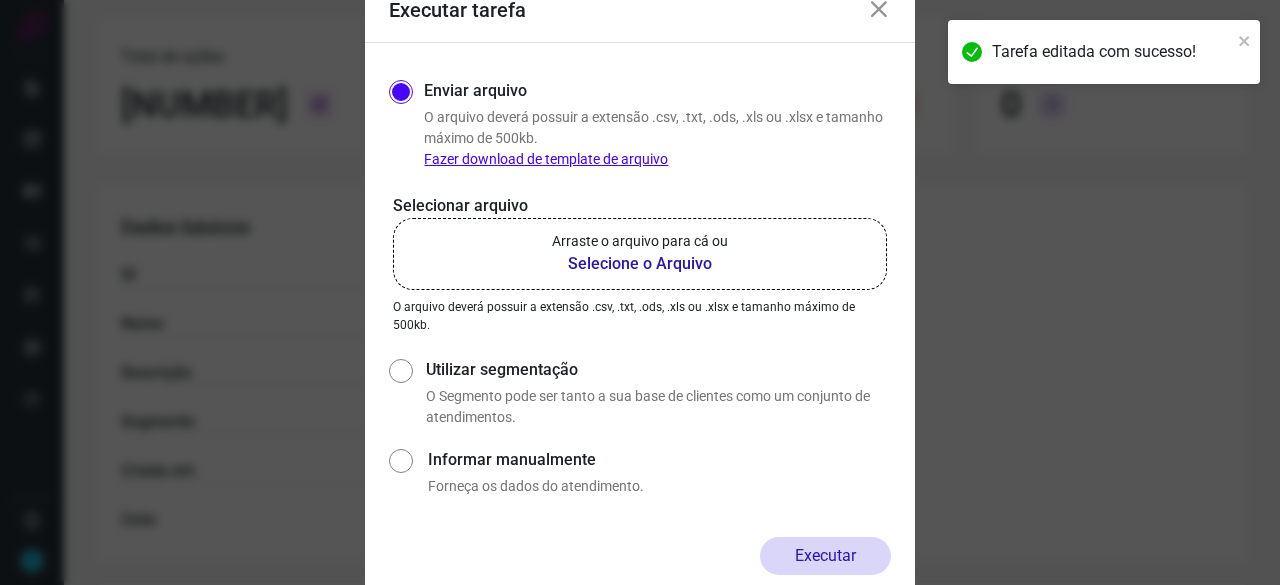 click on "Selecione o Arquivo" at bounding box center [640, 264] 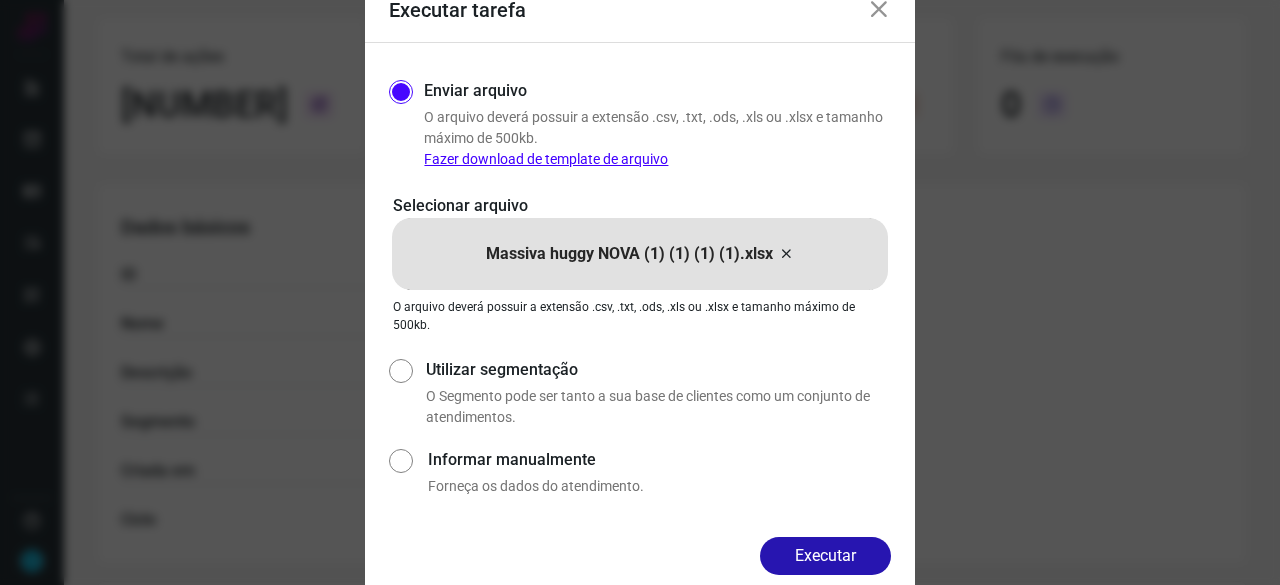 click on "Executar" at bounding box center [825, 556] 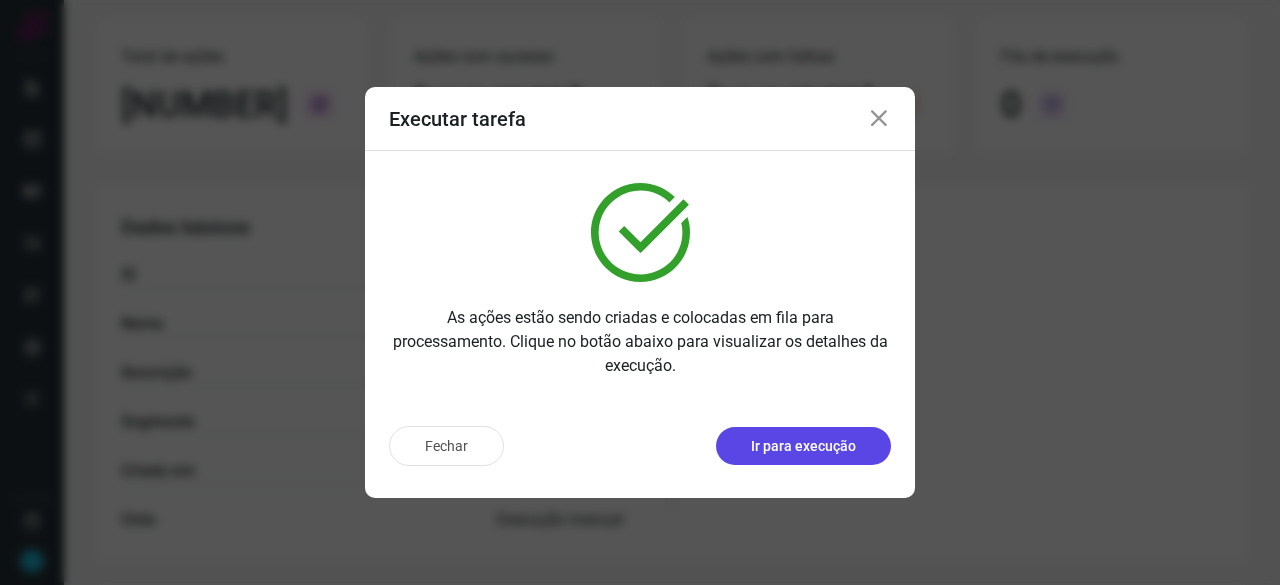 click on "Ir para execução" at bounding box center (803, 446) 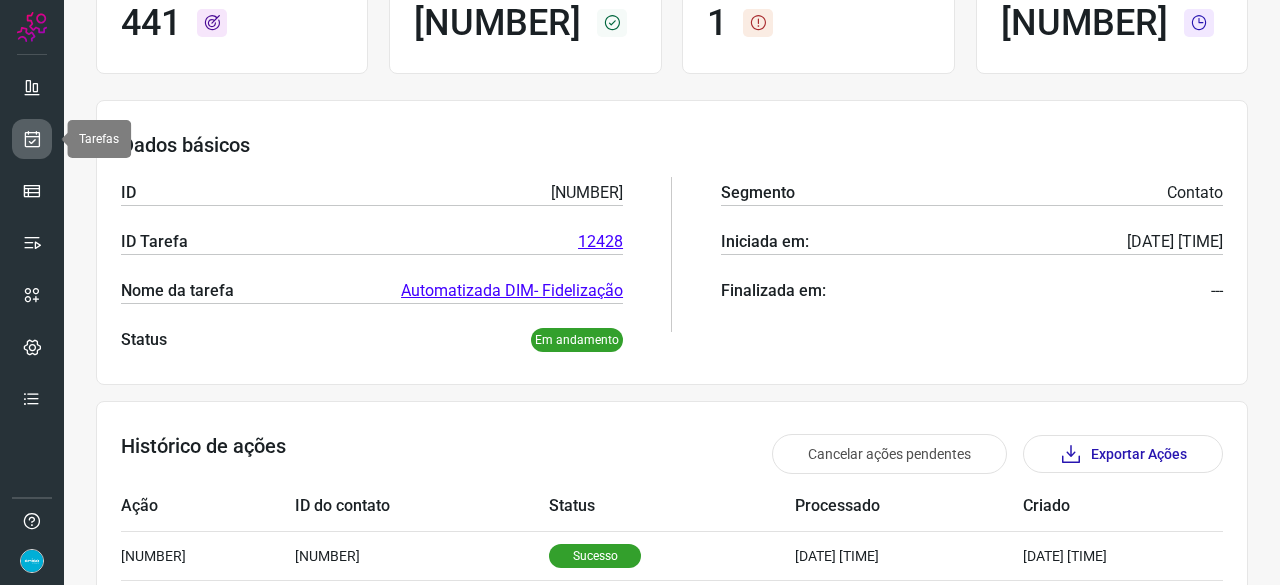 click at bounding box center [32, 139] 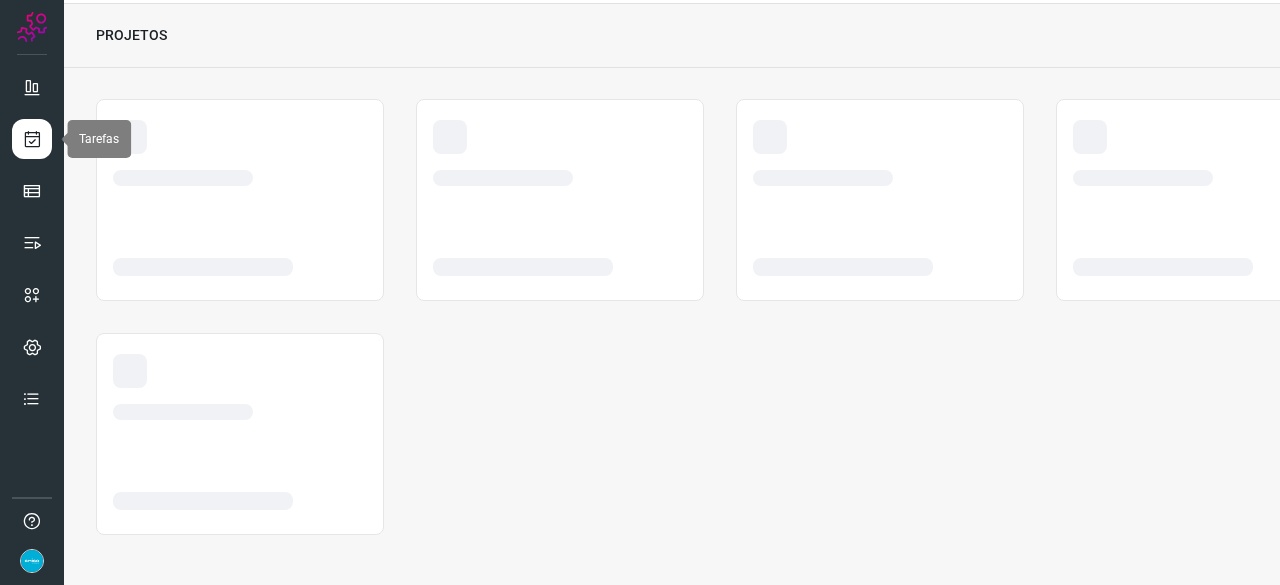 scroll, scrollTop: 60, scrollLeft: 0, axis: vertical 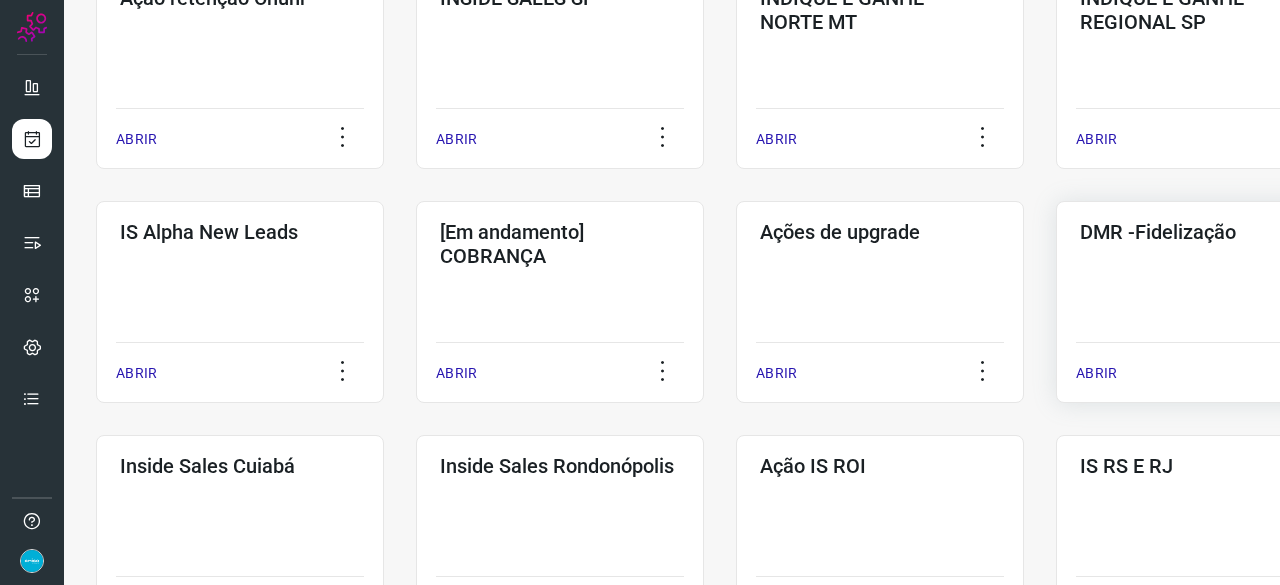click on "ABRIR" at bounding box center [1096, 373] 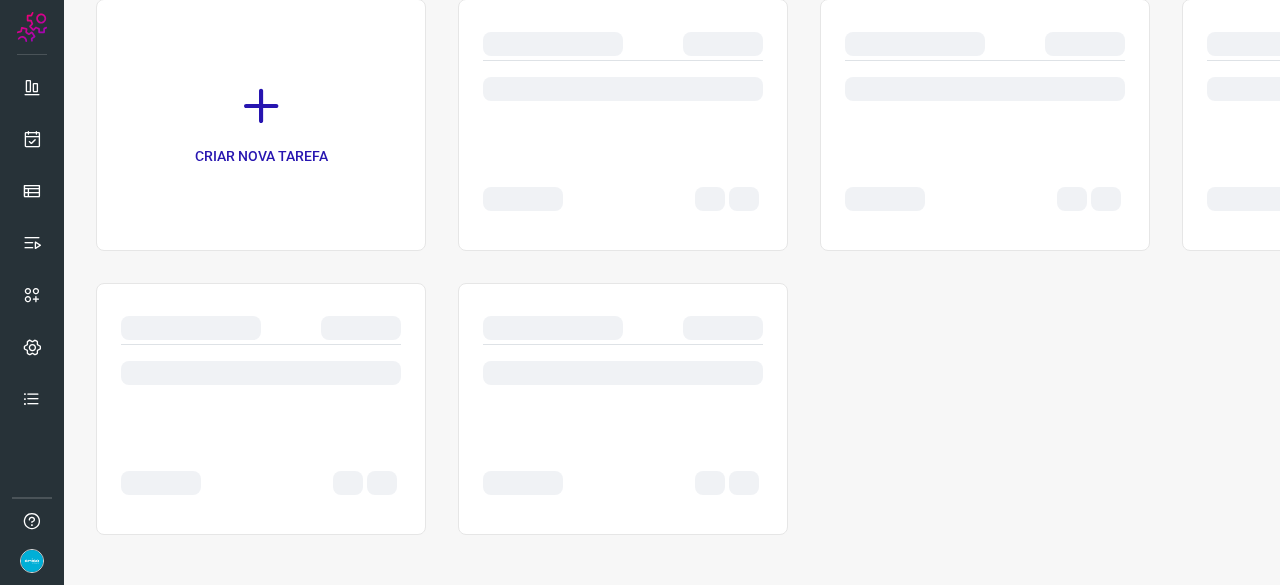 scroll, scrollTop: 0, scrollLeft: 0, axis: both 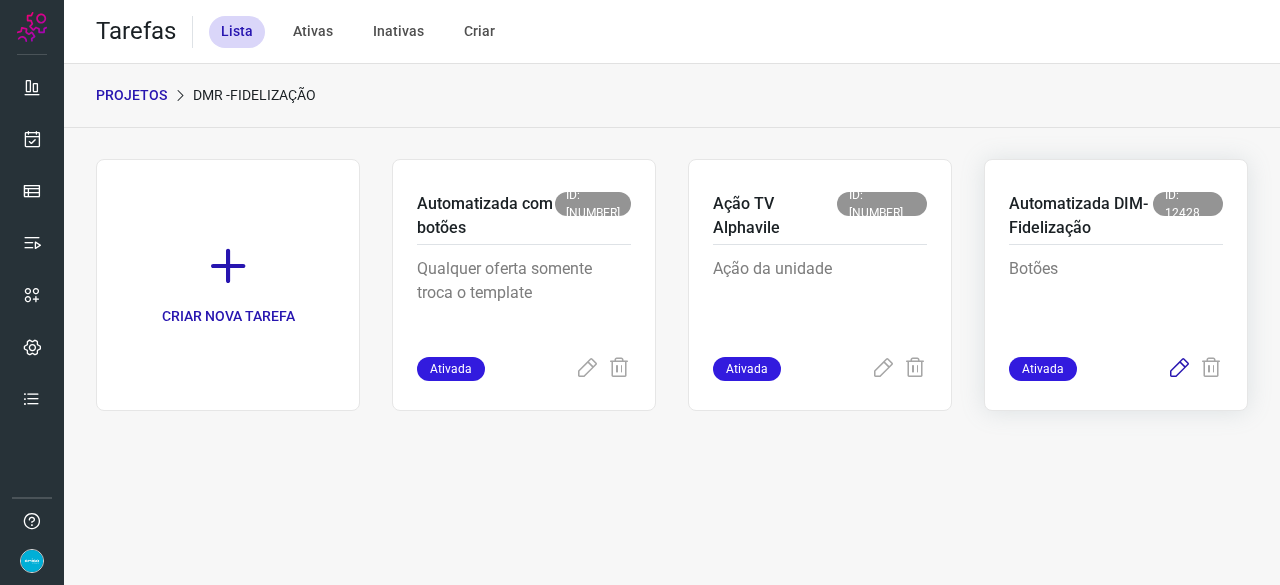 click at bounding box center [1179, 369] 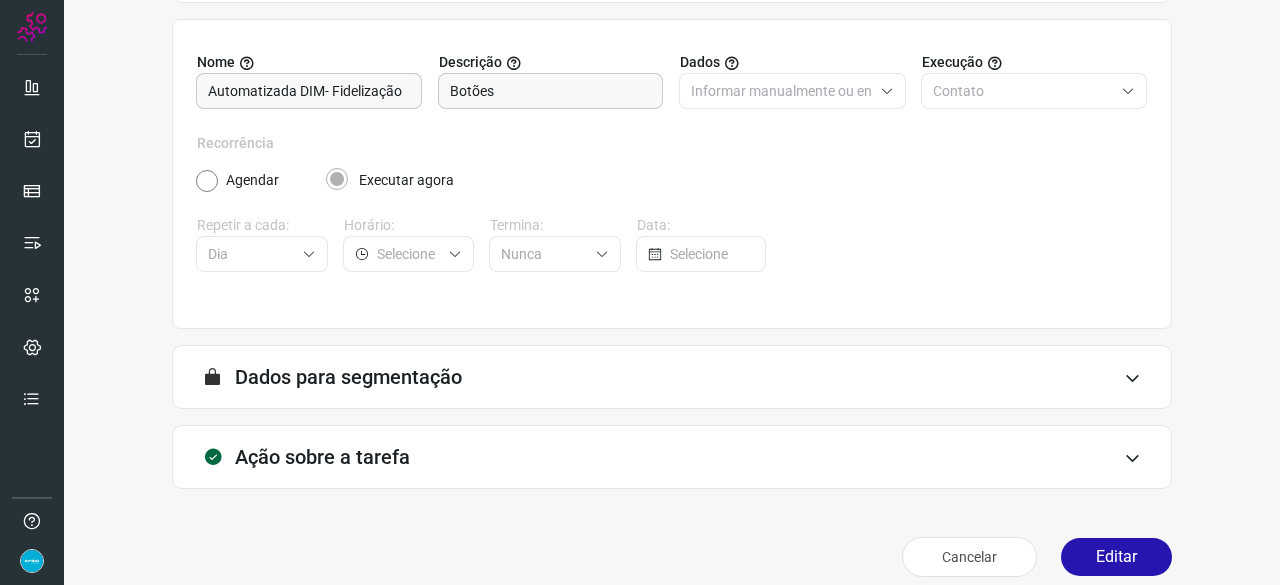 scroll, scrollTop: 195, scrollLeft: 0, axis: vertical 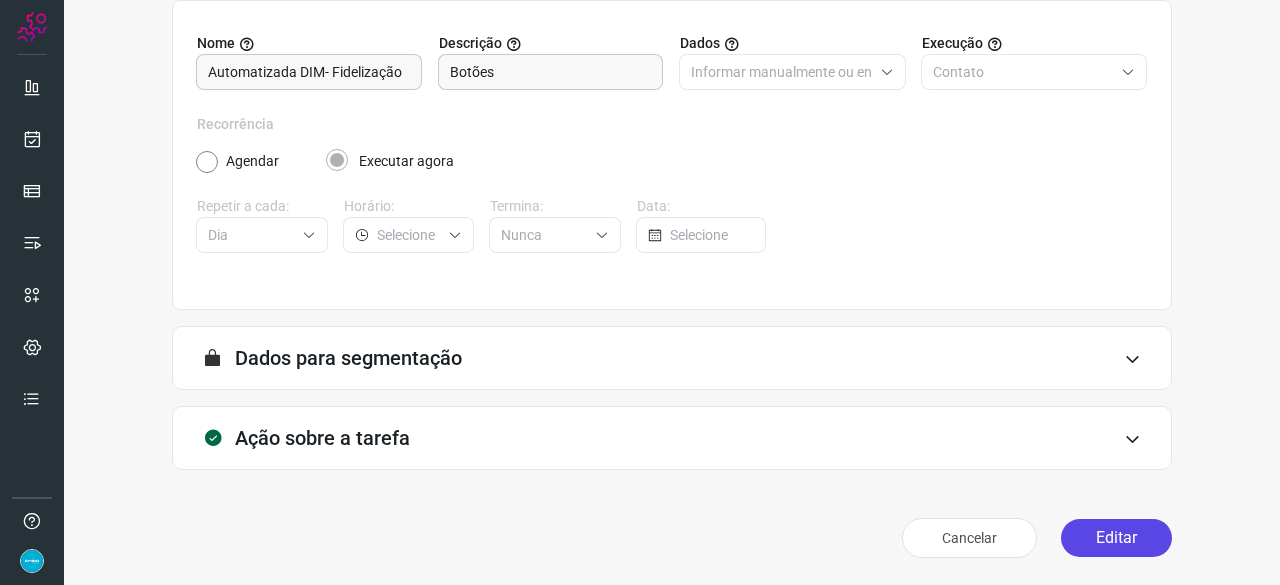 click on "Editar" at bounding box center (1116, 538) 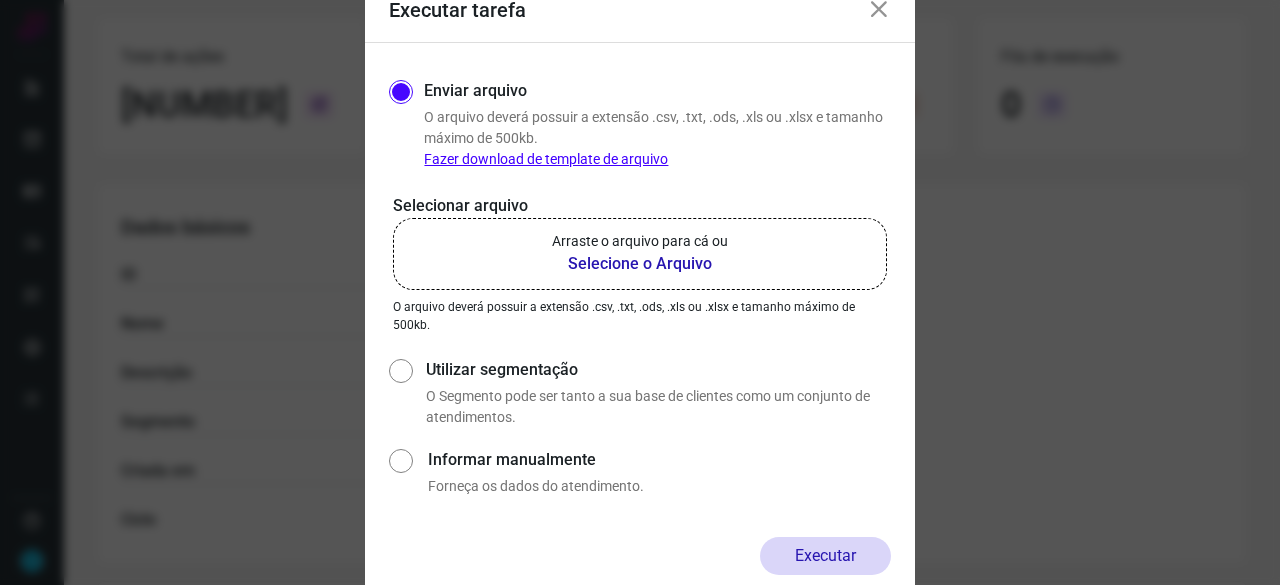 click on "Selecione o Arquivo" at bounding box center [640, 264] 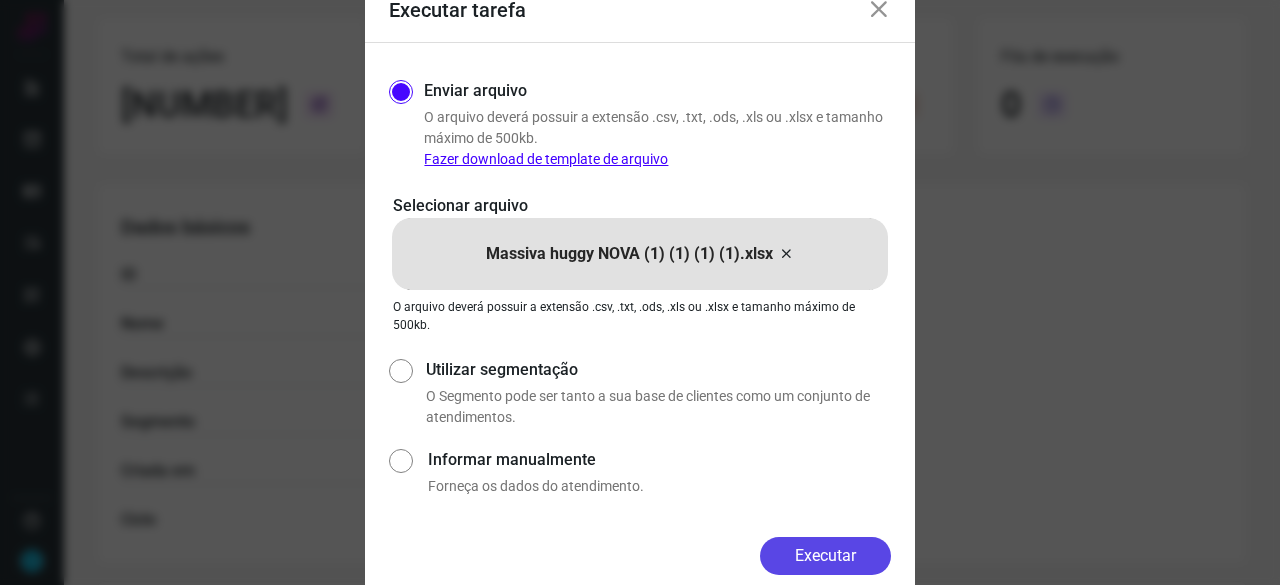 click on "Executar" at bounding box center (825, 556) 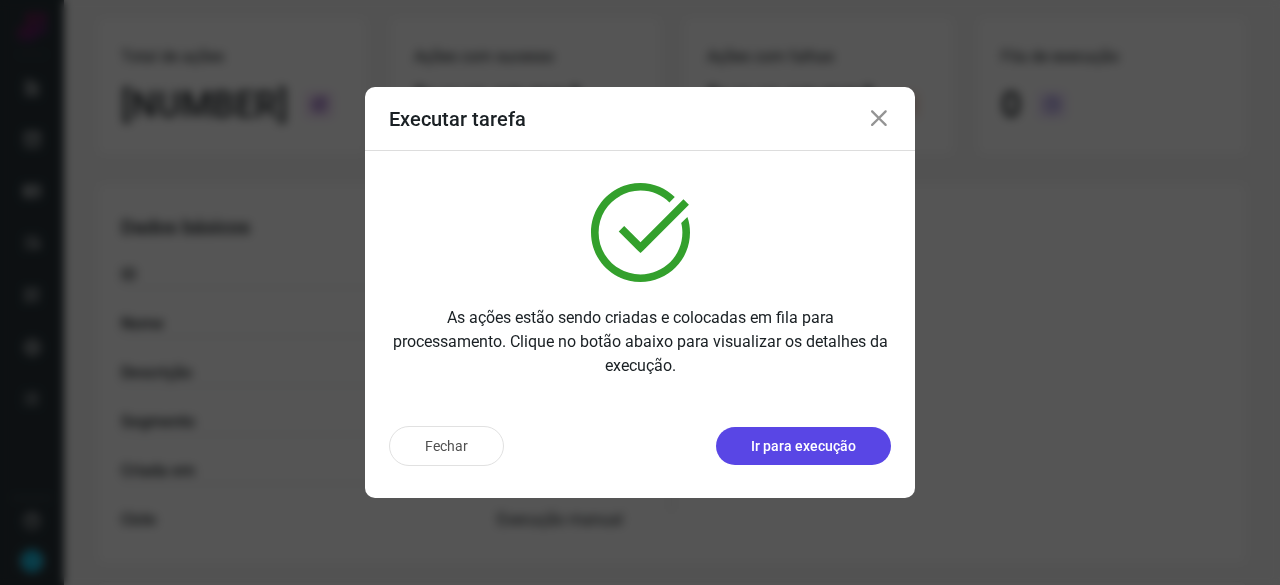 click on "Ir para execução" at bounding box center [803, 446] 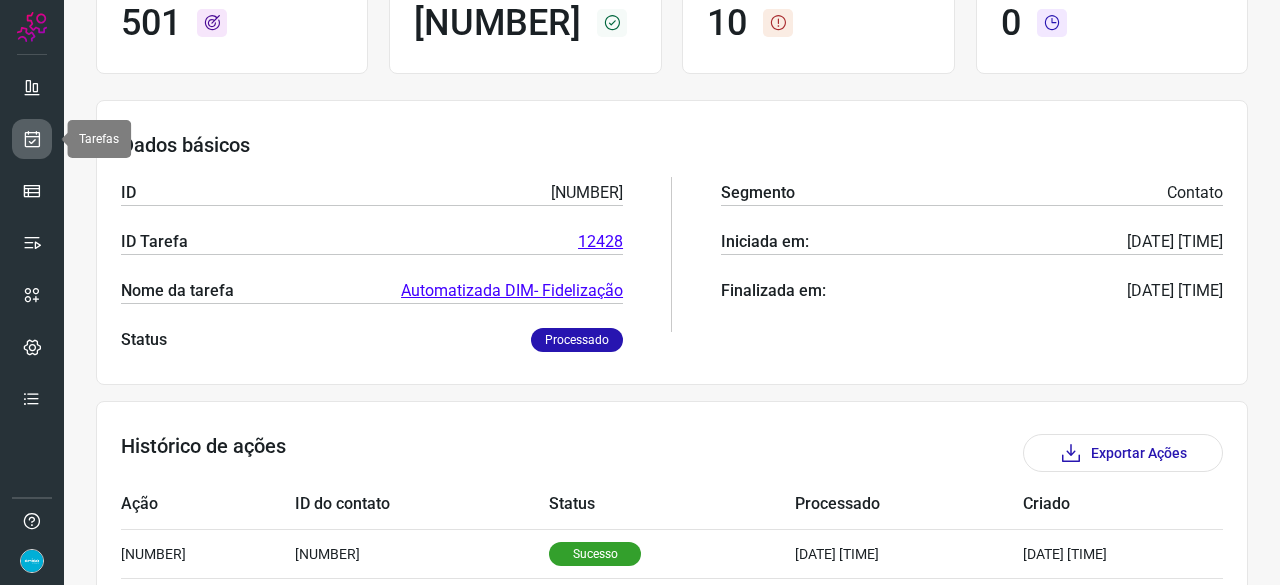 click at bounding box center (32, 139) 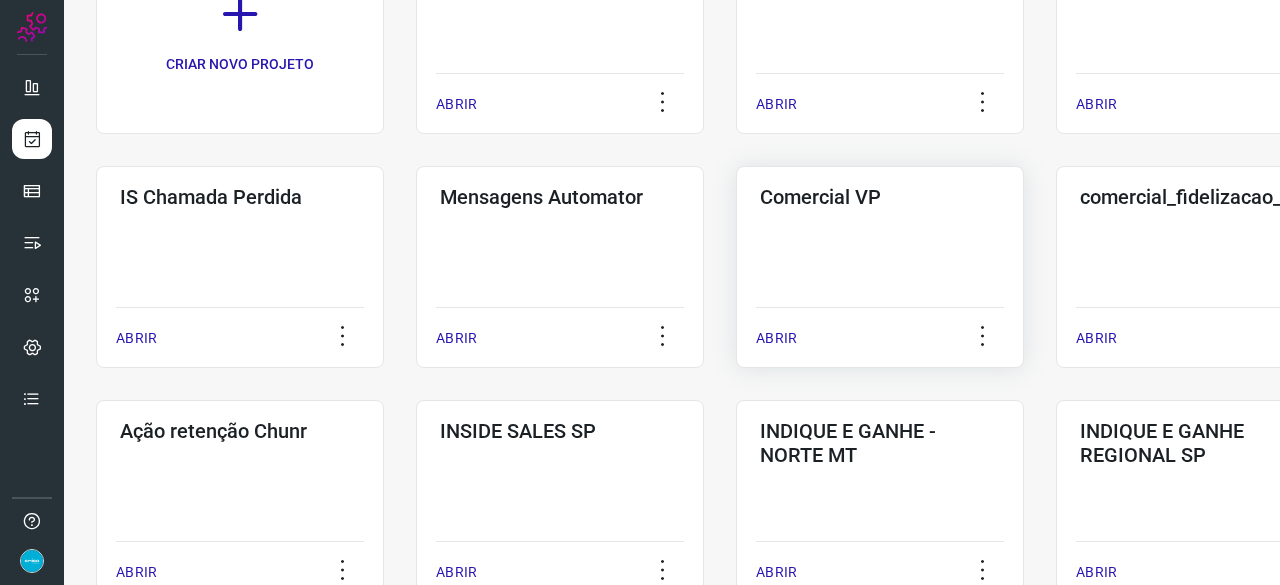 scroll, scrollTop: 260, scrollLeft: 0, axis: vertical 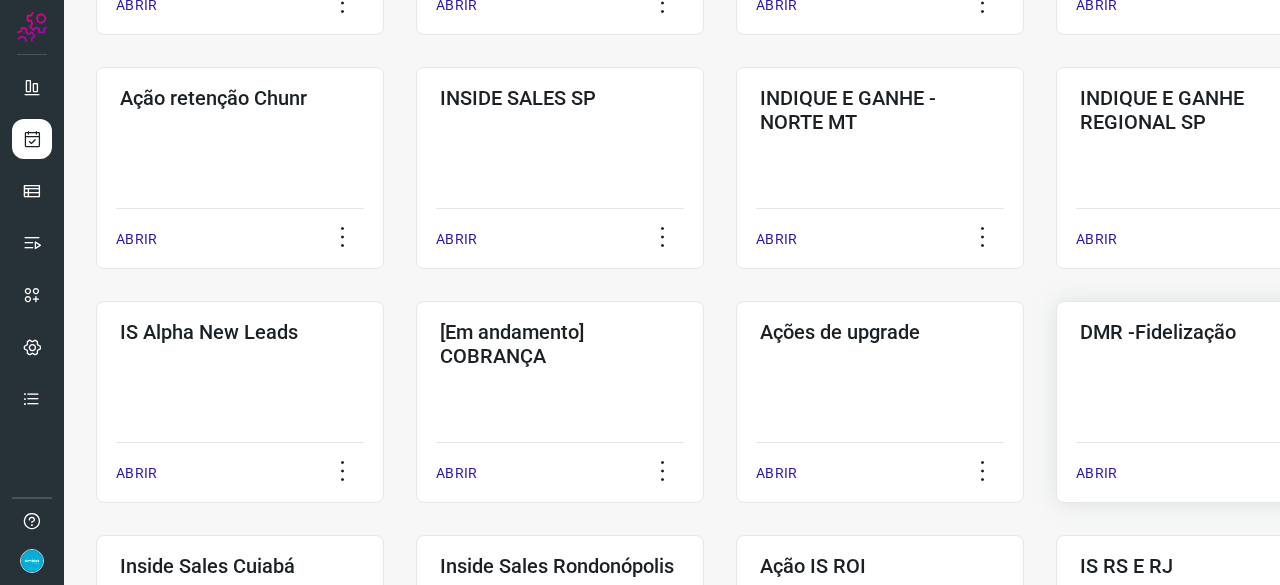 click on "ABRIR" at bounding box center [1096, 473] 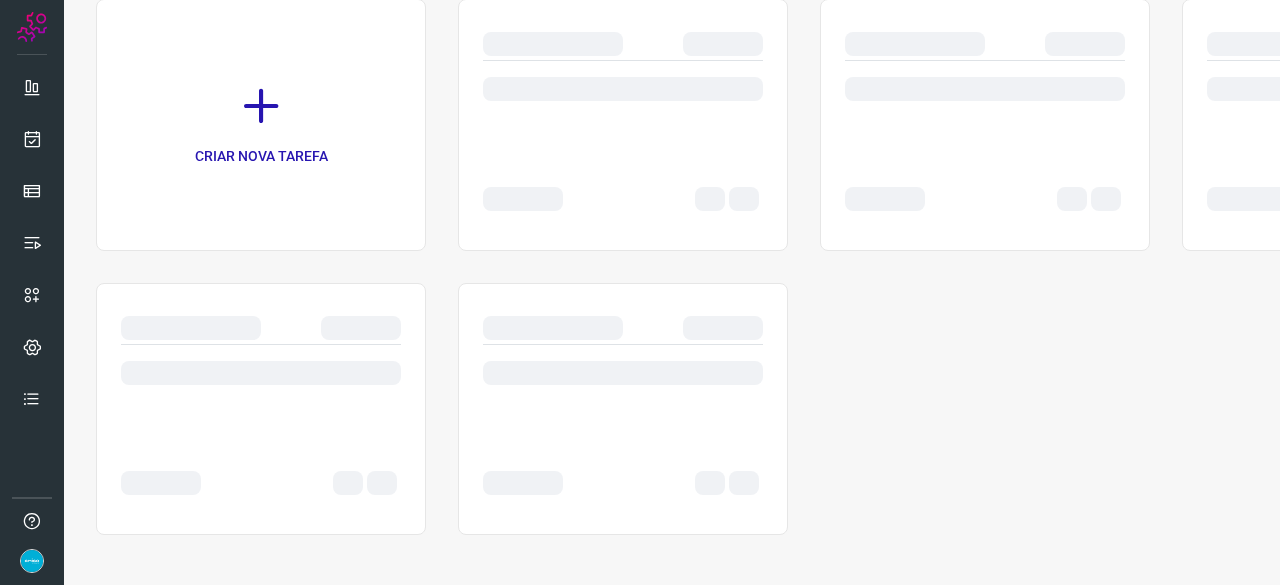 scroll, scrollTop: 0, scrollLeft: 0, axis: both 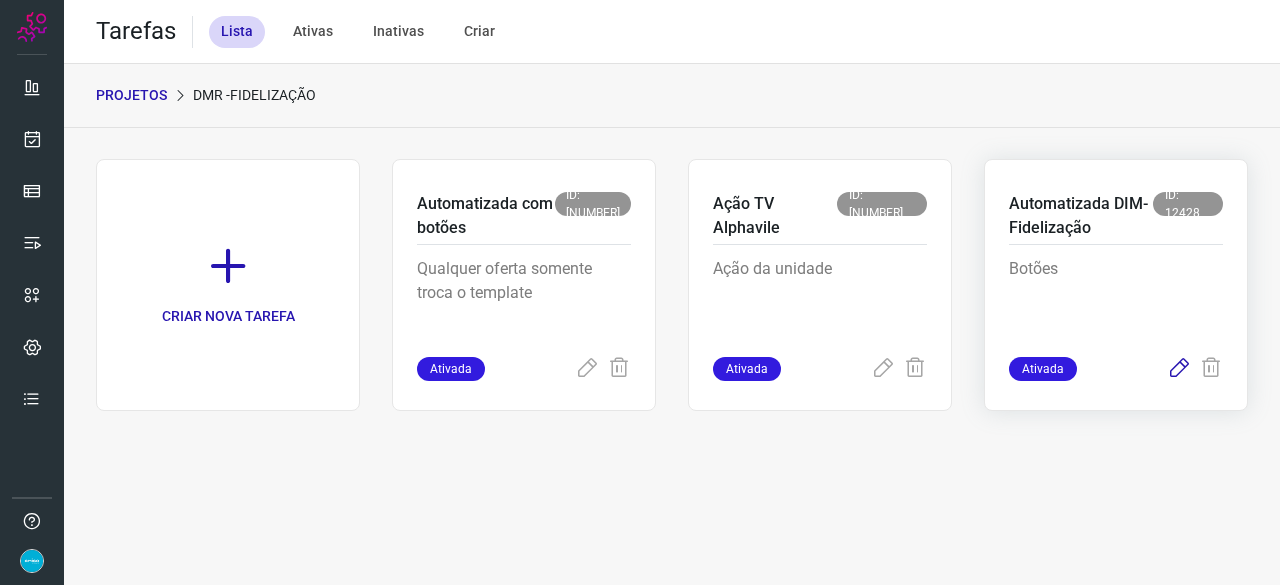 click at bounding box center (1179, 369) 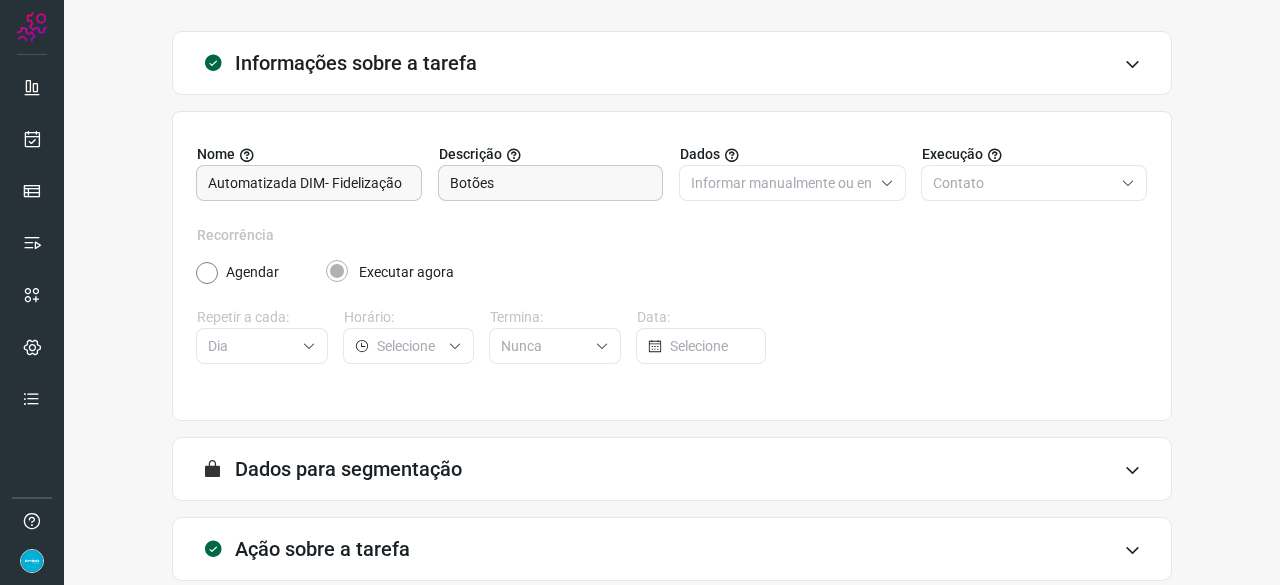 scroll, scrollTop: 195, scrollLeft: 0, axis: vertical 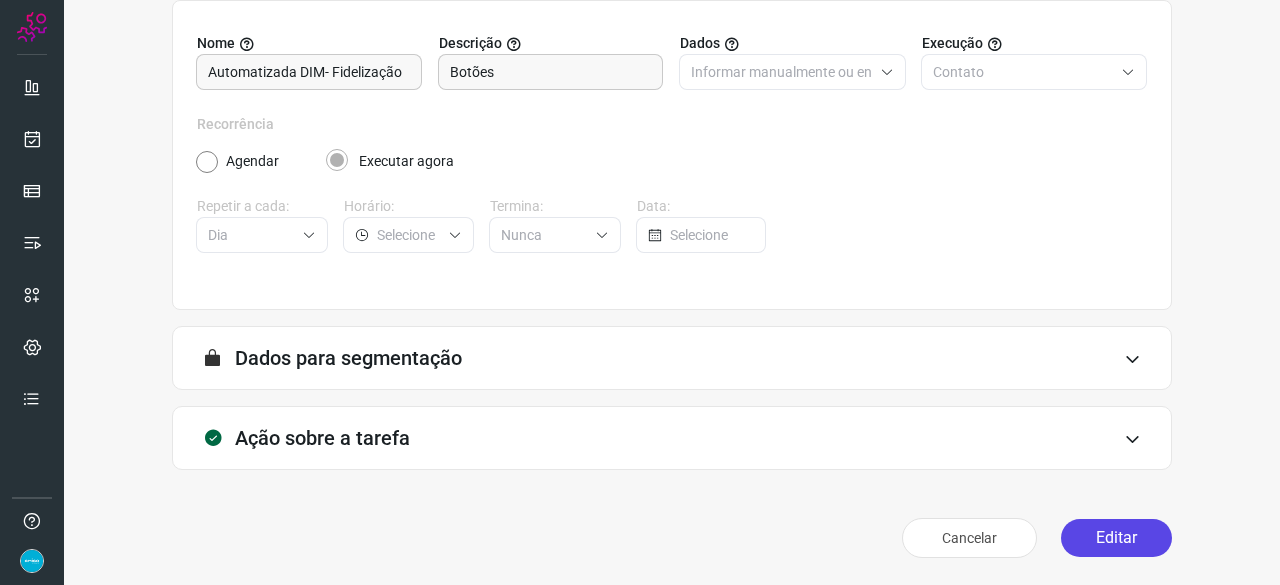 click on "Editar" at bounding box center [1116, 538] 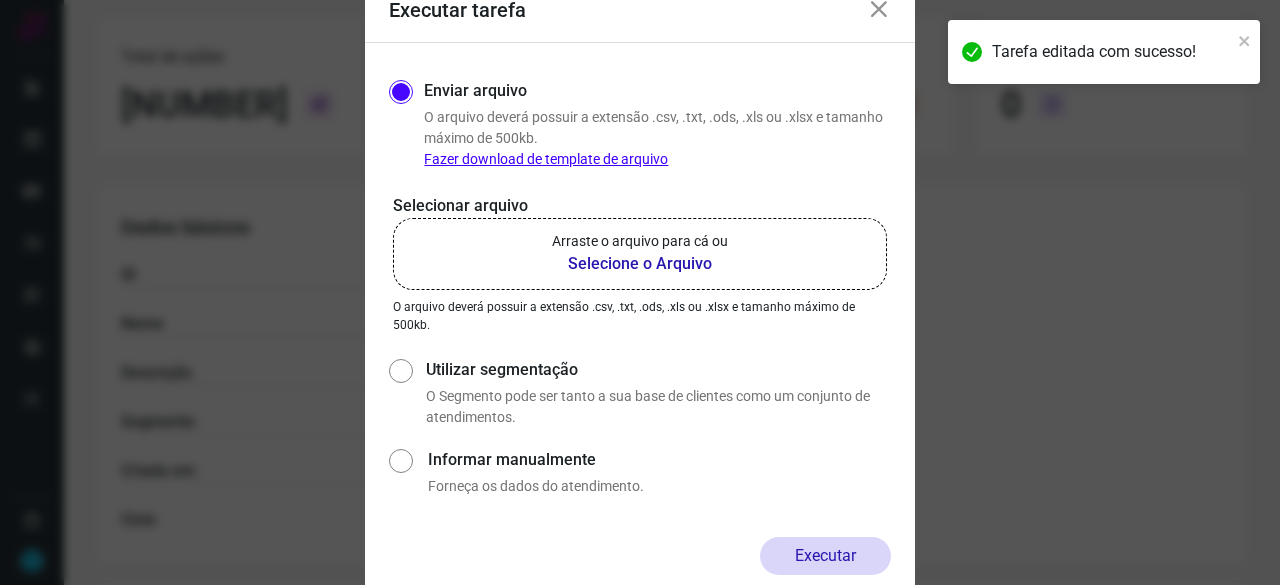 click on "Selecione o Arquivo" at bounding box center [640, 264] 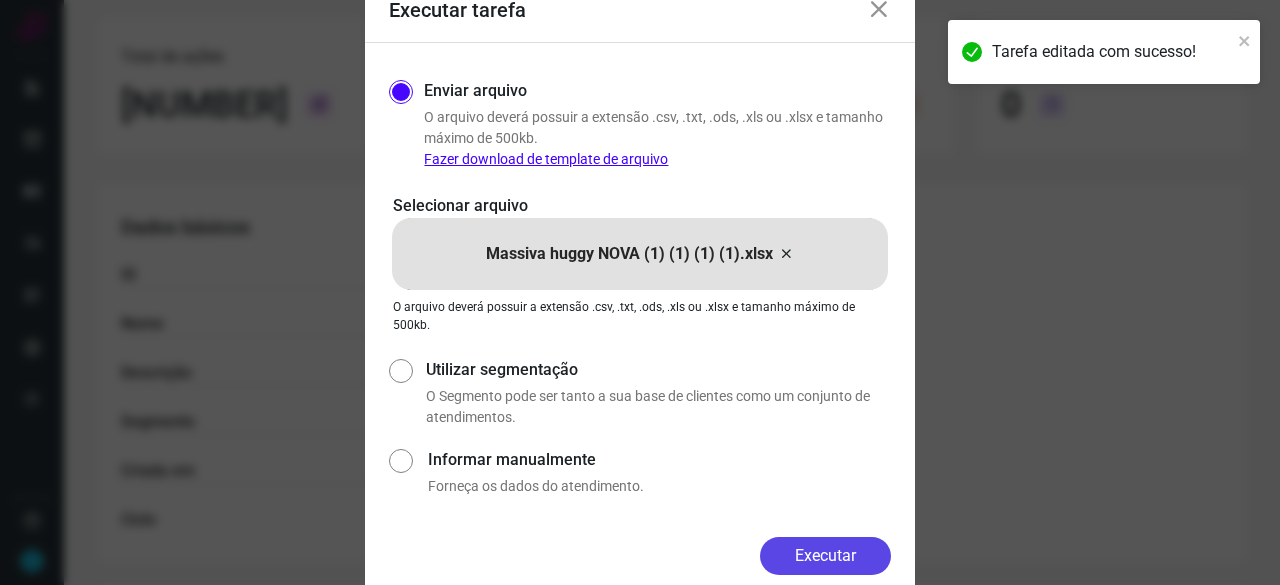 click on "Executar" at bounding box center (825, 556) 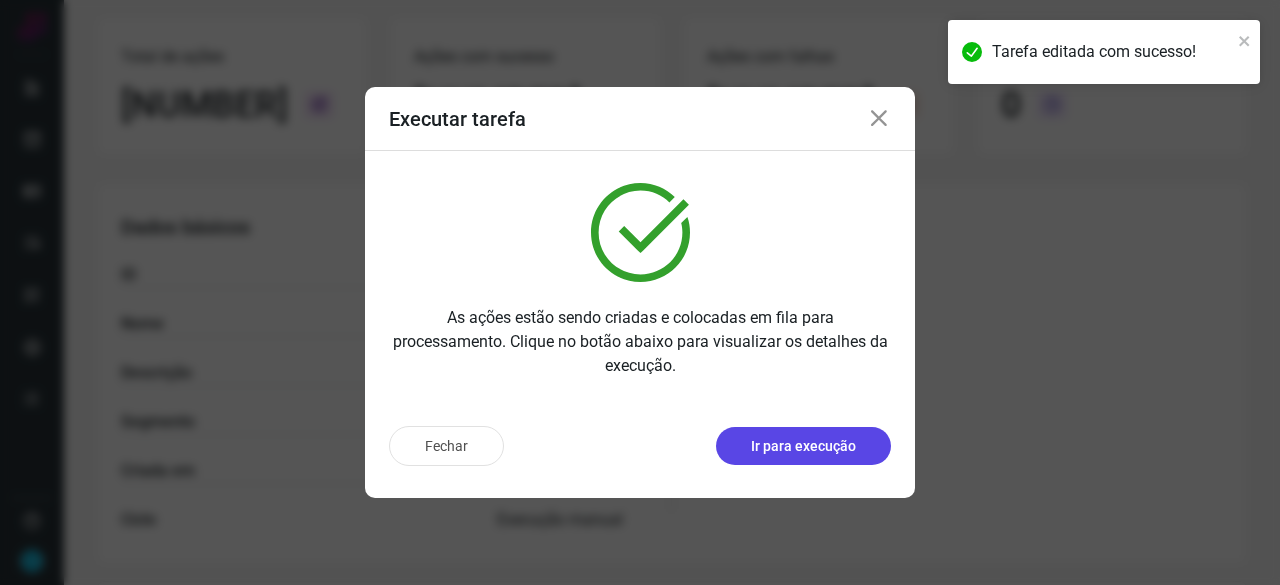 click on "Ir para execução" at bounding box center [803, 446] 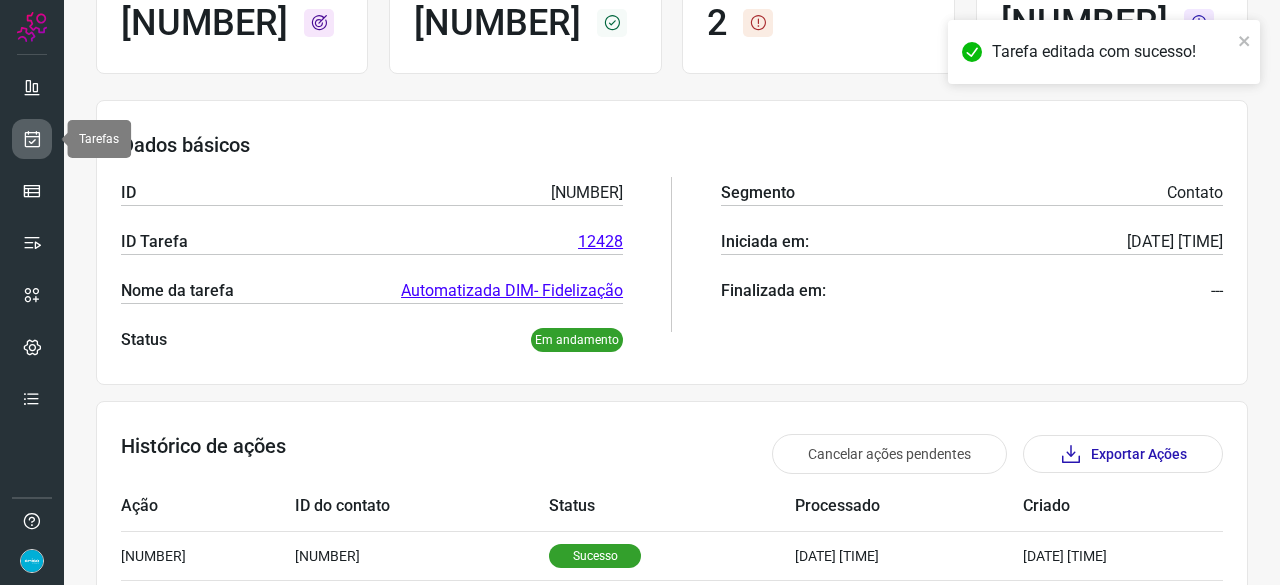 click at bounding box center [32, 139] 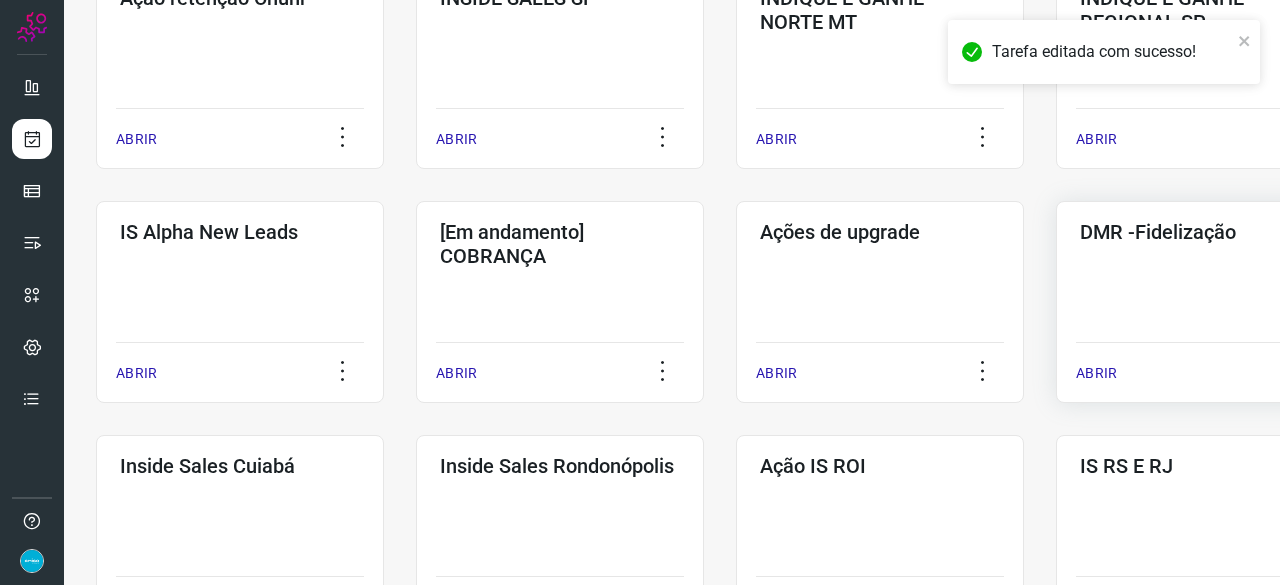click on "ABRIR" at bounding box center [1096, 373] 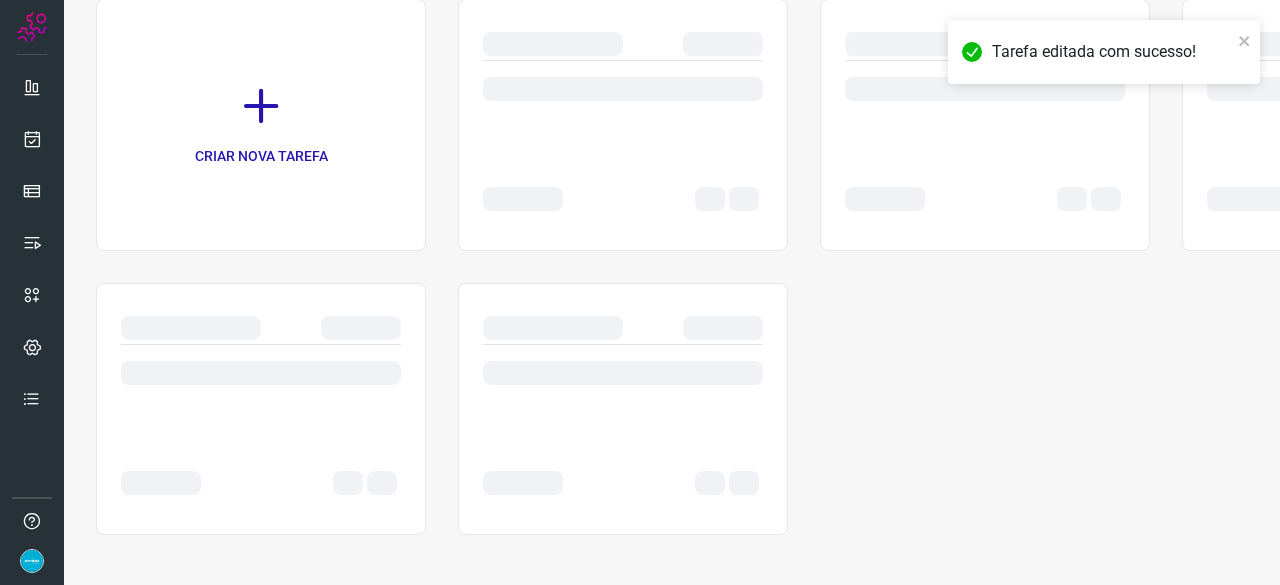 scroll, scrollTop: 0, scrollLeft: 0, axis: both 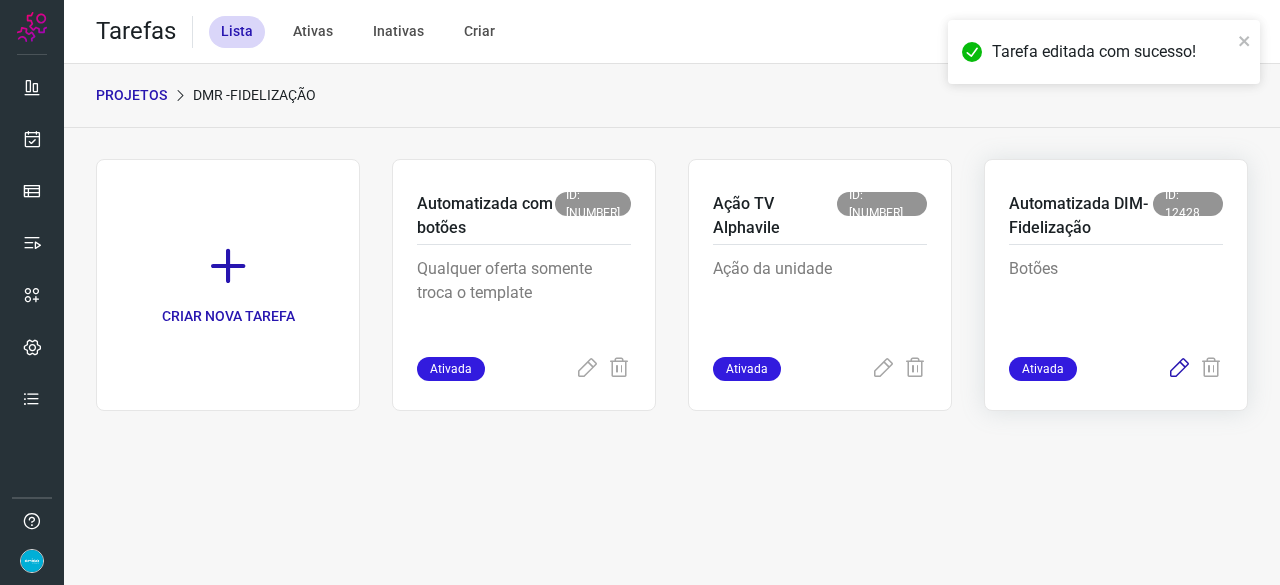 click at bounding box center [1179, 369] 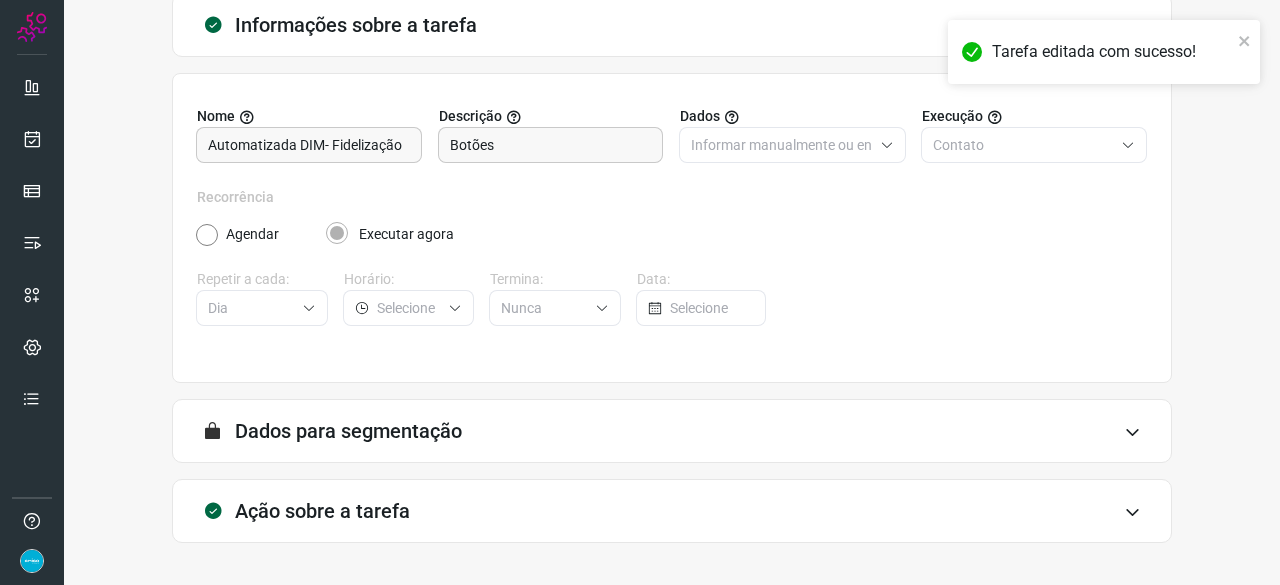 scroll, scrollTop: 195, scrollLeft: 0, axis: vertical 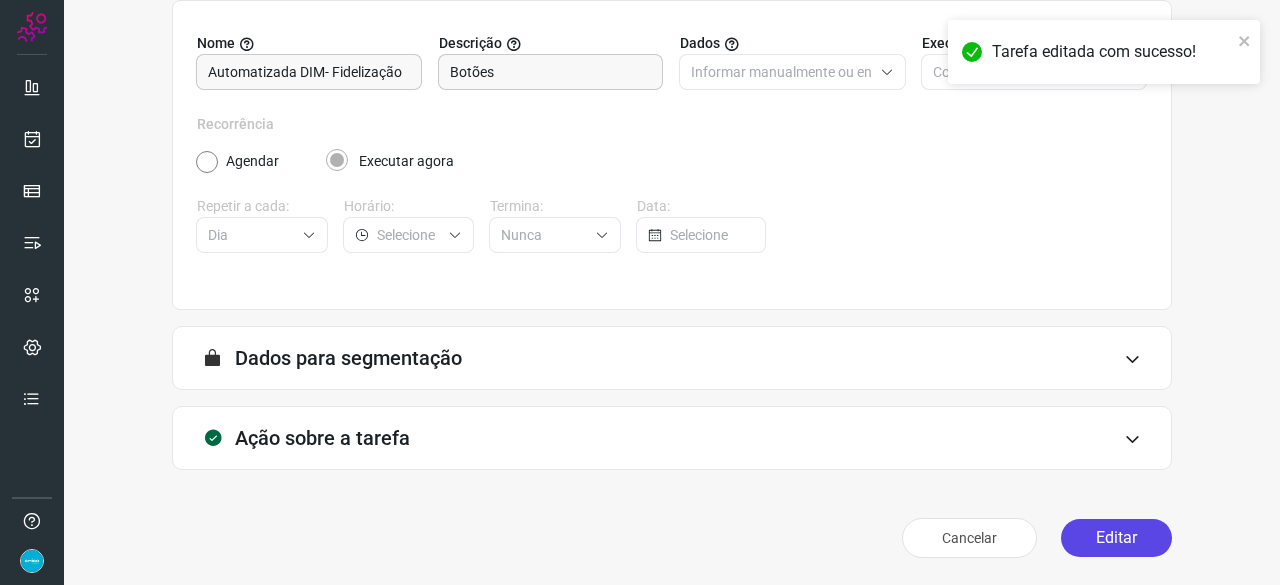 click on "Editar" at bounding box center (1116, 538) 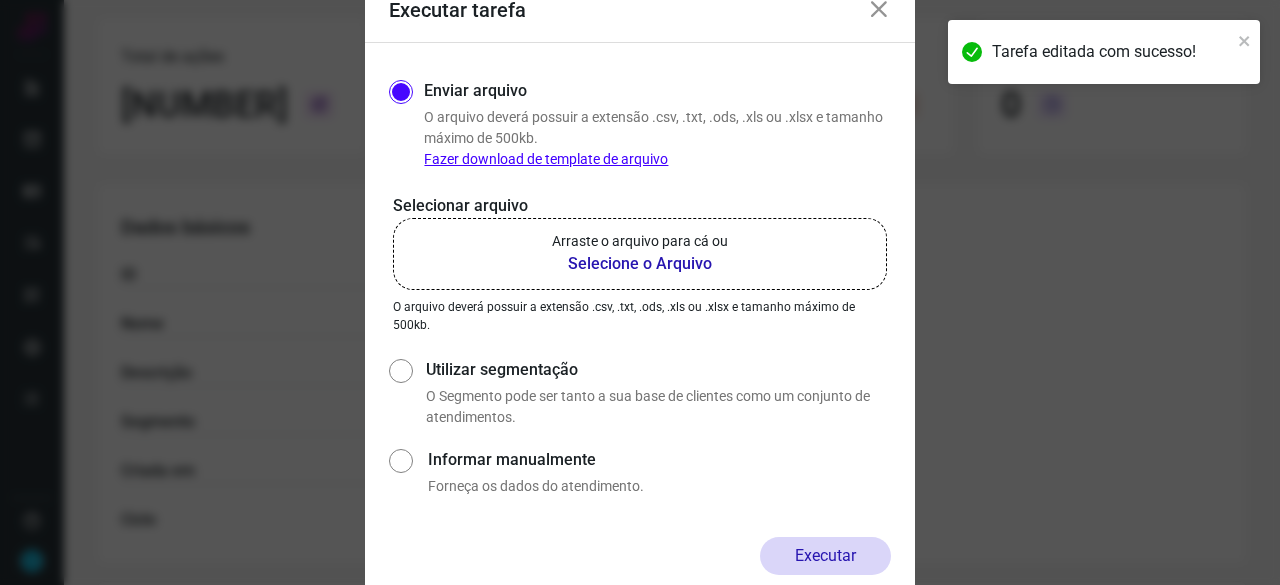click on "Selecione o Arquivo" at bounding box center (640, 264) 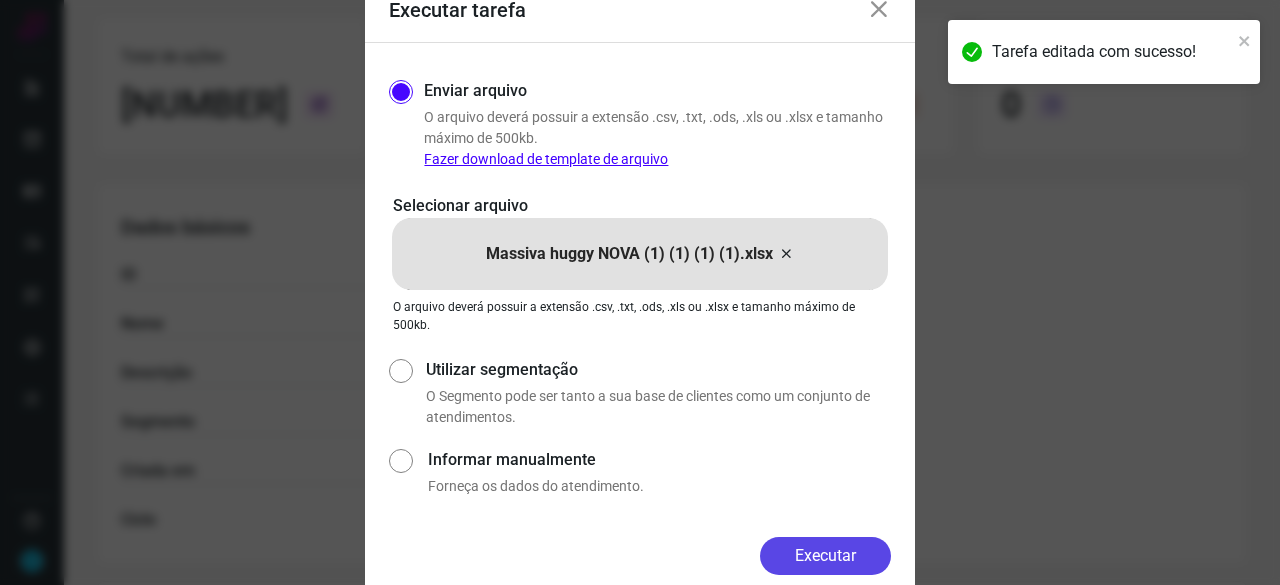 click on "Executar" at bounding box center (825, 556) 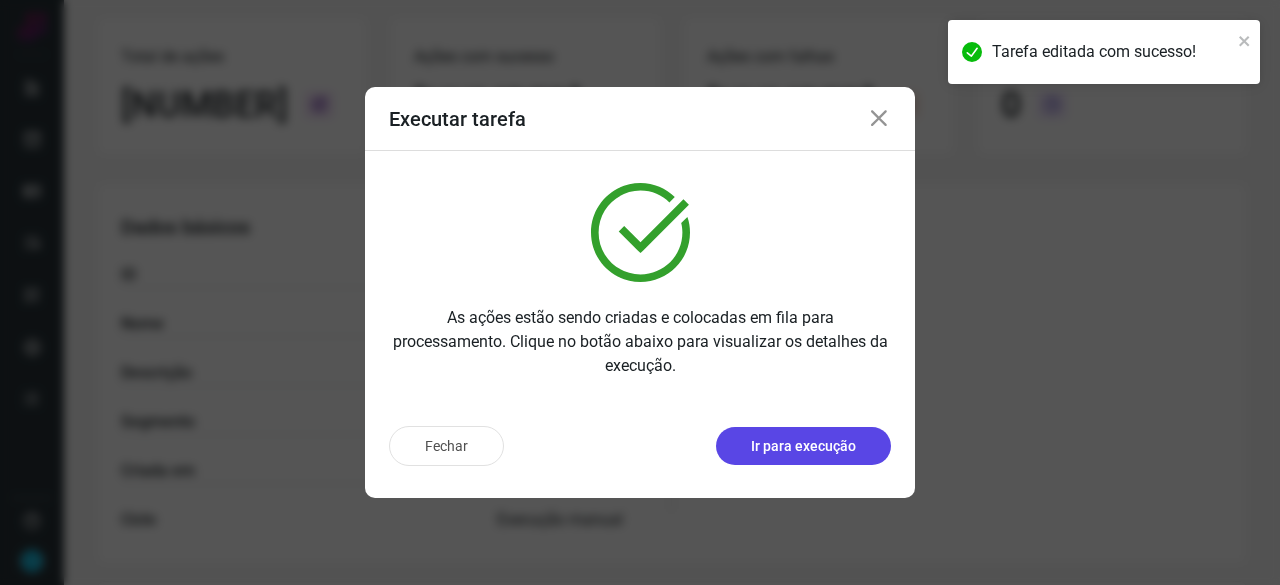 click on "Ir para execução" at bounding box center (803, 446) 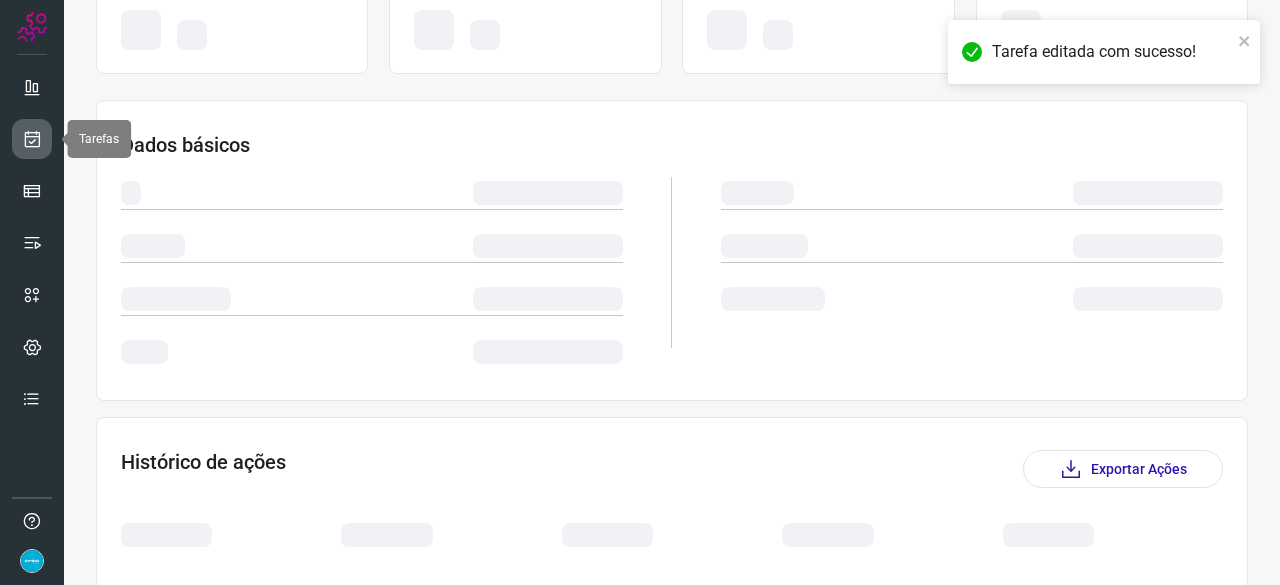 click at bounding box center (32, 139) 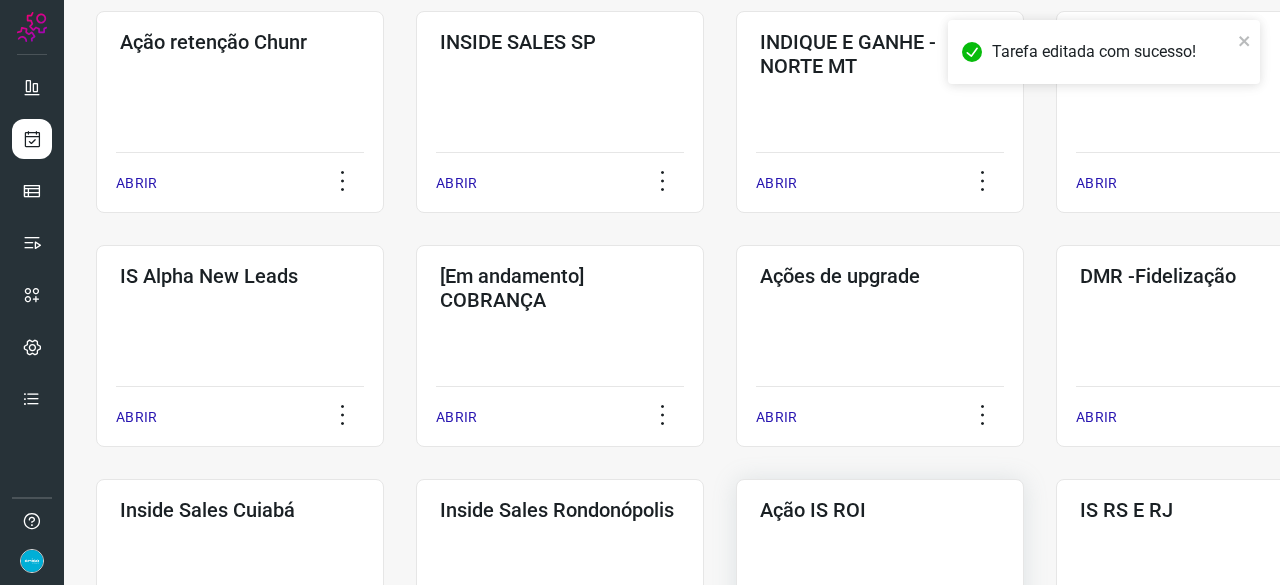 scroll, scrollTop: 760, scrollLeft: 0, axis: vertical 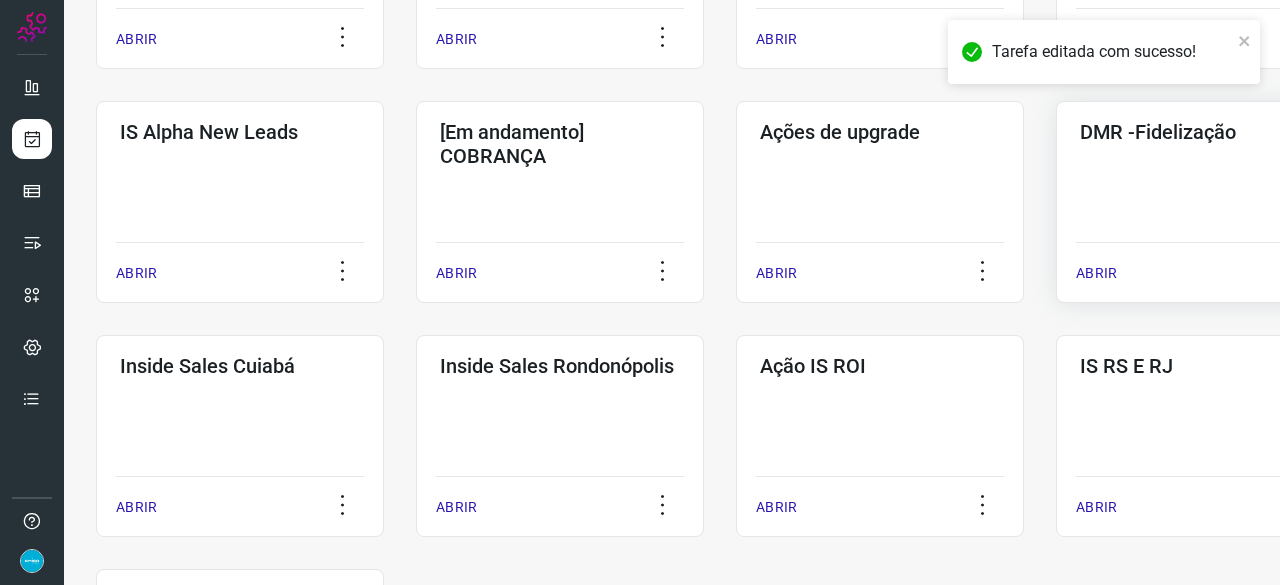 click on "ABRIR" at bounding box center (1096, 273) 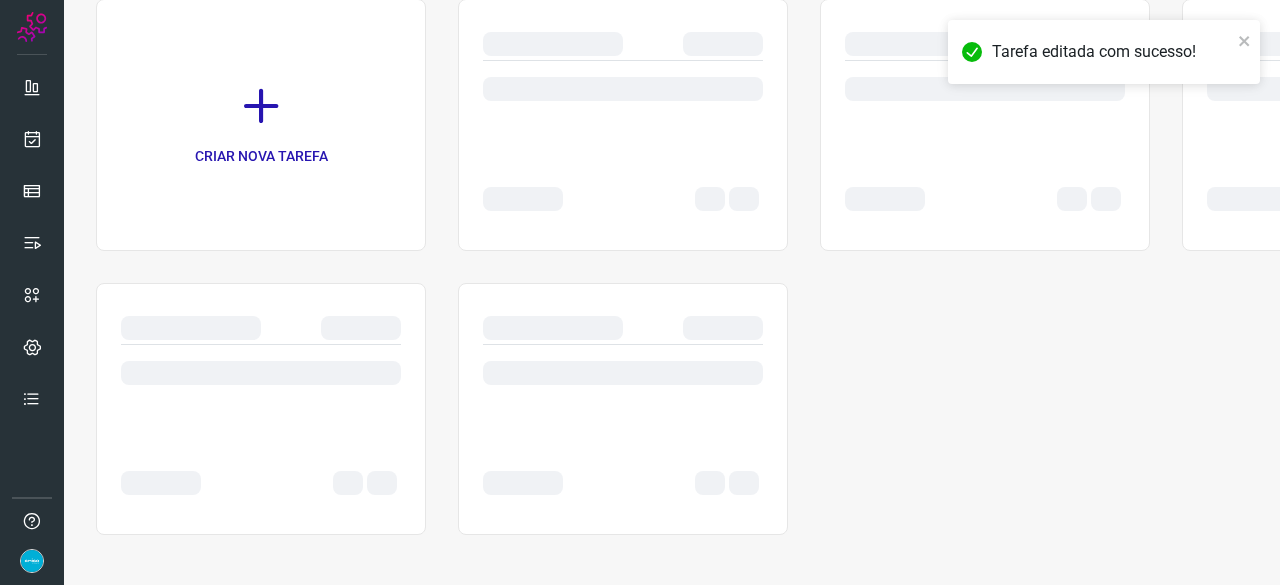 scroll, scrollTop: 0, scrollLeft: 0, axis: both 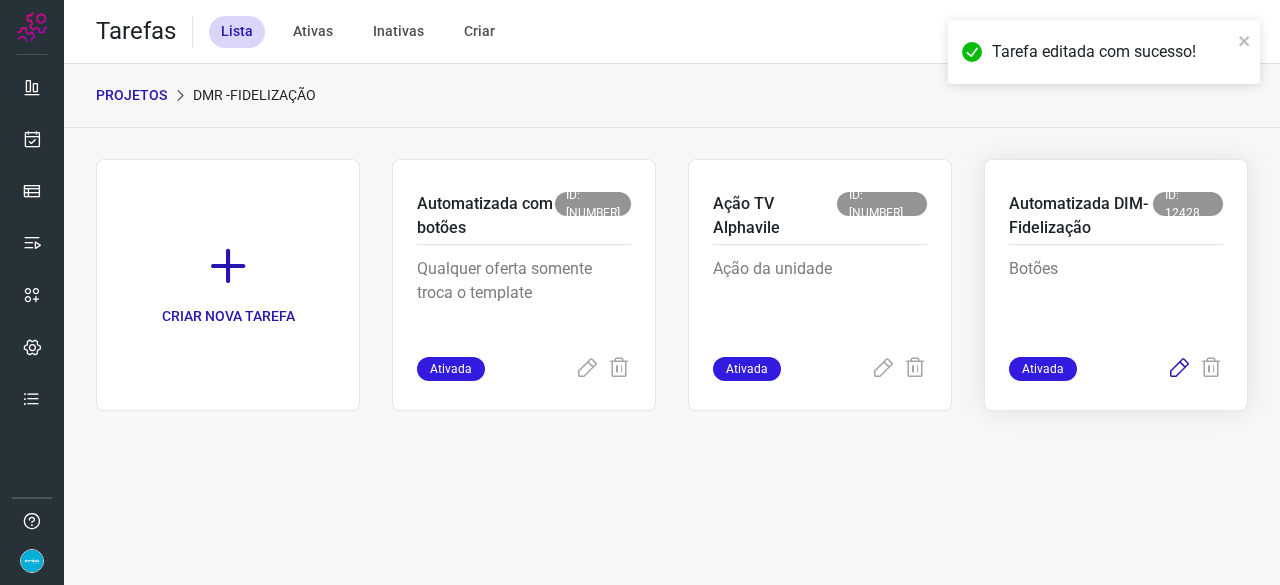 click at bounding box center [1179, 369] 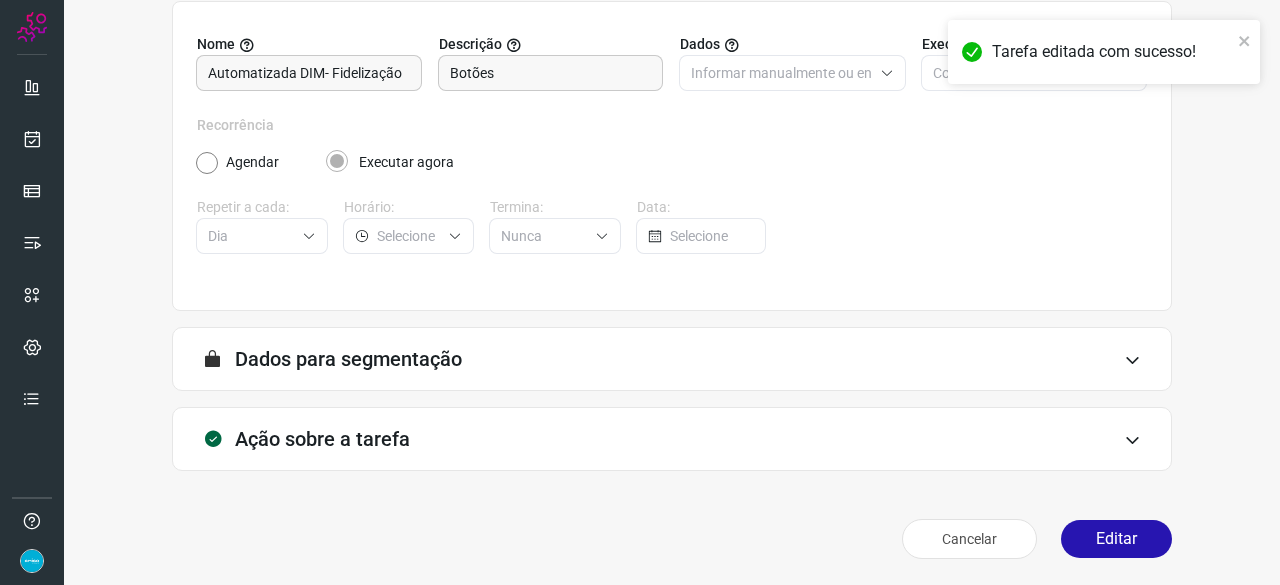 scroll, scrollTop: 195, scrollLeft: 0, axis: vertical 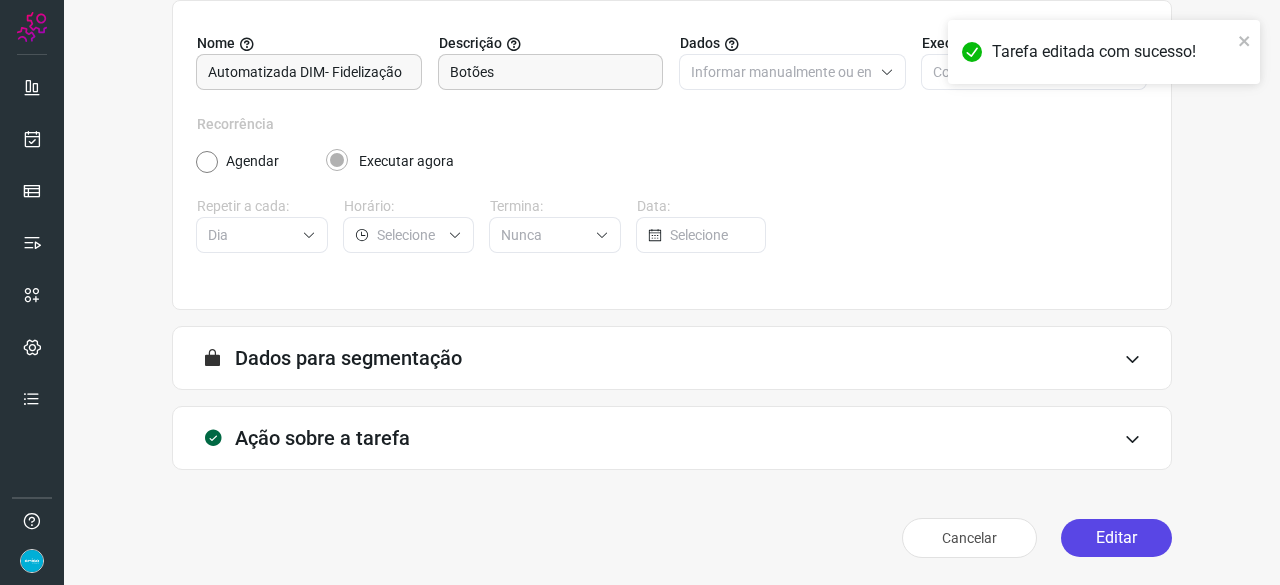 click on "Editar" at bounding box center (1116, 538) 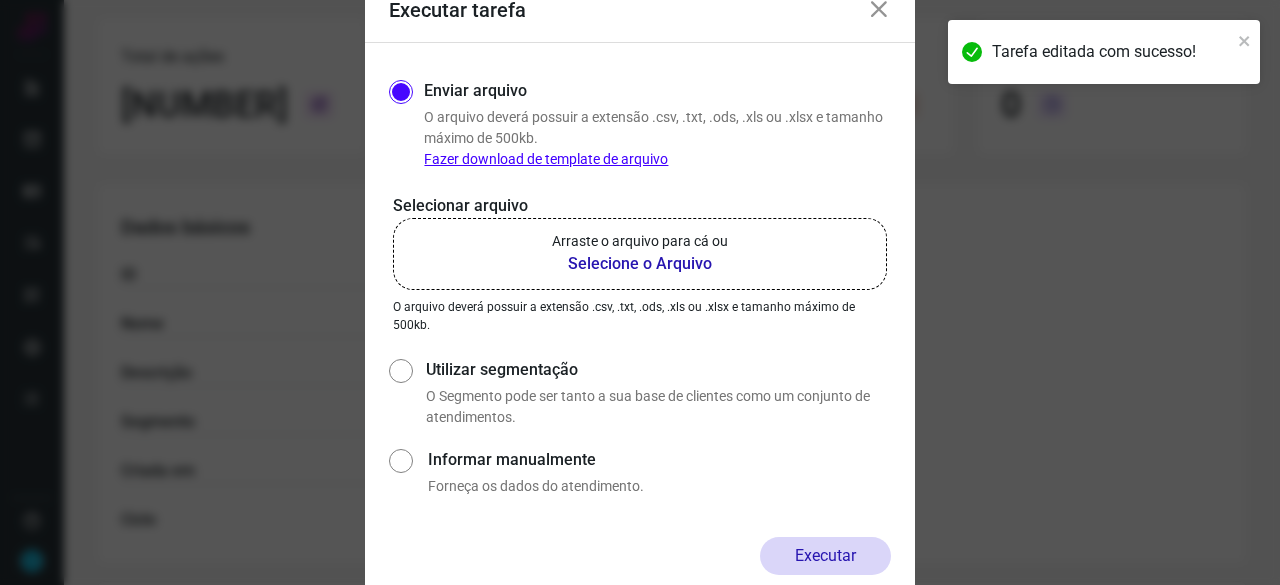 click on "Selecione o Arquivo" at bounding box center [640, 264] 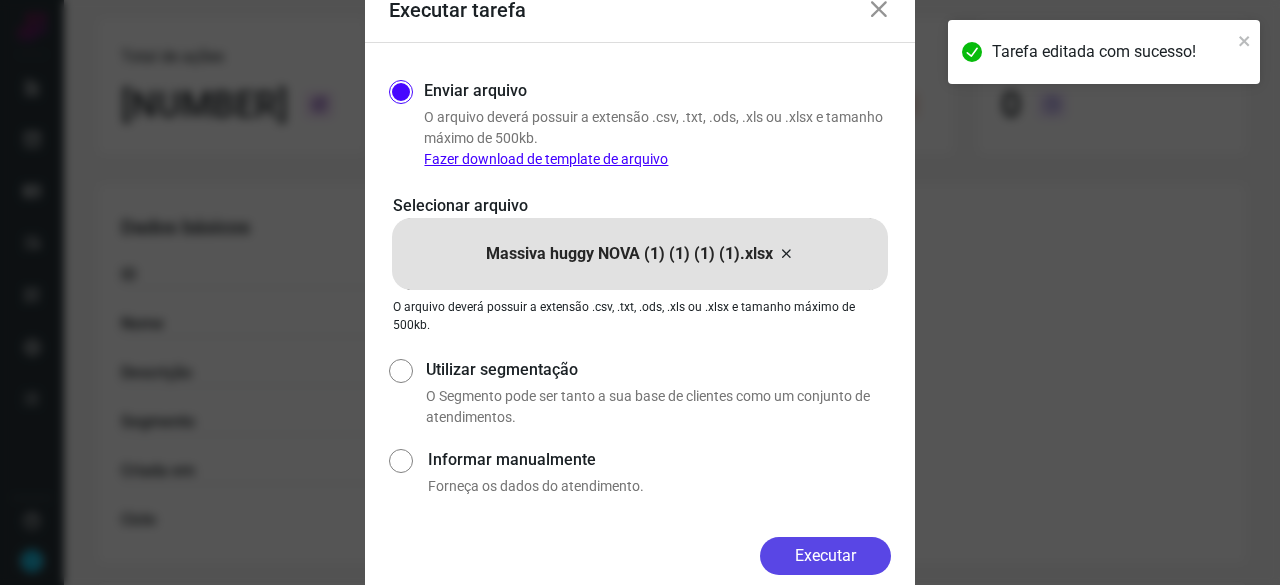 click on "Executar" at bounding box center (825, 556) 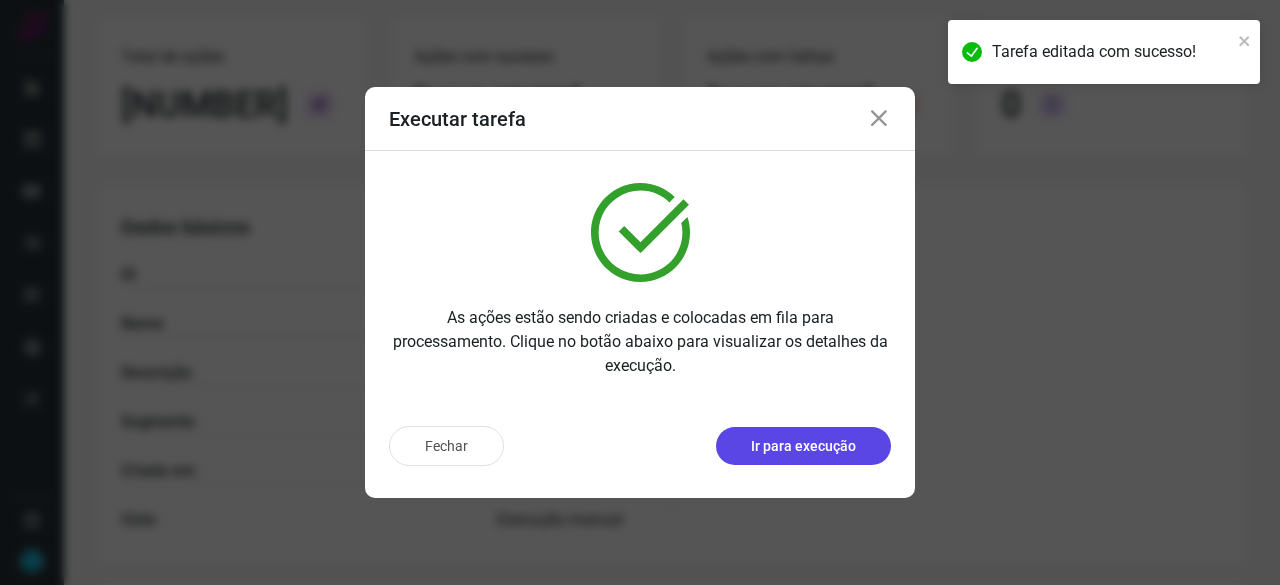 click on "Ir para execução" at bounding box center (803, 446) 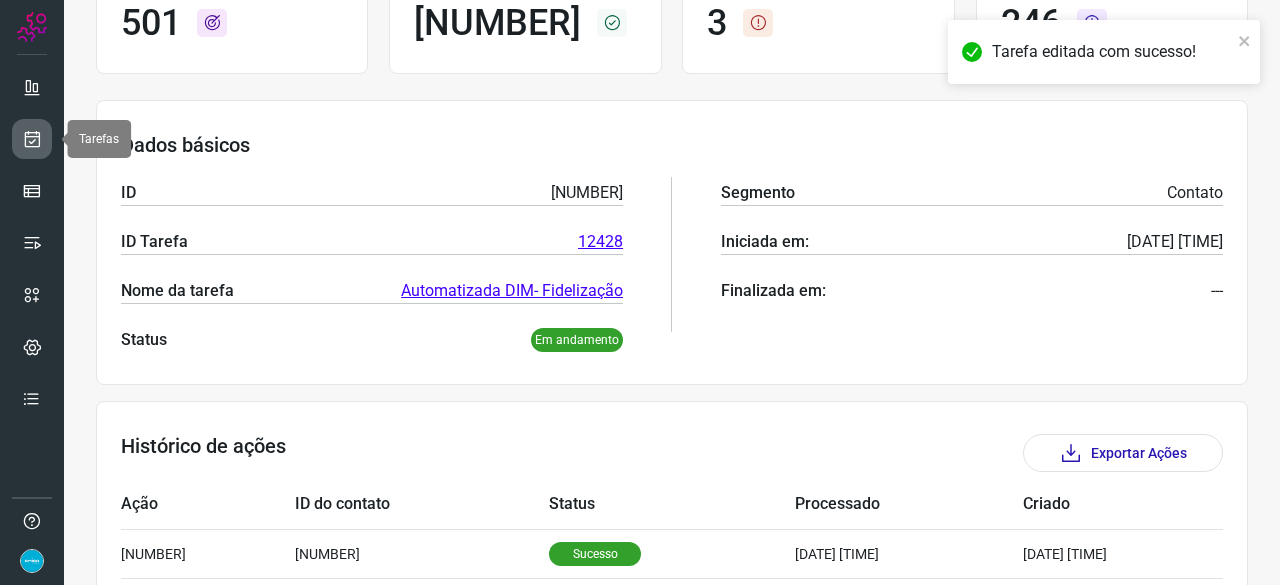 click at bounding box center [32, 139] 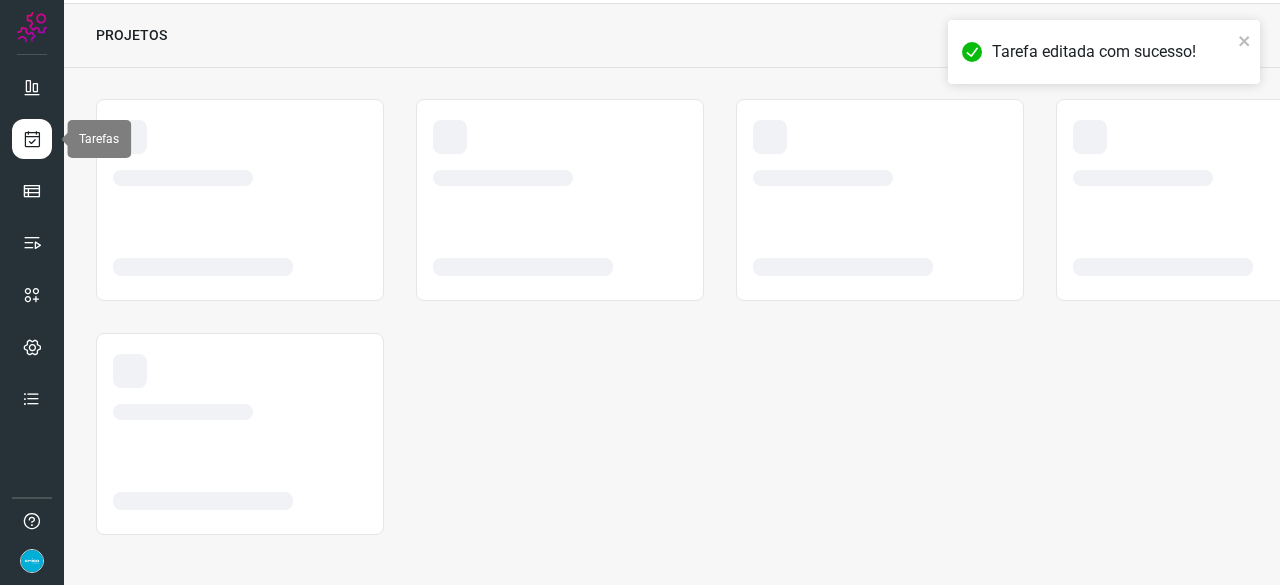 scroll, scrollTop: 60, scrollLeft: 0, axis: vertical 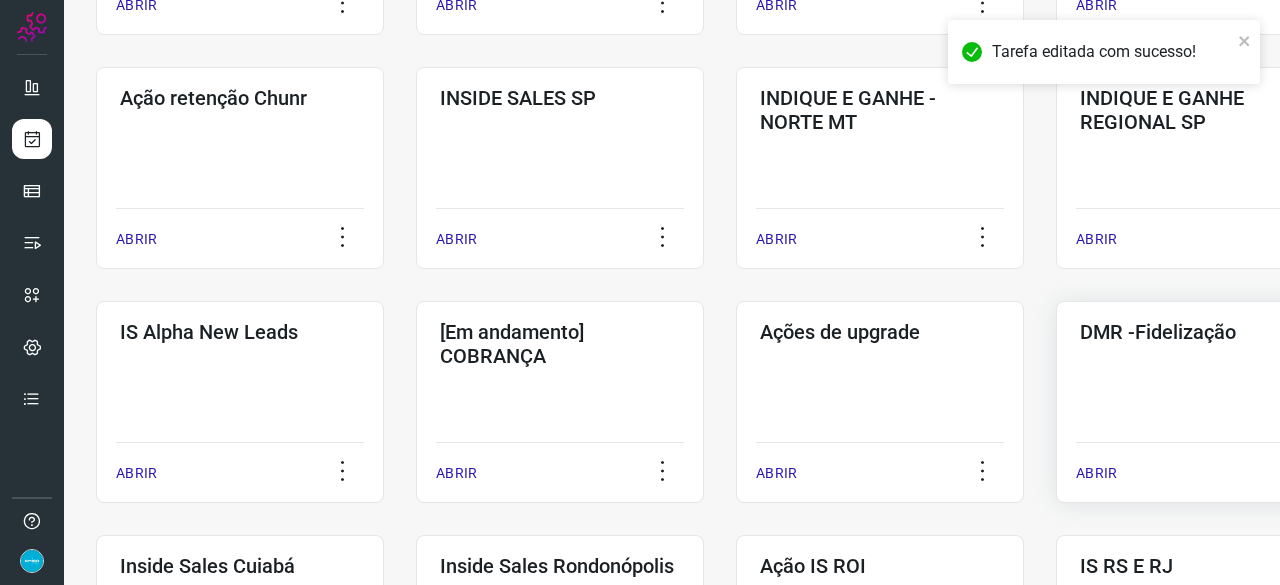 click on "ABRIR" at bounding box center (1096, 473) 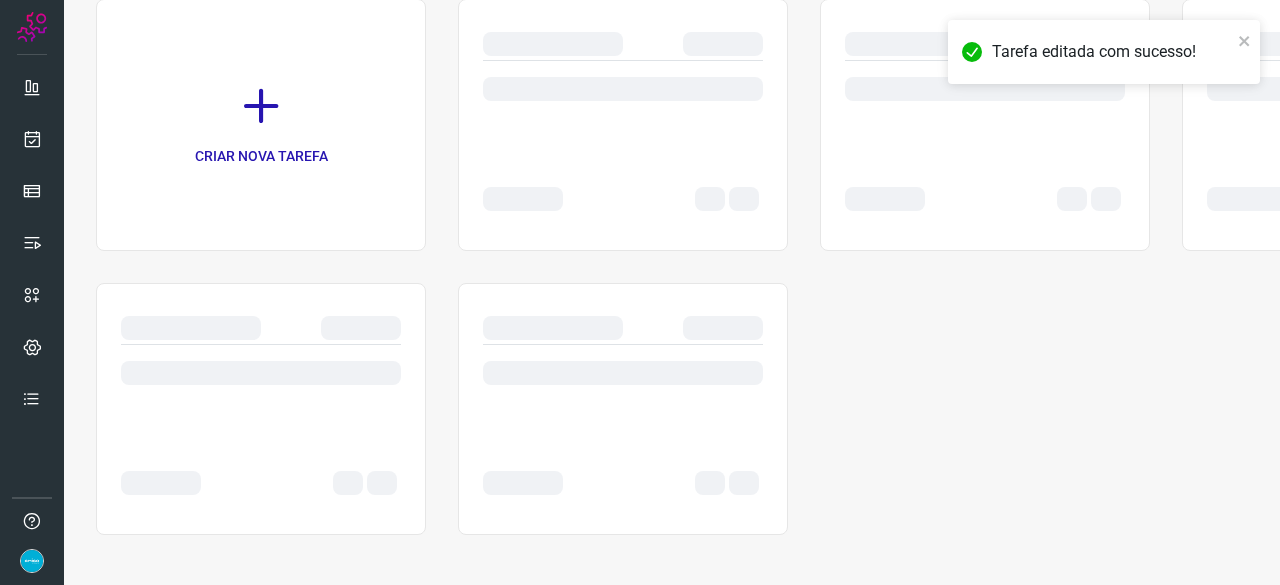 scroll, scrollTop: 0, scrollLeft: 0, axis: both 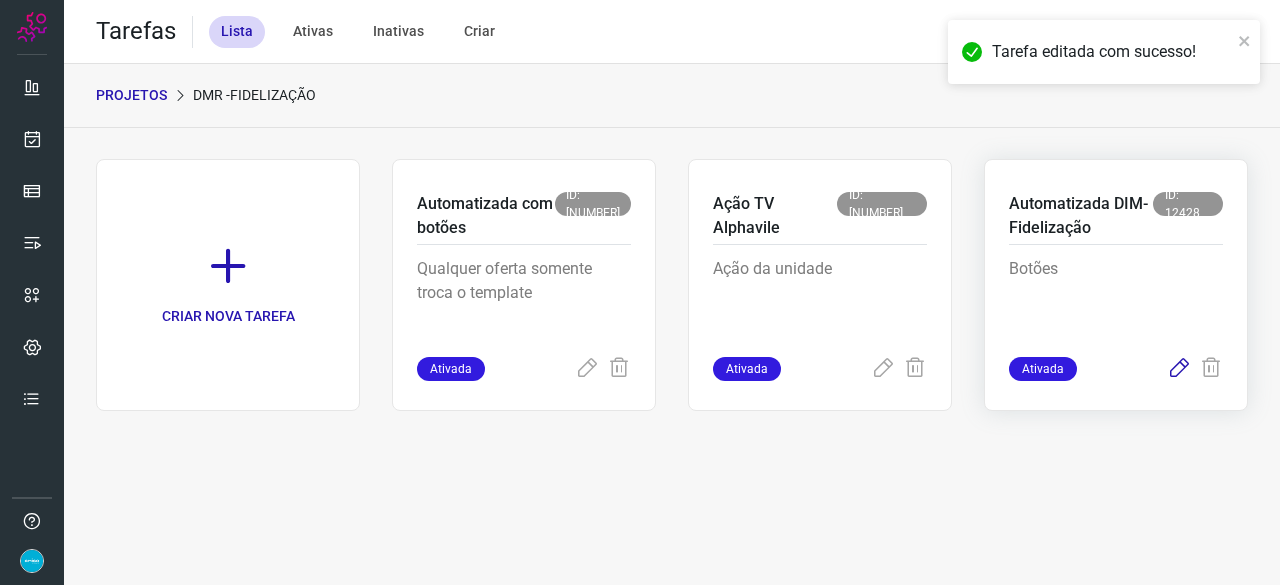 click at bounding box center (1179, 369) 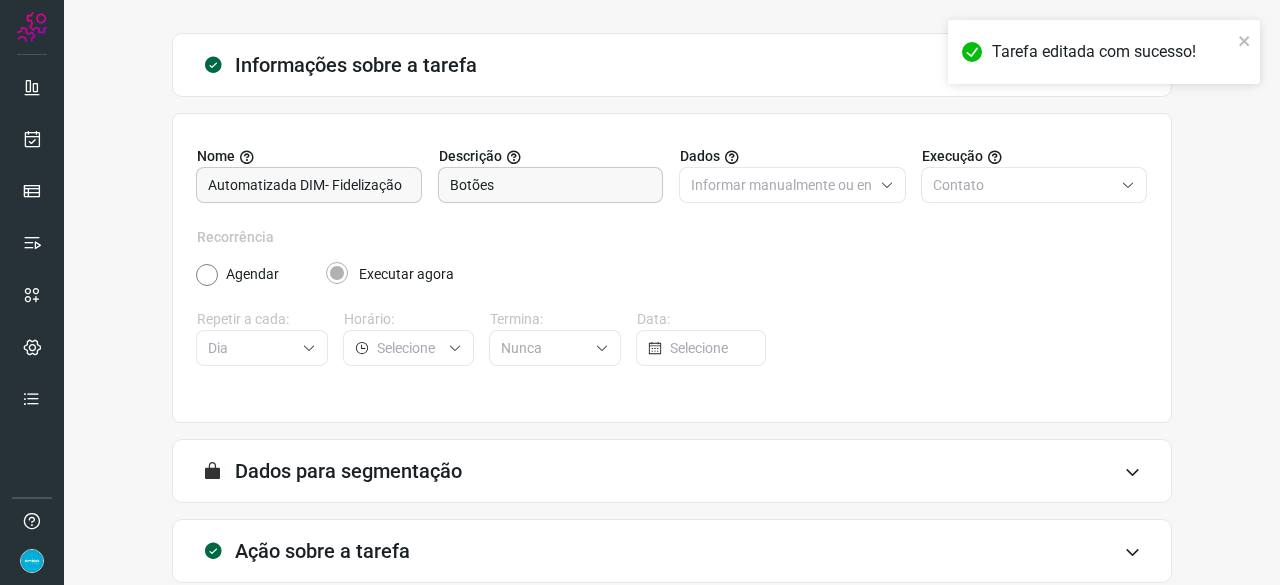 scroll, scrollTop: 195, scrollLeft: 0, axis: vertical 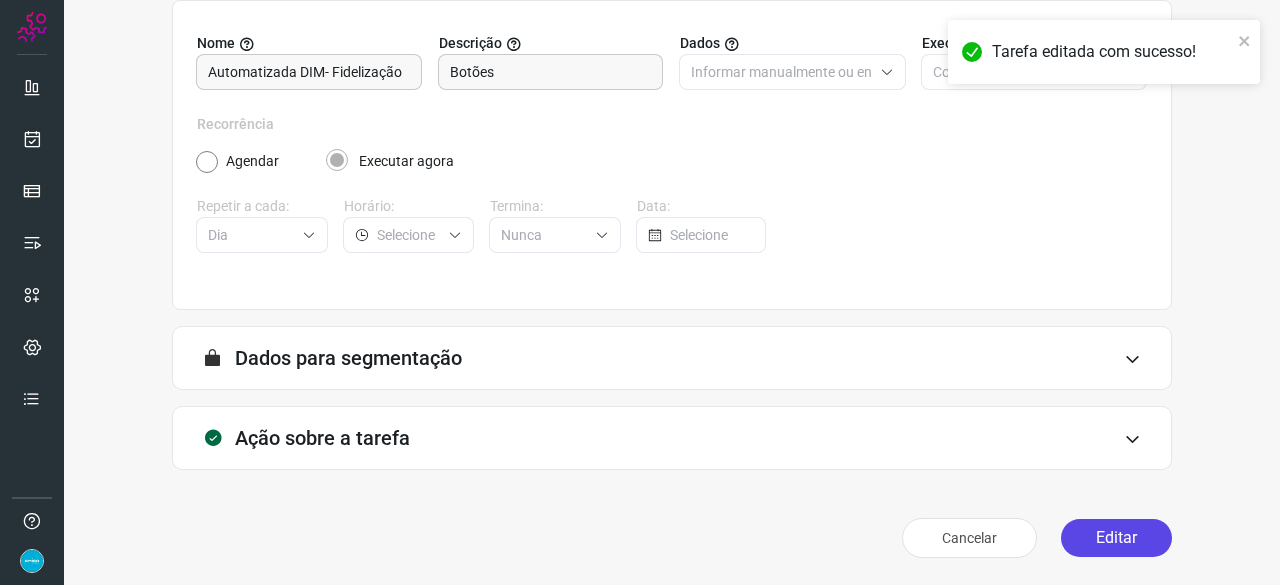 click on "Editar" at bounding box center [1116, 538] 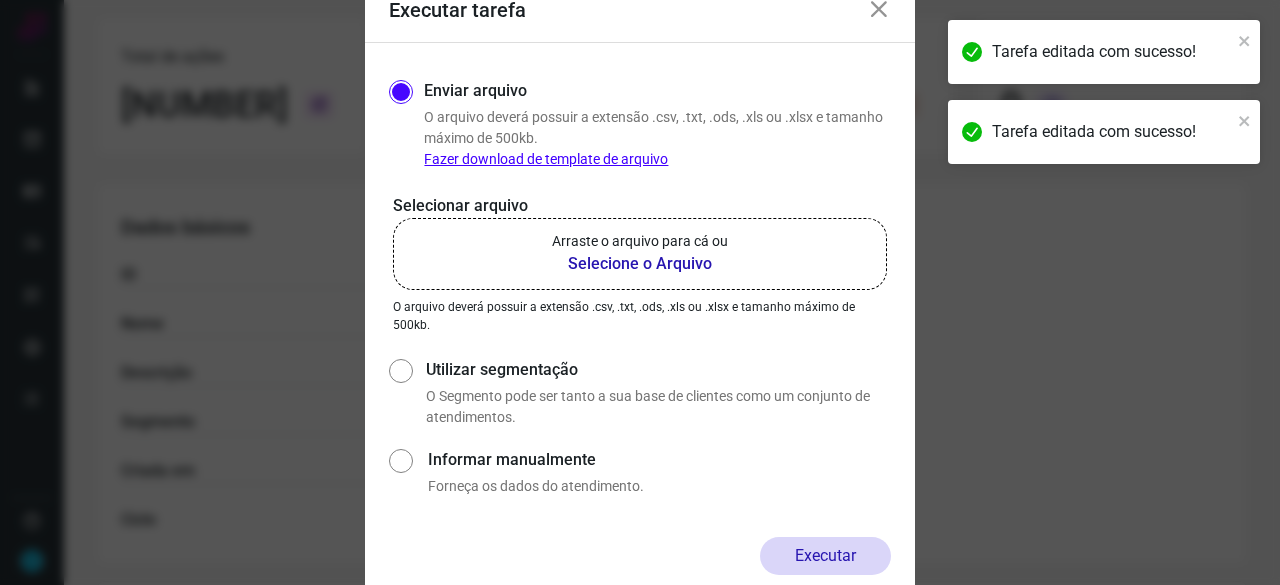 click on "Selecione o Arquivo" at bounding box center [640, 264] 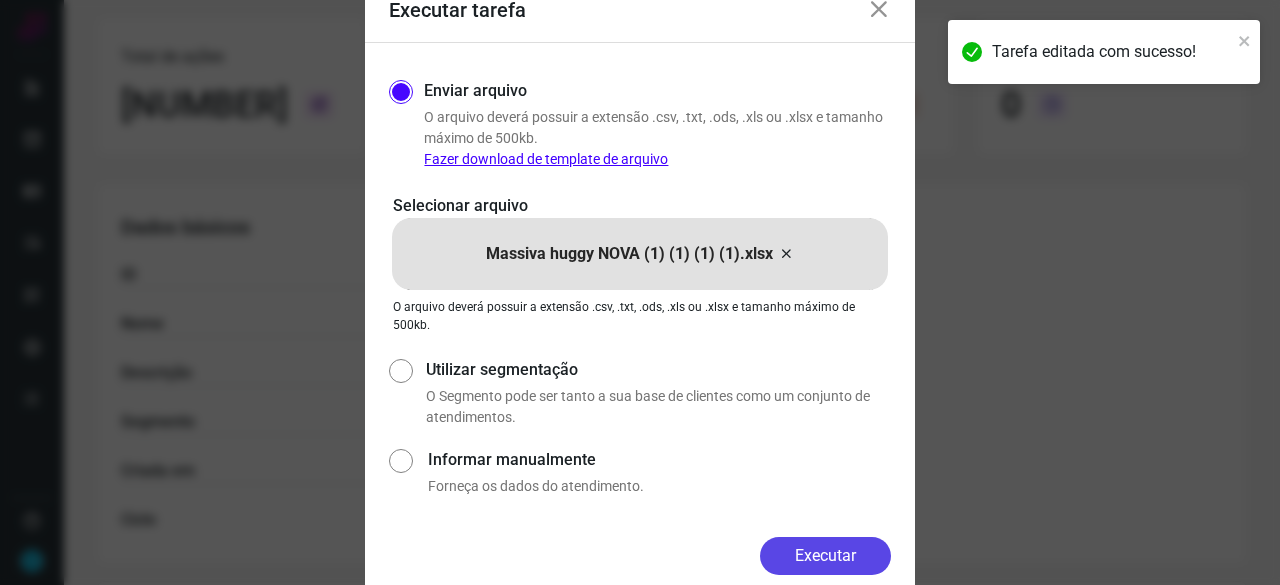 click on "Executar" at bounding box center [825, 556] 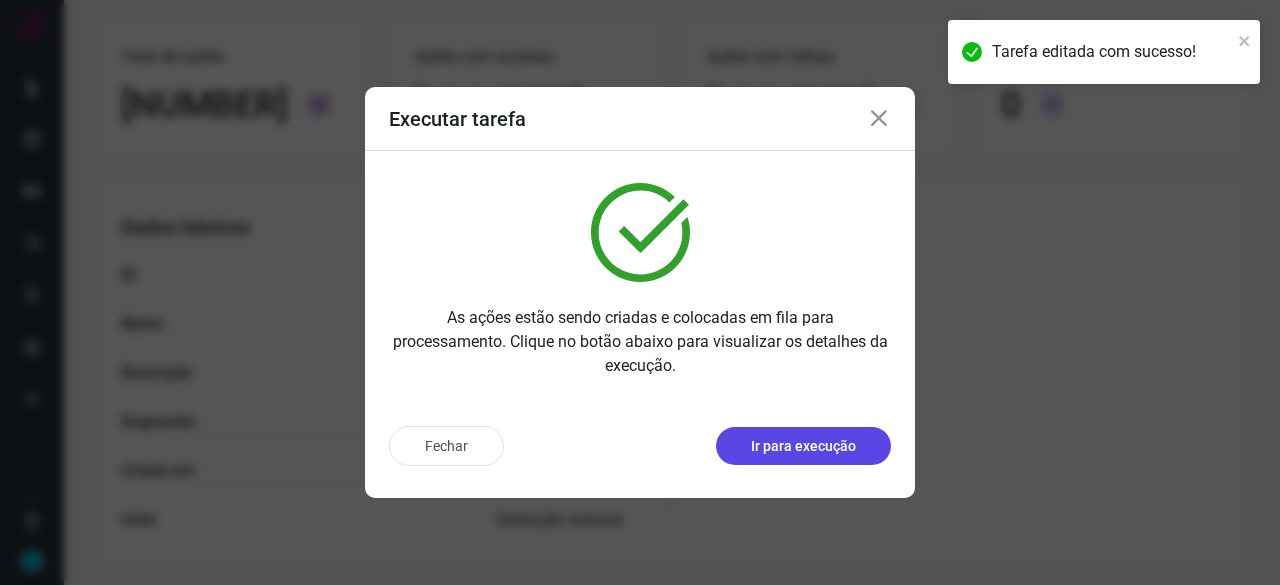 click on "Ir para execução" at bounding box center [803, 446] 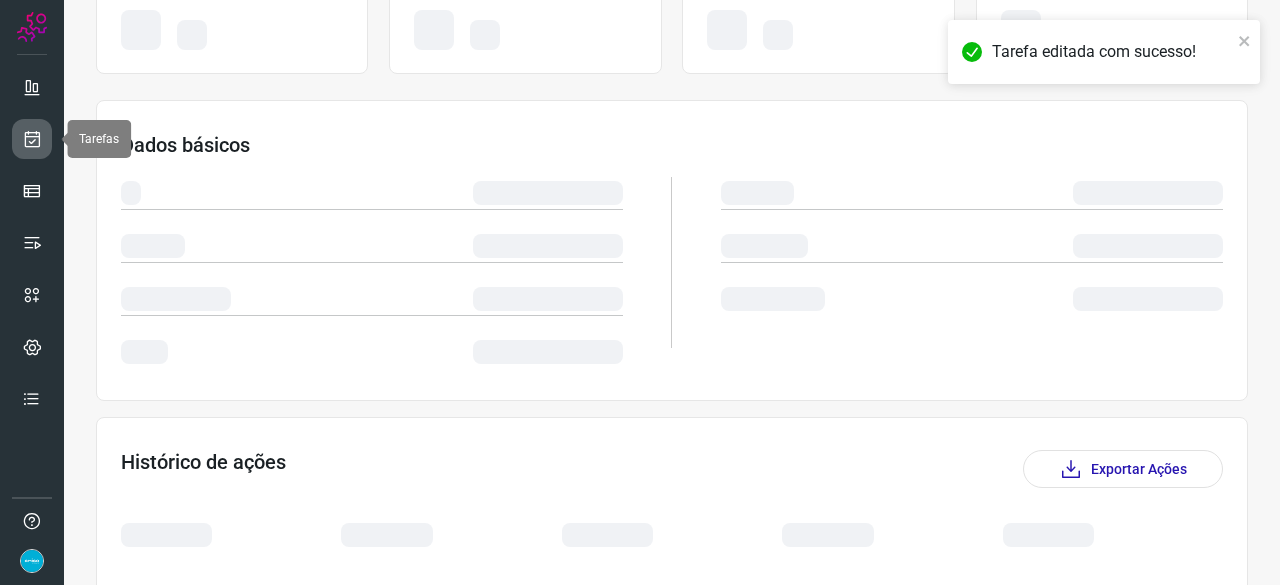 click at bounding box center (32, 139) 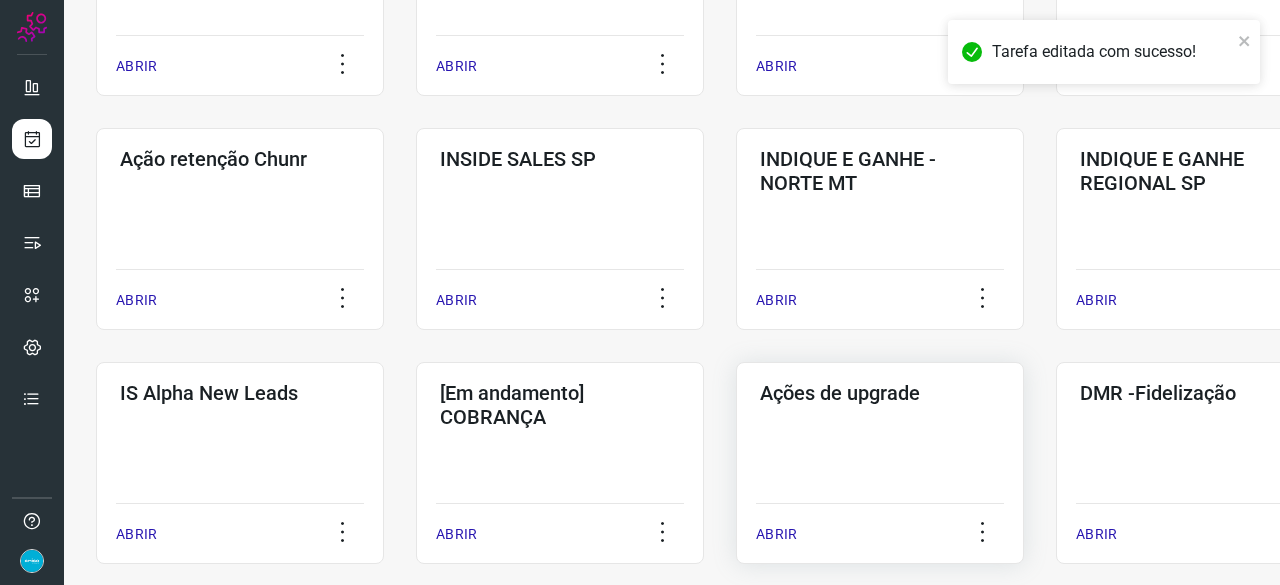 scroll, scrollTop: 560, scrollLeft: 0, axis: vertical 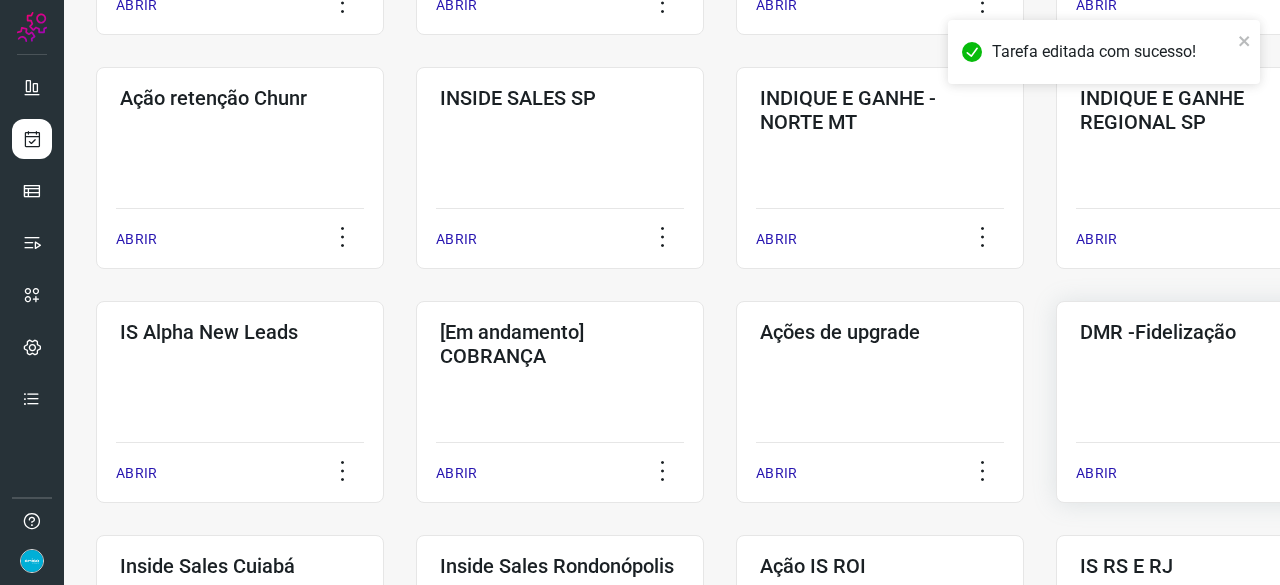 click on "ABRIR" at bounding box center [1096, 473] 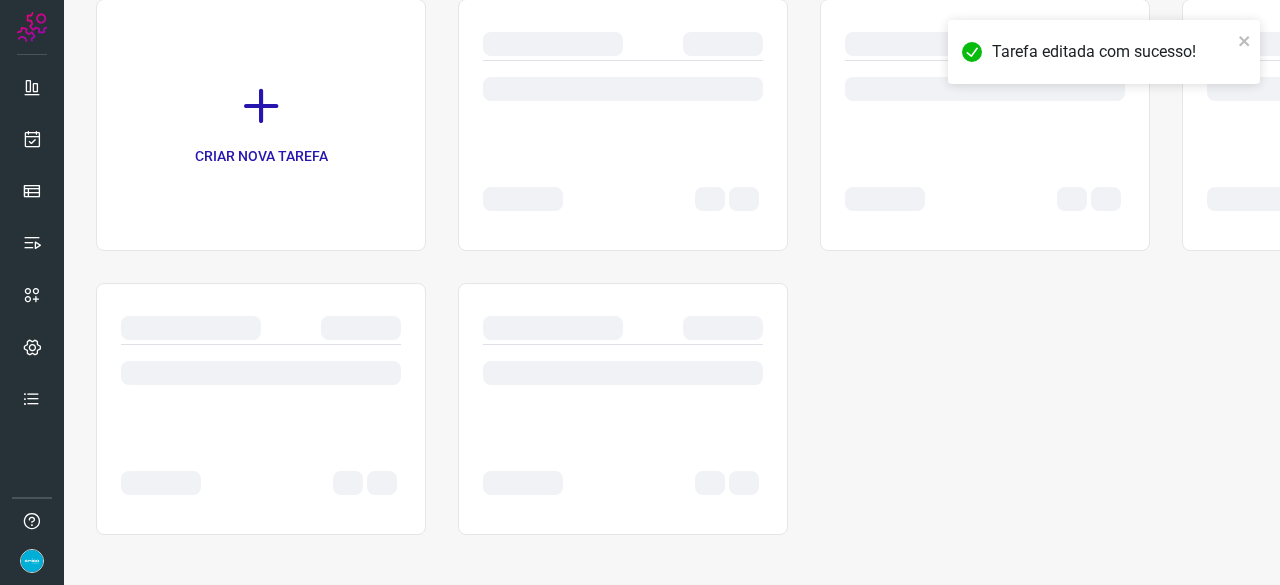scroll, scrollTop: 0, scrollLeft: 0, axis: both 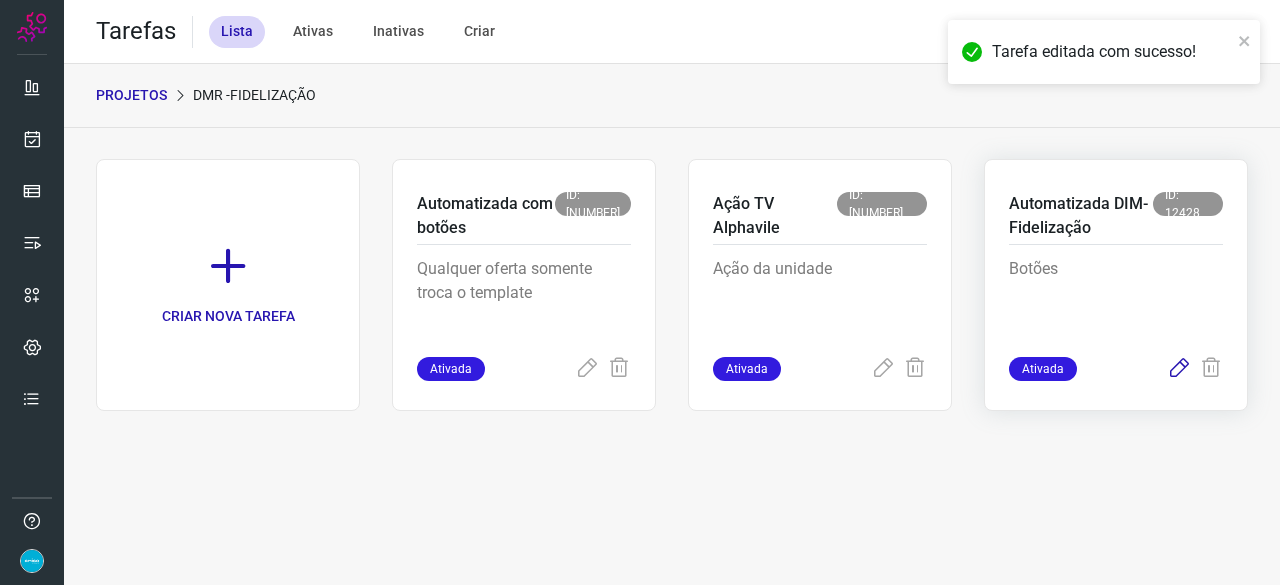 click at bounding box center (1179, 369) 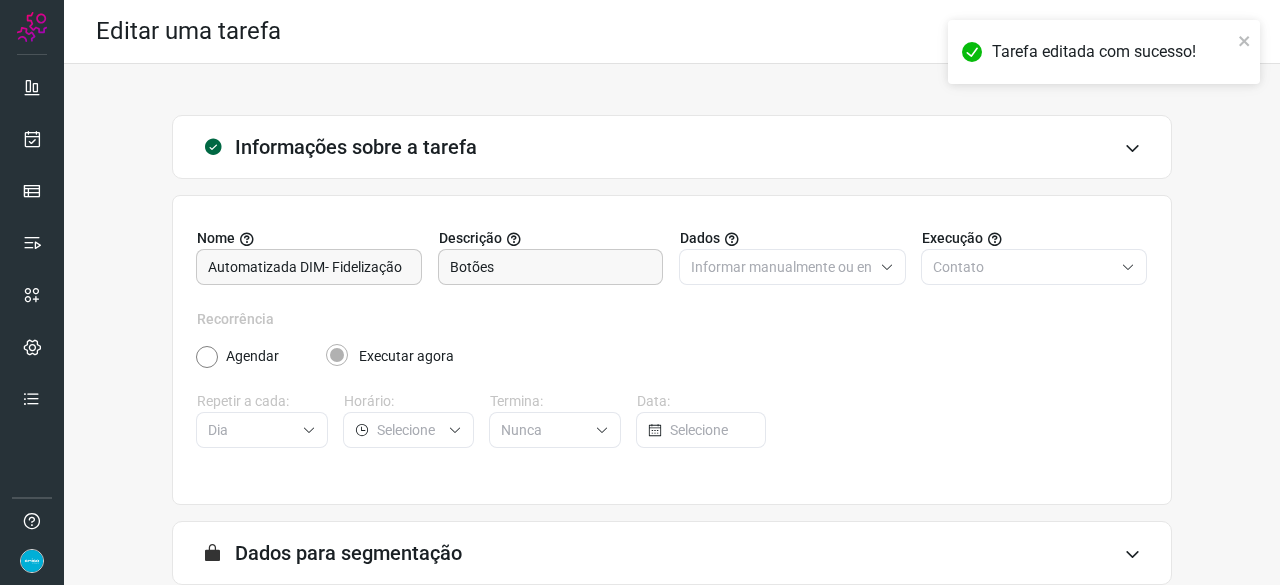 scroll, scrollTop: 195, scrollLeft: 0, axis: vertical 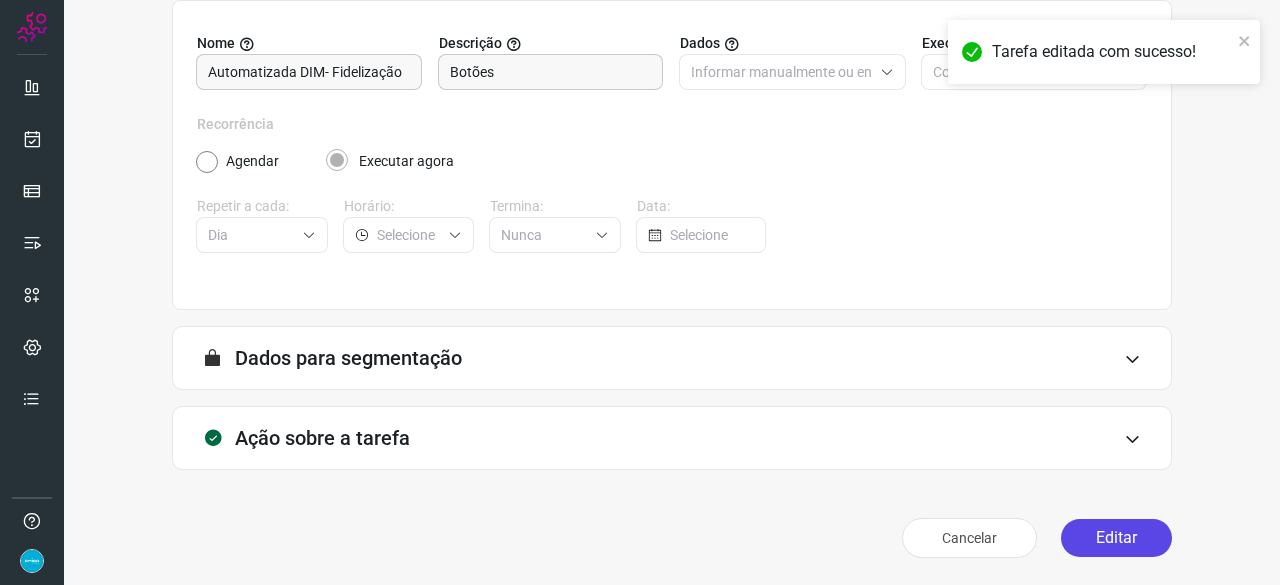 click on "Editar" at bounding box center [1116, 538] 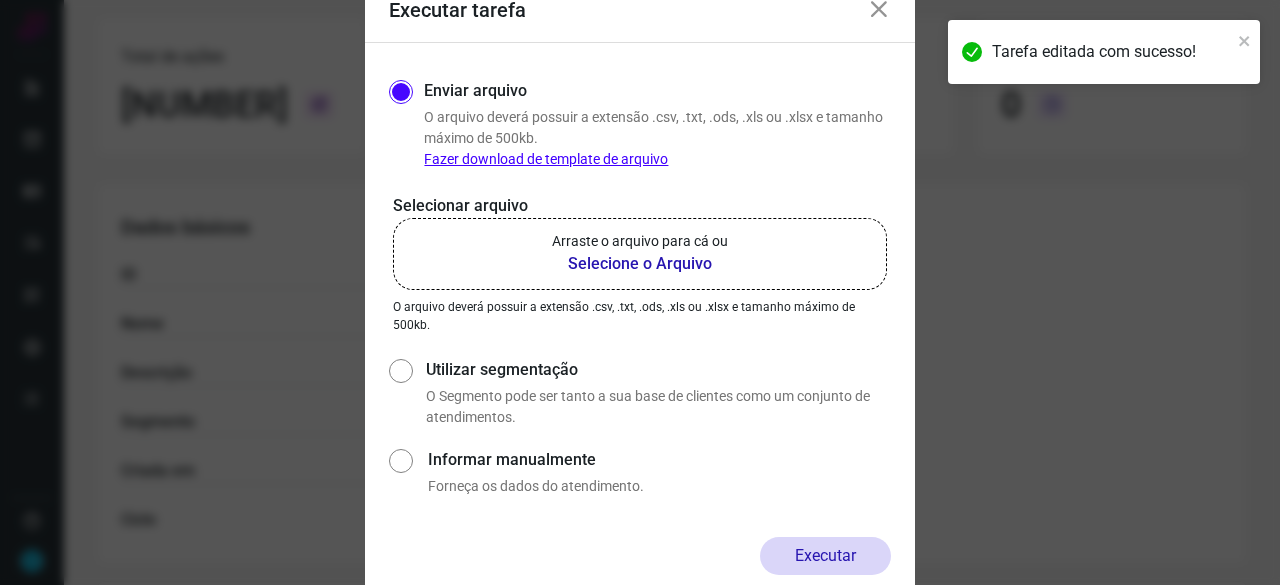 click on "Selecione o Arquivo" at bounding box center (640, 264) 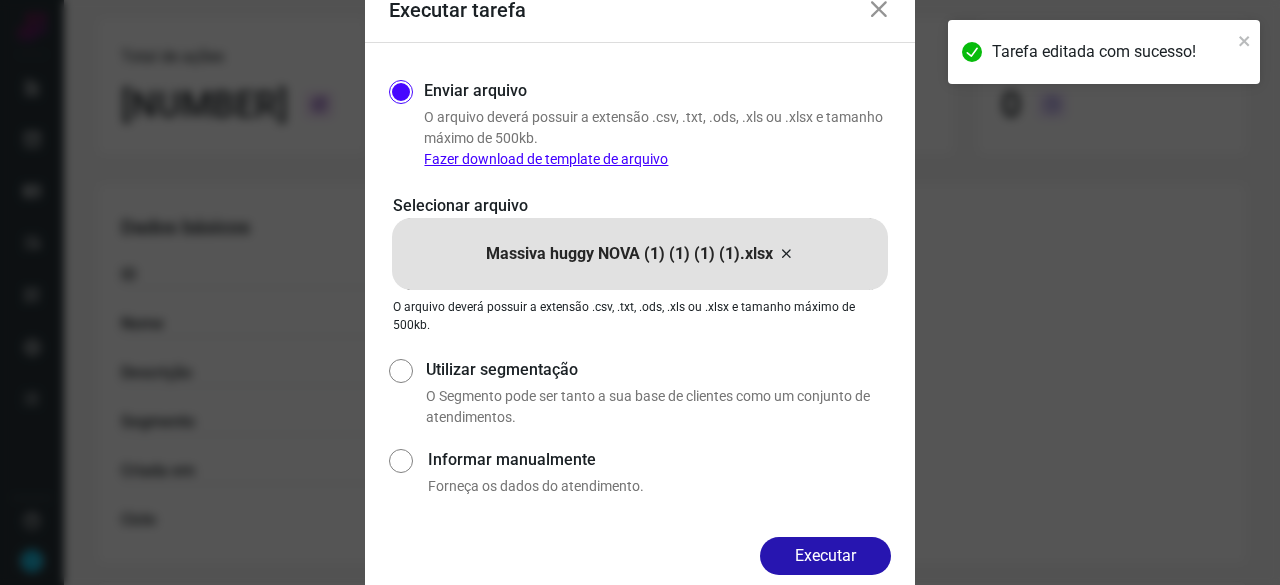 click on "Executar" at bounding box center [825, 556] 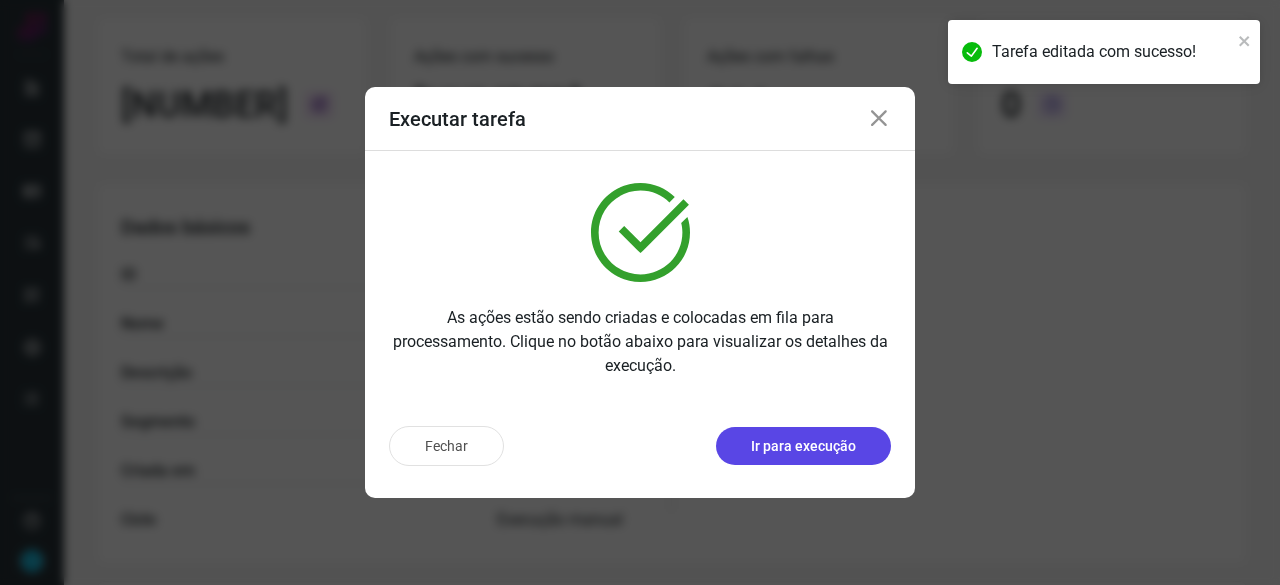 click on "Ir para execução" at bounding box center [803, 446] 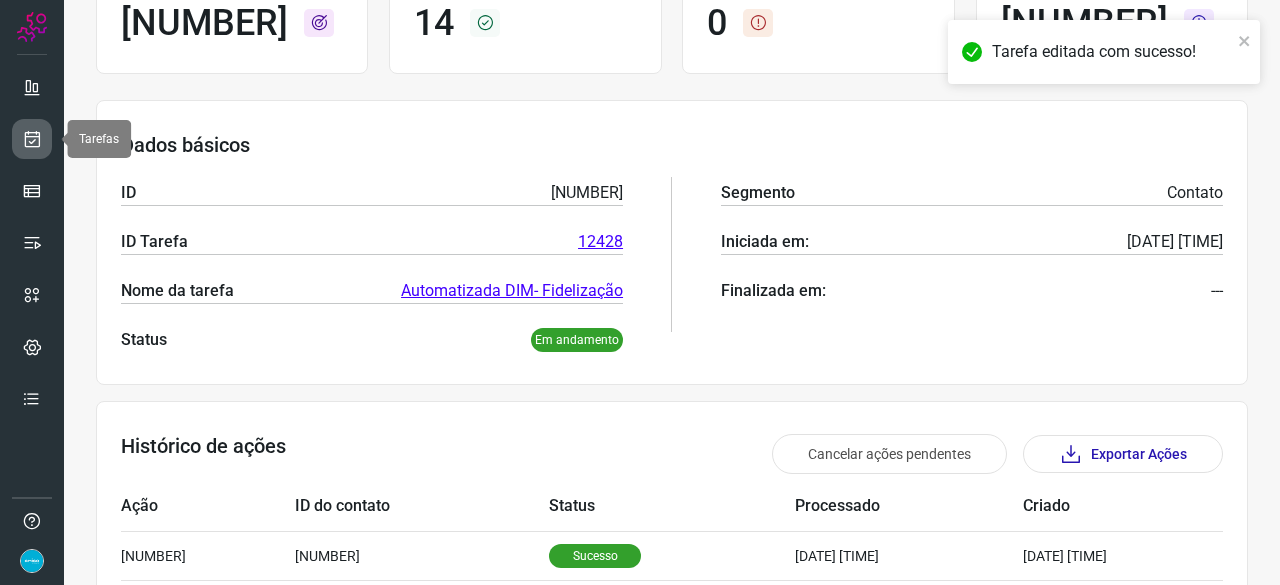 click at bounding box center [32, 139] 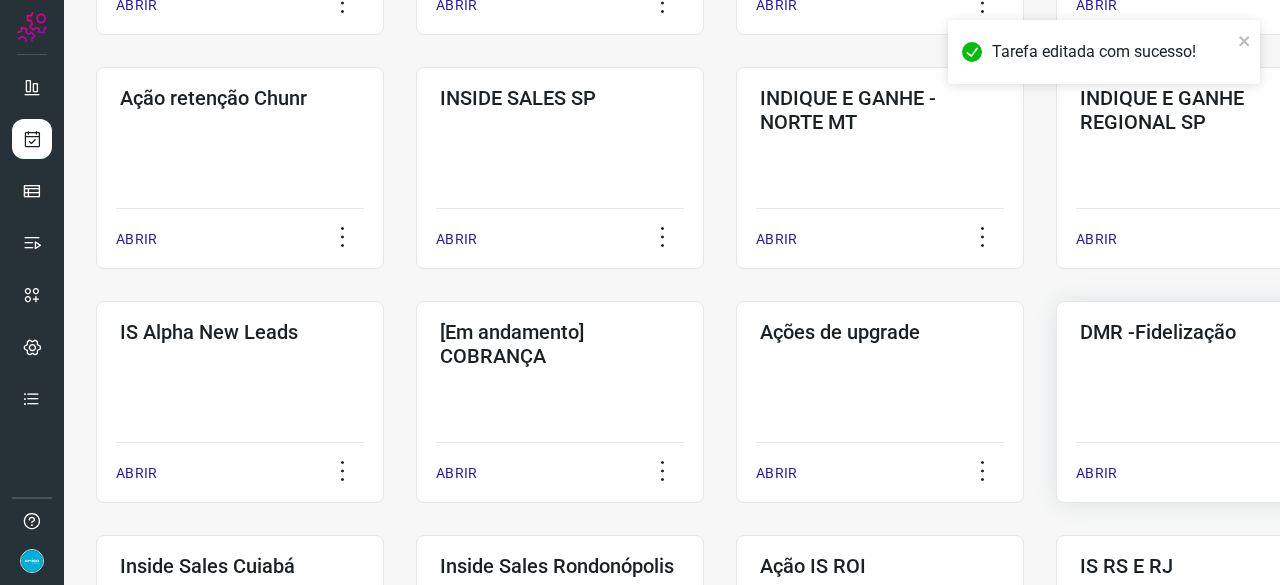 click on "ABRIR" at bounding box center [1096, 473] 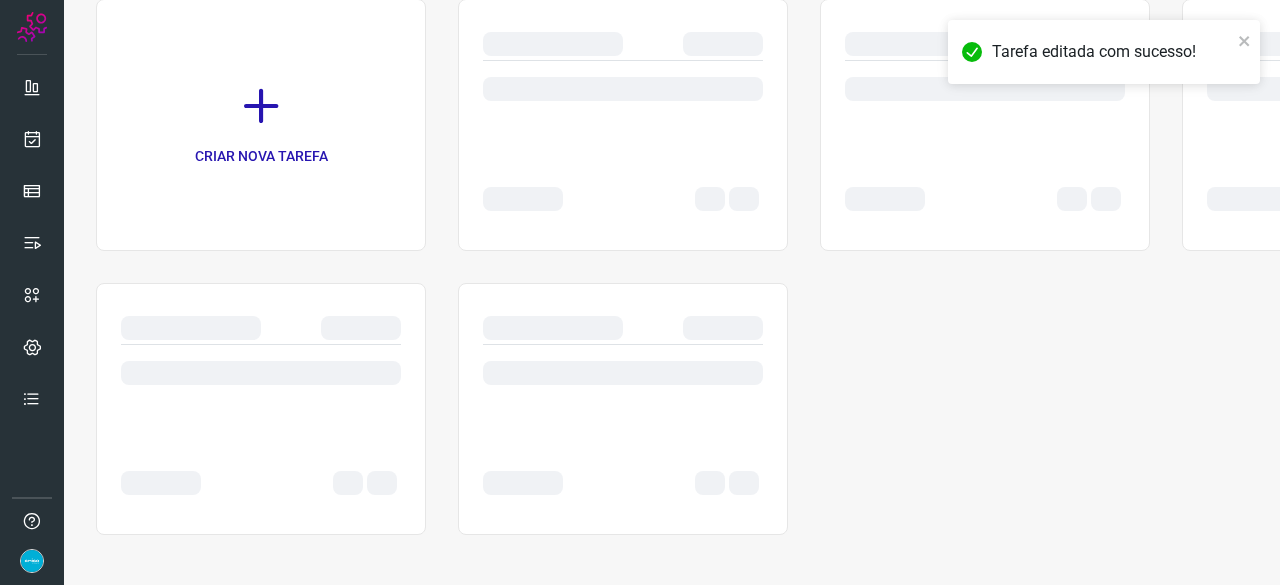 scroll, scrollTop: 0, scrollLeft: 0, axis: both 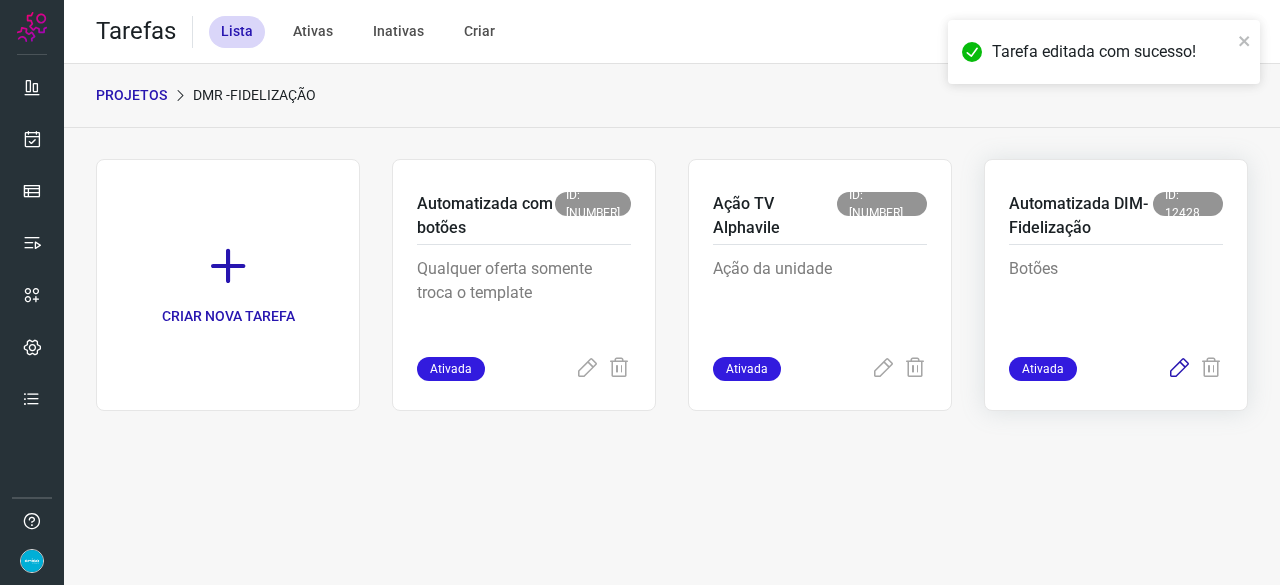 click at bounding box center (1179, 369) 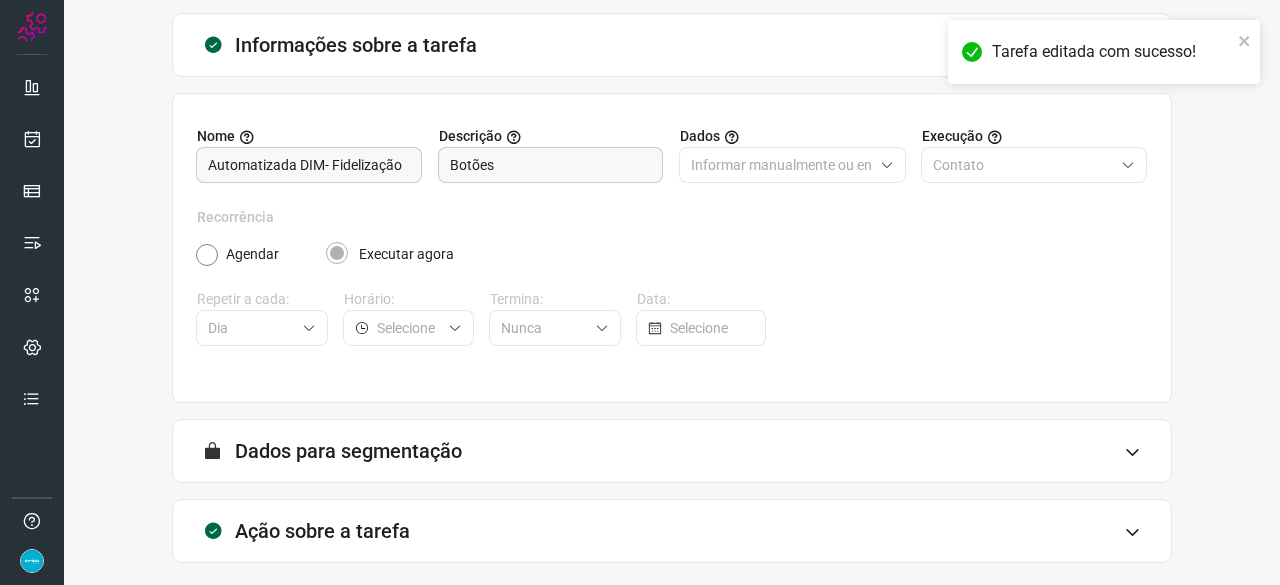 scroll, scrollTop: 195, scrollLeft: 0, axis: vertical 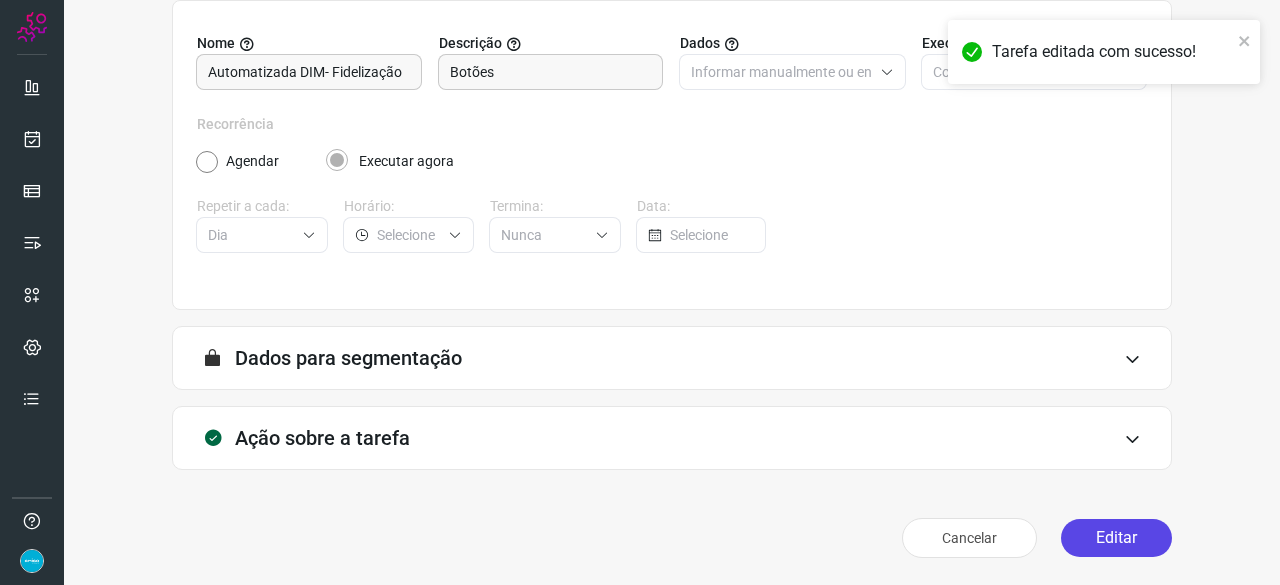 click on "Editar" at bounding box center [1116, 538] 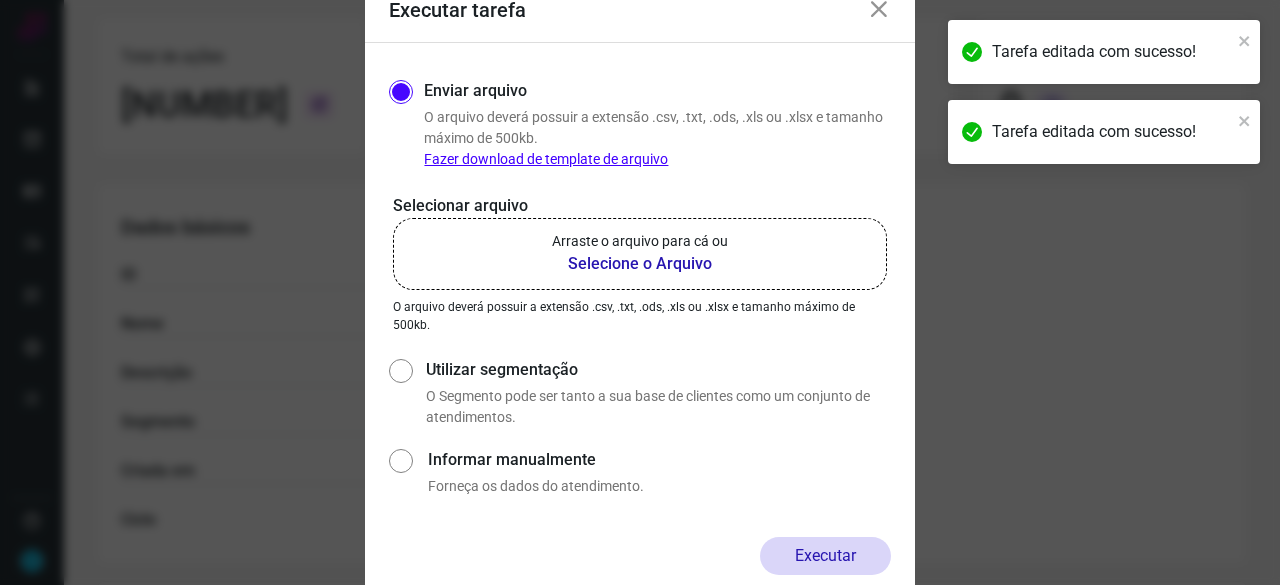 click on "Selecione o Arquivo" at bounding box center [640, 264] 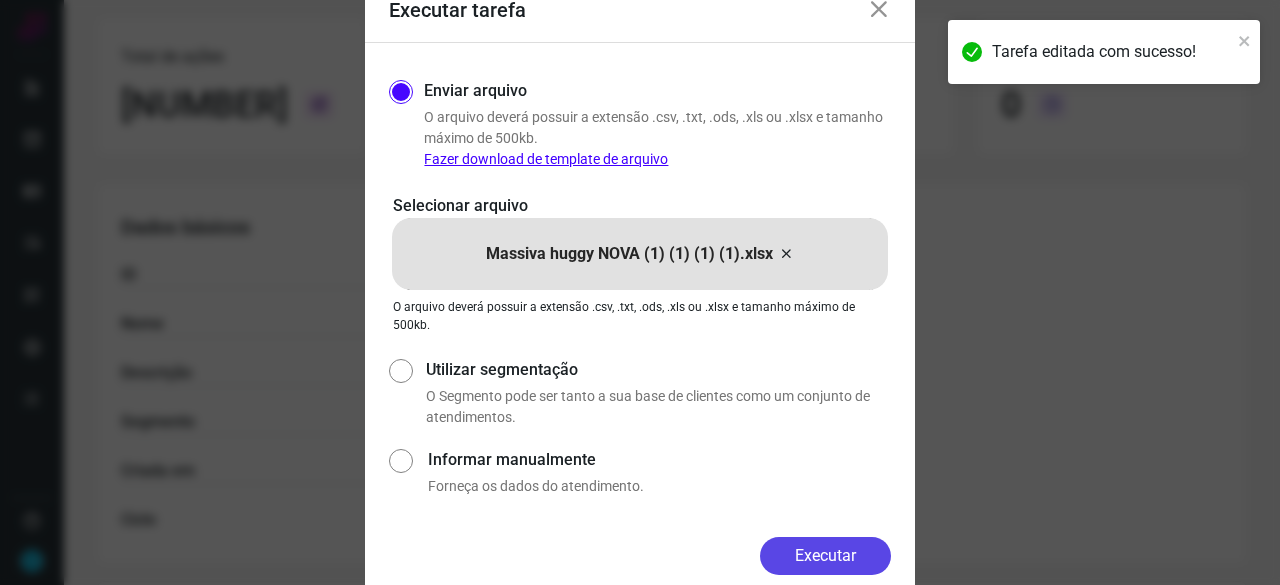 click on "Executar" at bounding box center (825, 556) 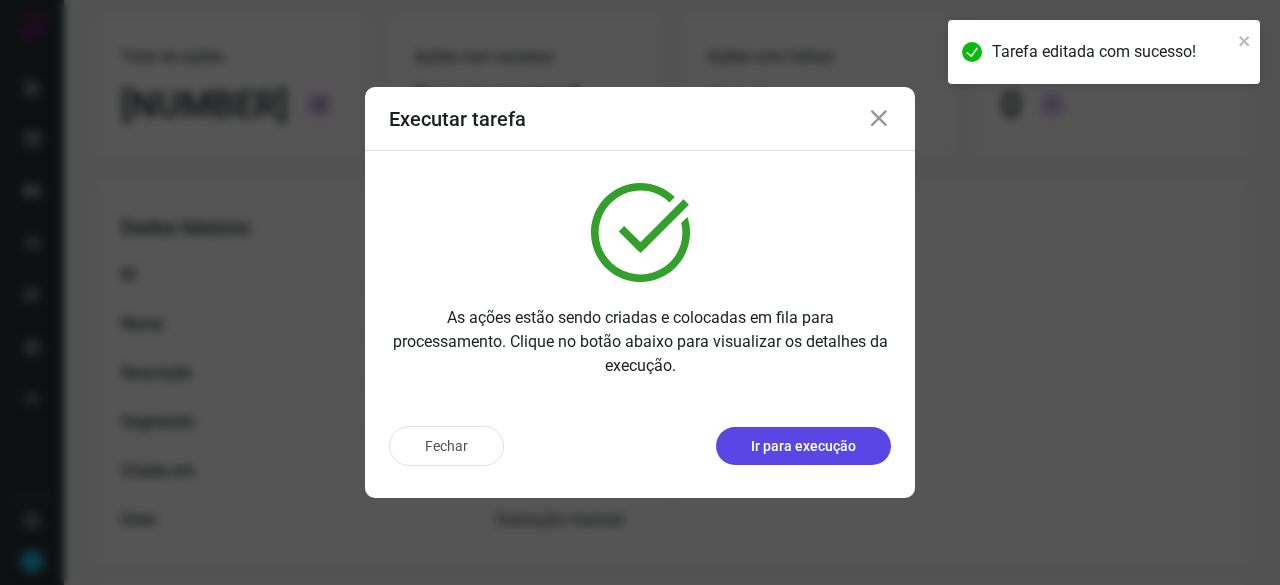 click on "Ir para execução" at bounding box center [803, 446] 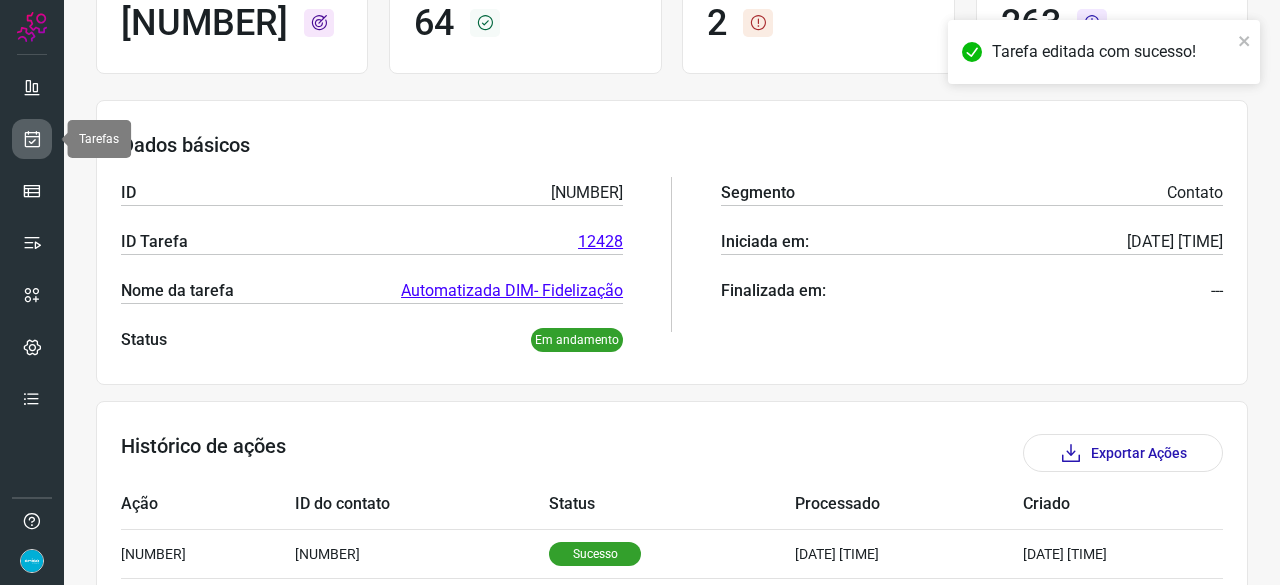 click at bounding box center [32, 139] 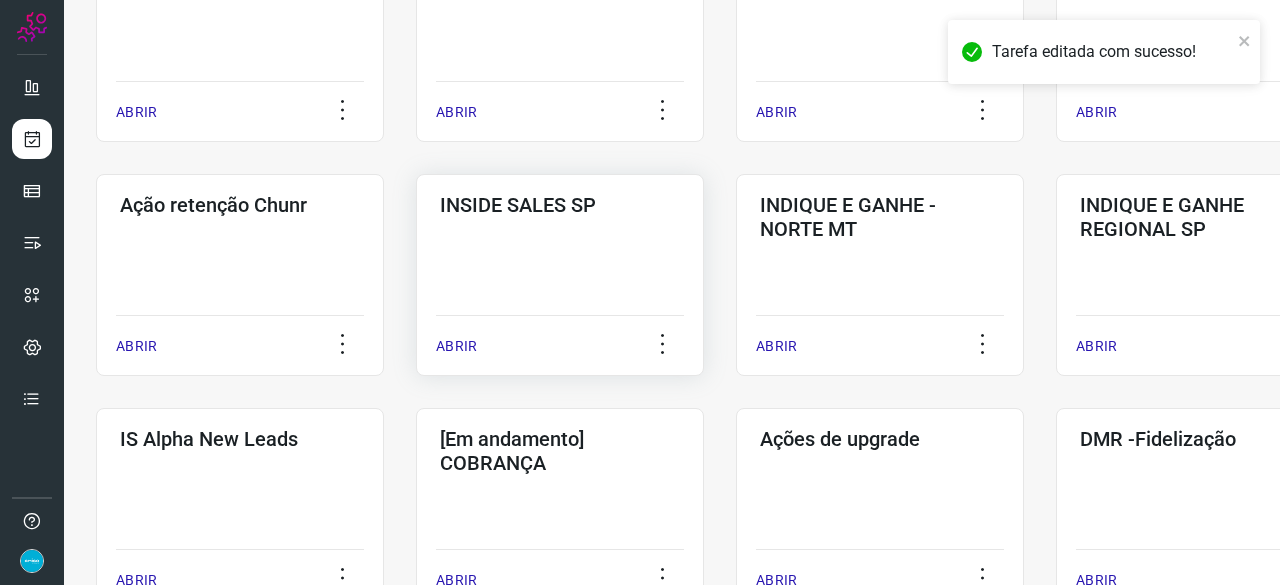 scroll, scrollTop: 560, scrollLeft: 0, axis: vertical 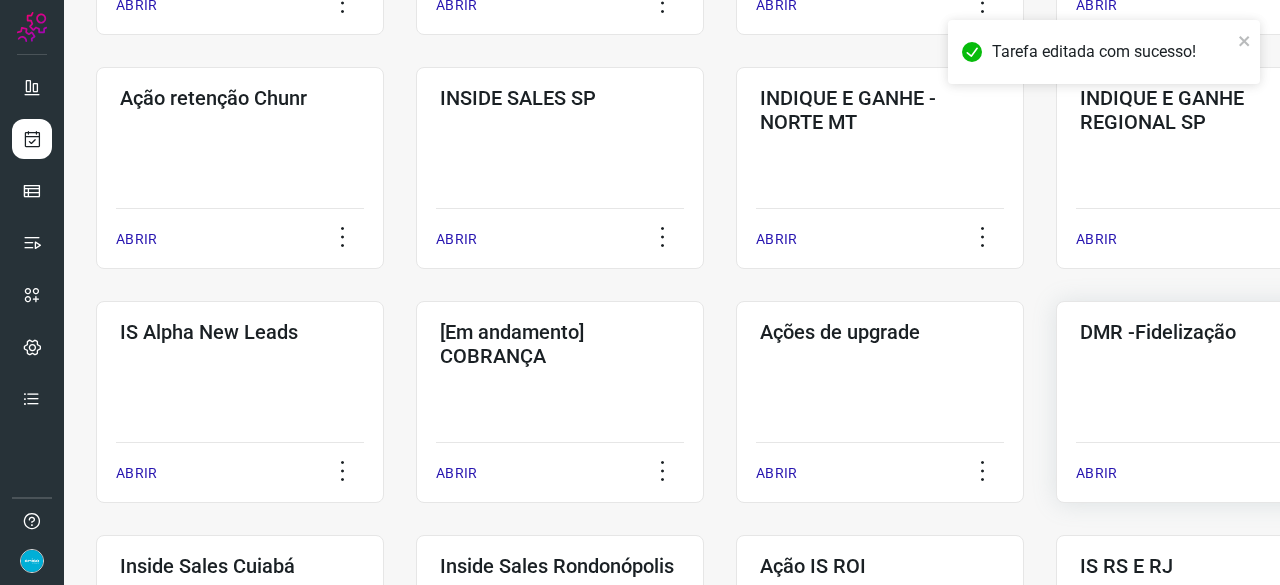 click on "ABRIR" at bounding box center (1096, 473) 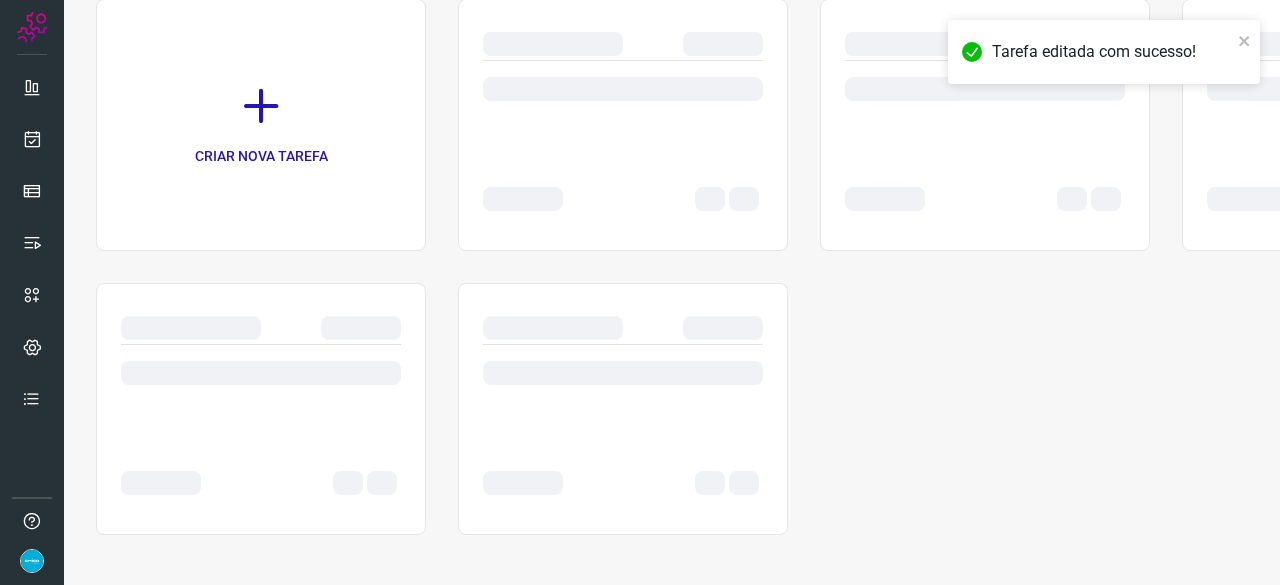 scroll, scrollTop: 0, scrollLeft: 0, axis: both 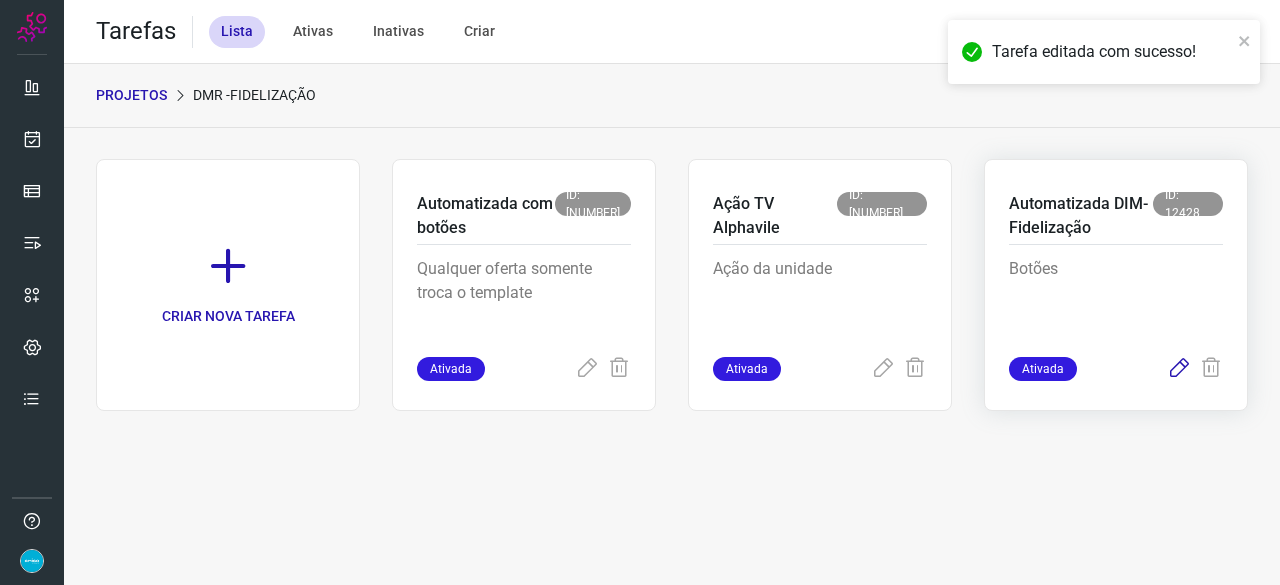 click at bounding box center (1179, 369) 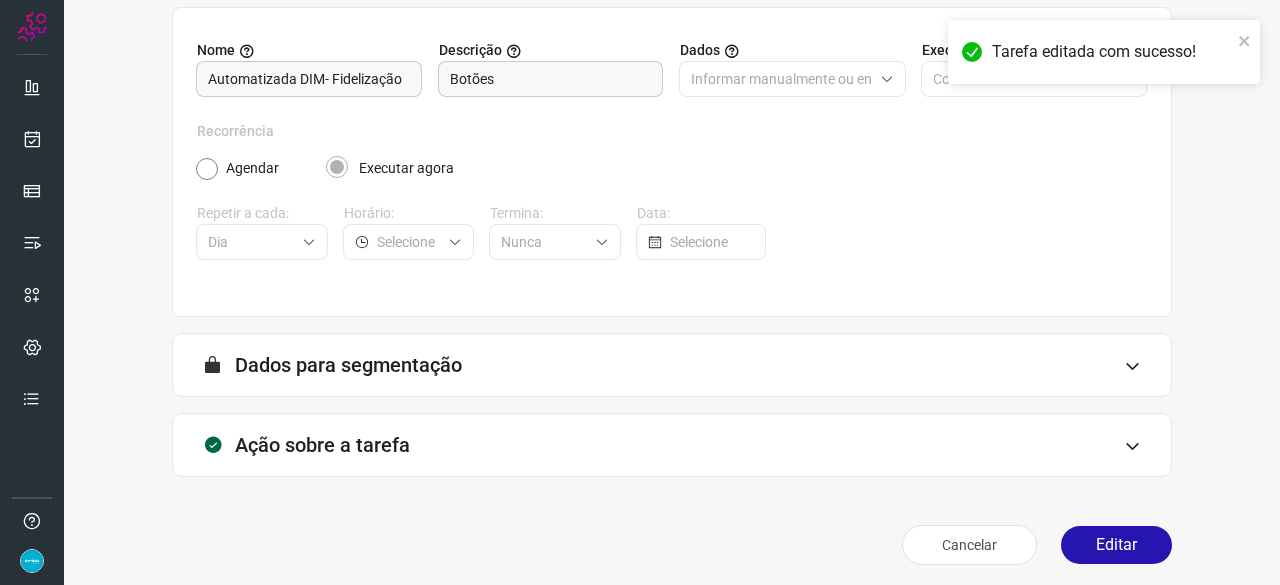 scroll, scrollTop: 195, scrollLeft: 0, axis: vertical 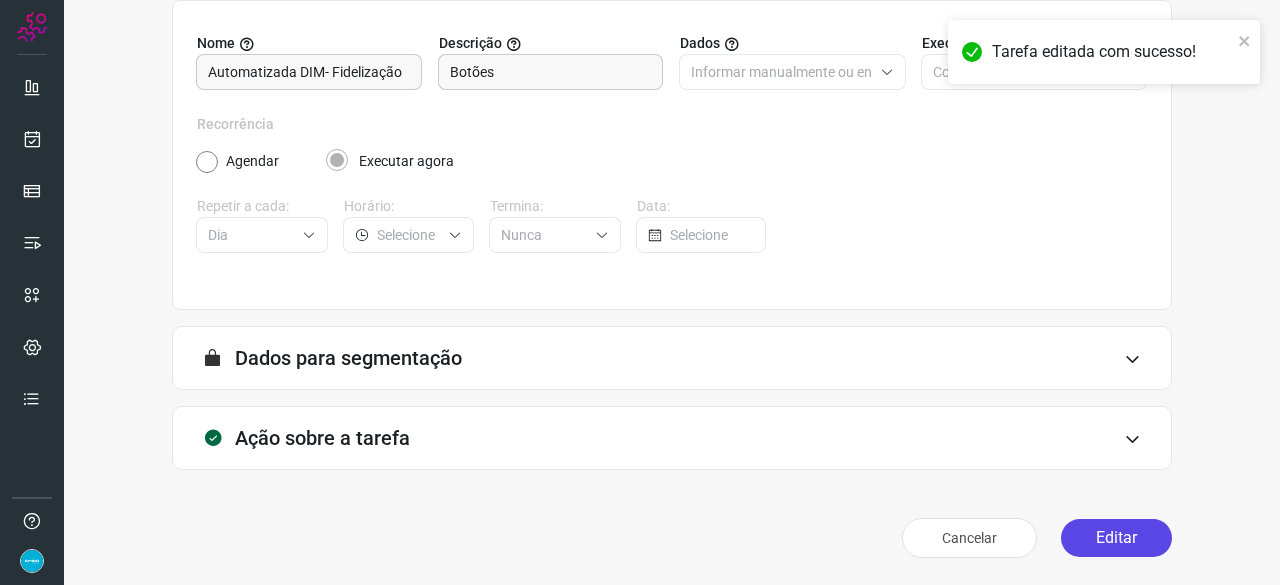 click on "Editar" at bounding box center (1116, 538) 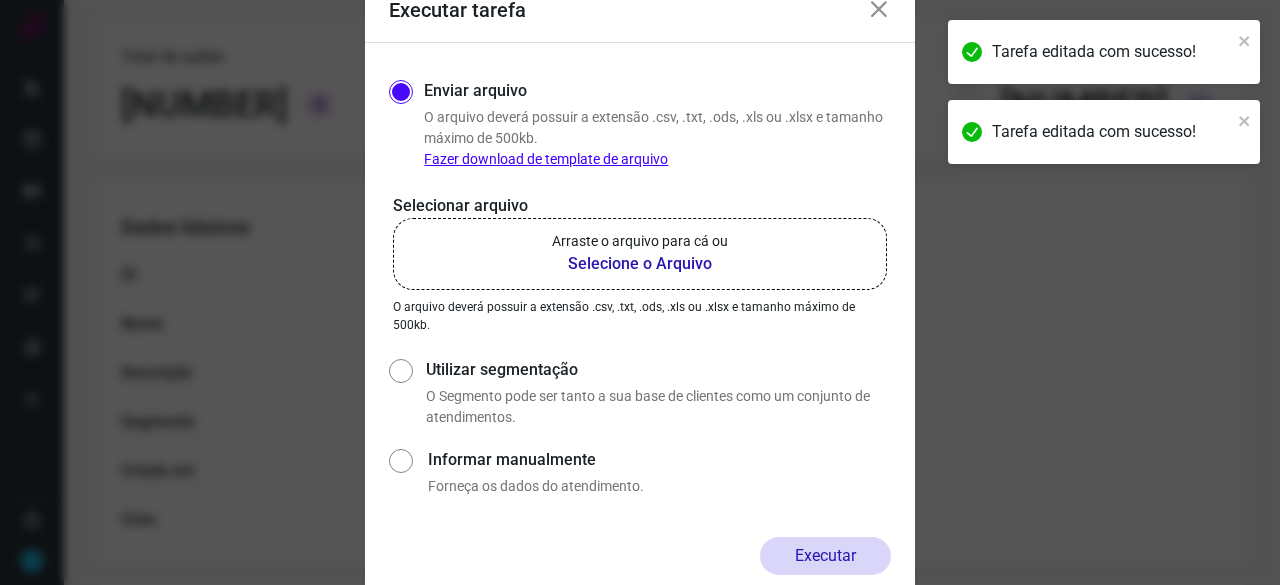 click on "Selecione o Arquivo" at bounding box center (640, 264) 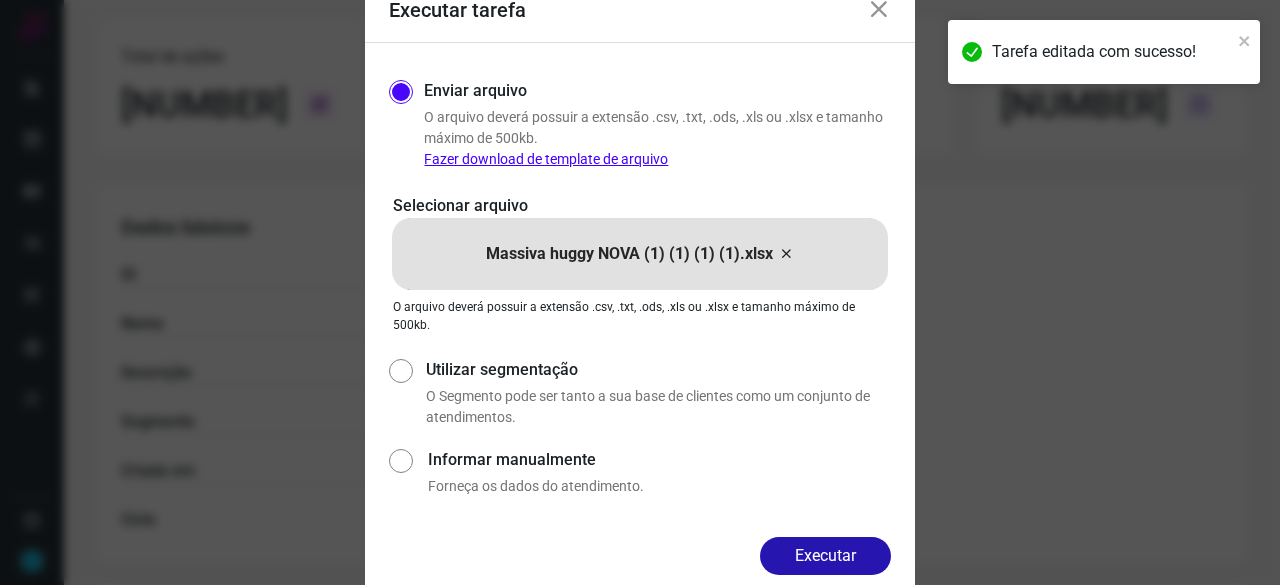click on "Executar" at bounding box center [825, 556] 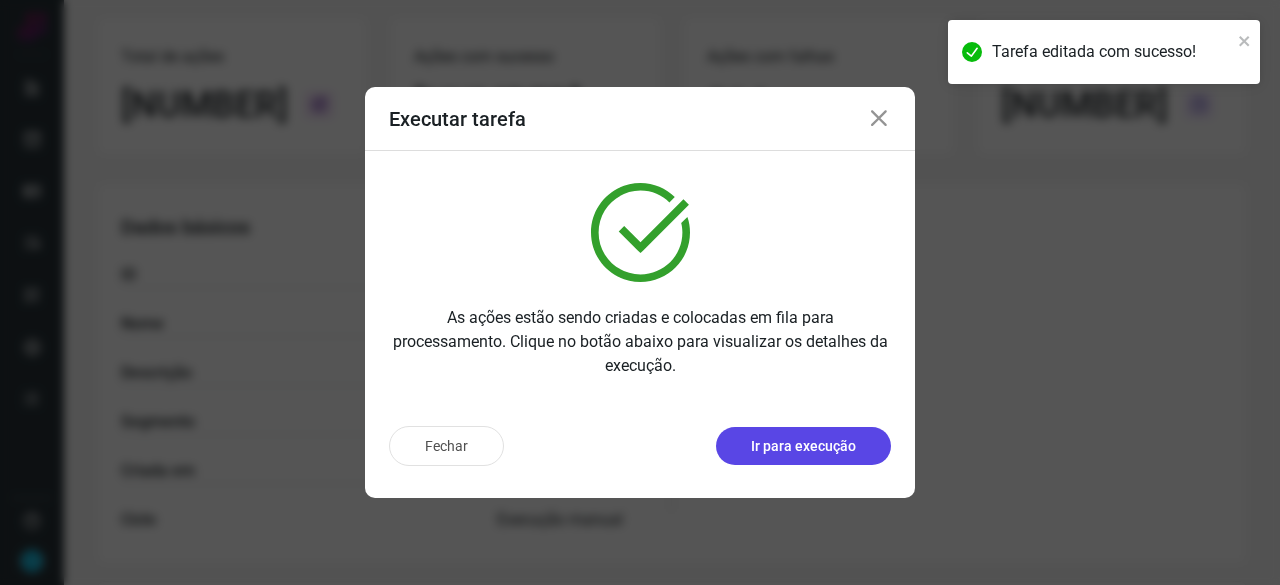 click on "Ir para execução" at bounding box center [803, 446] 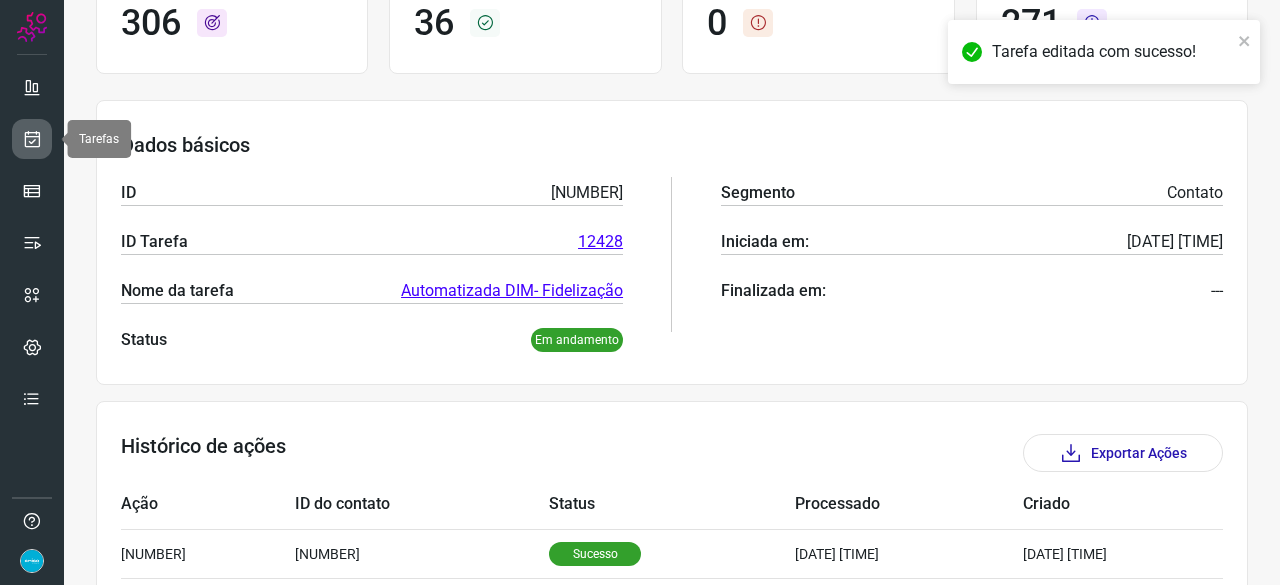 click at bounding box center [32, 139] 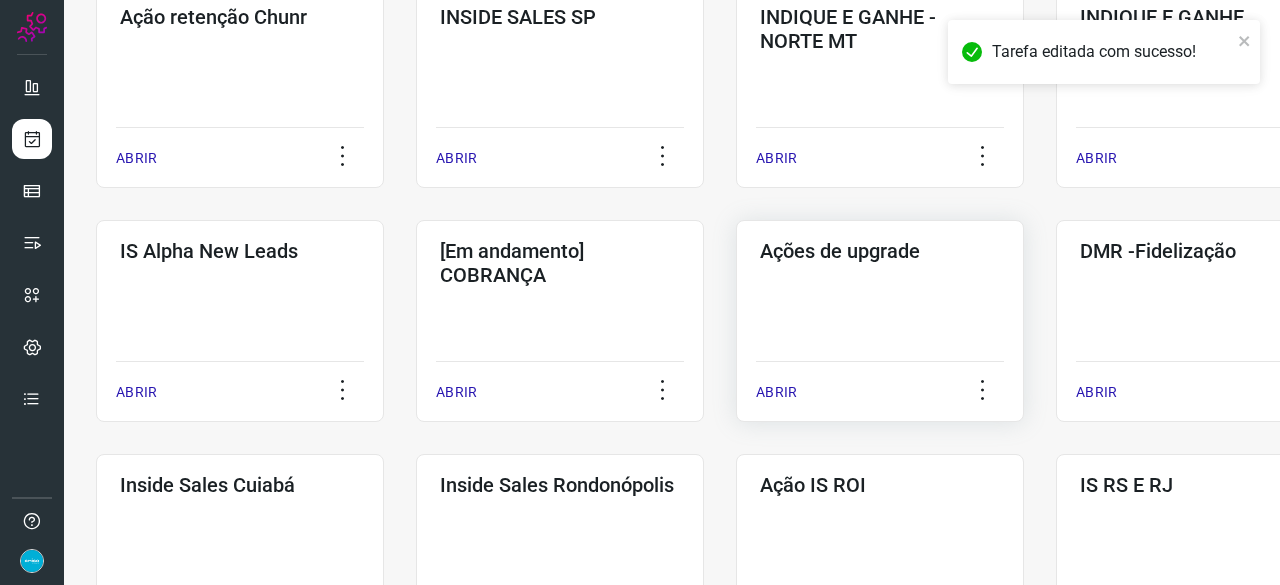 scroll, scrollTop: 660, scrollLeft: 0, axis: vertical 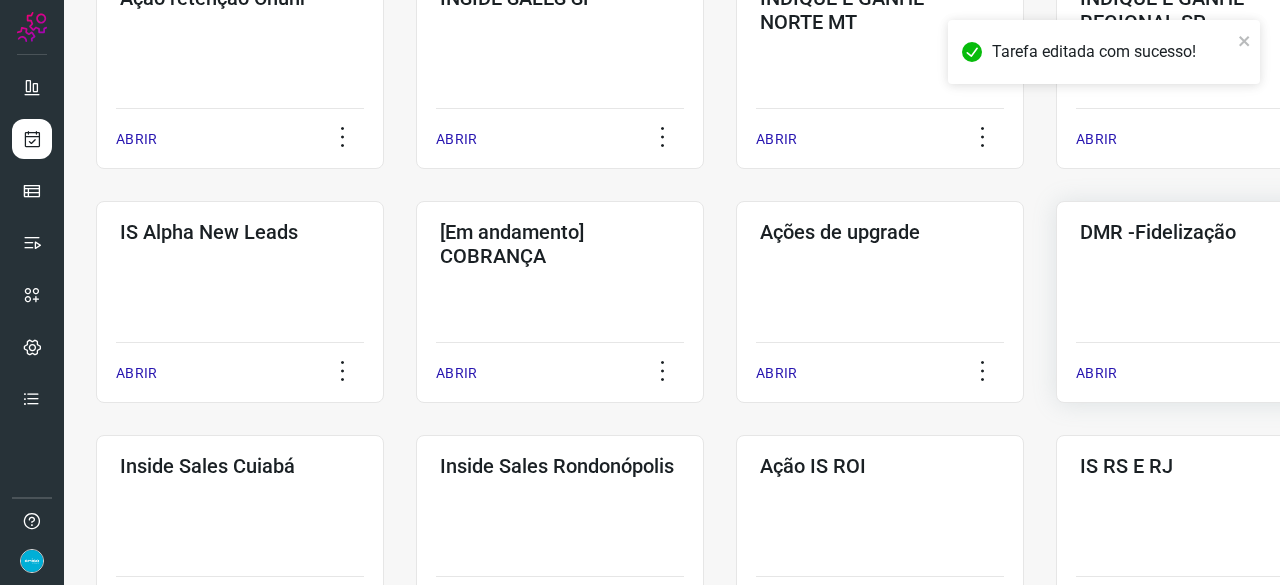 click on "ABRIR" at bounding box center [1200, 367] 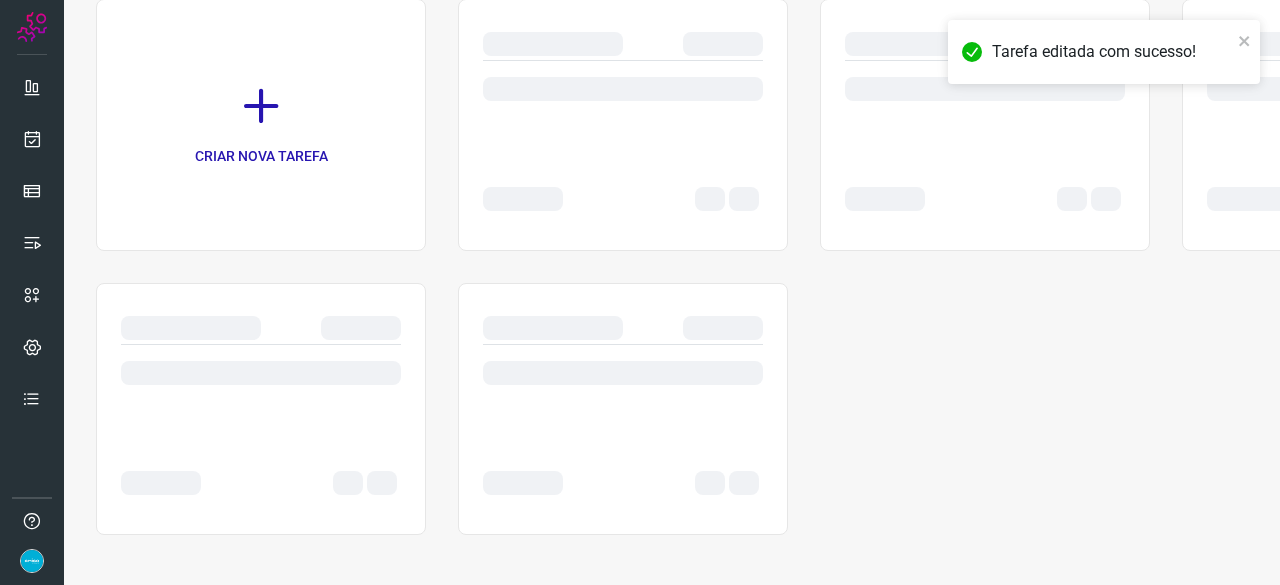 scroll, scrollTop: 0, scrollLeft: 0, axis: both 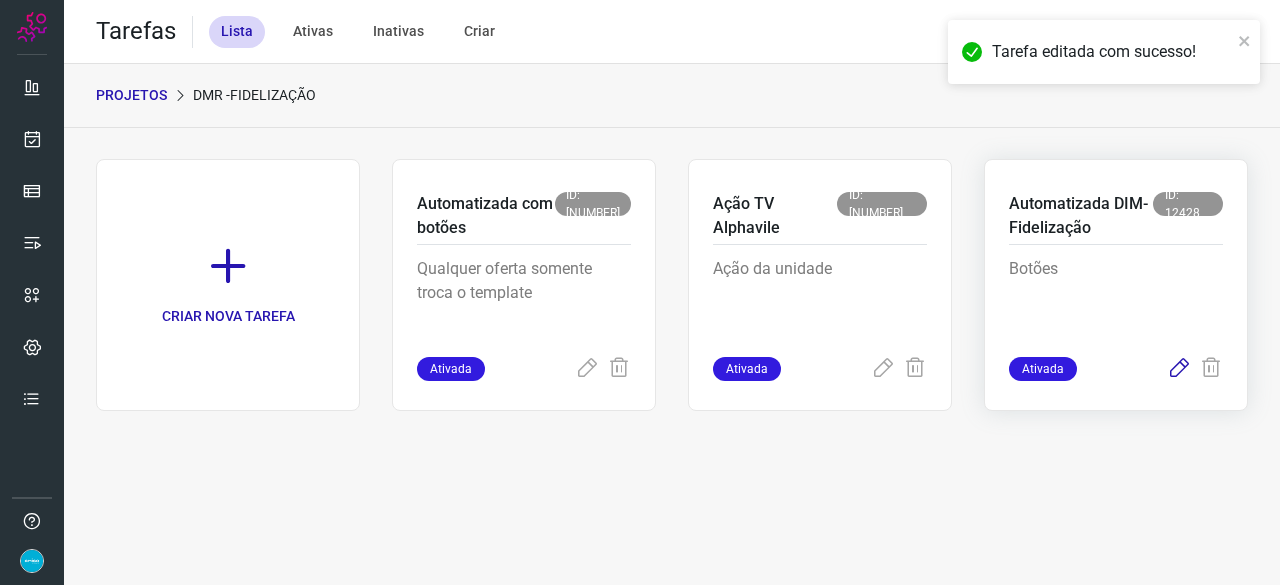 click at bounding box center [1179, 369] 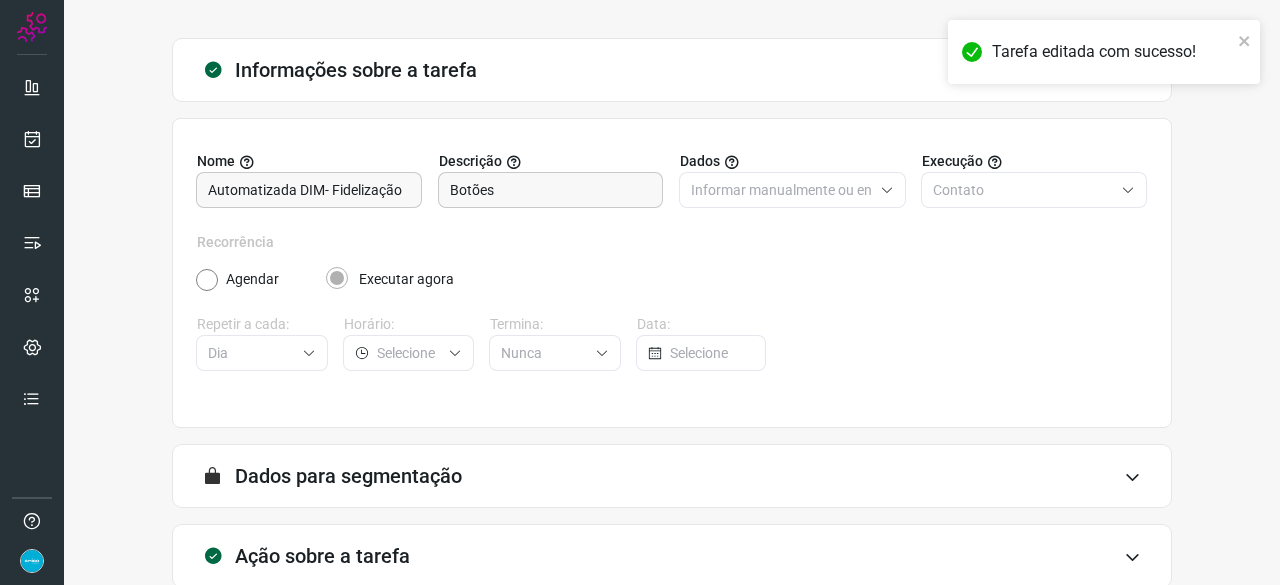 scroll, scrollTop: 195, scrollLeft: 0, axis: vertical 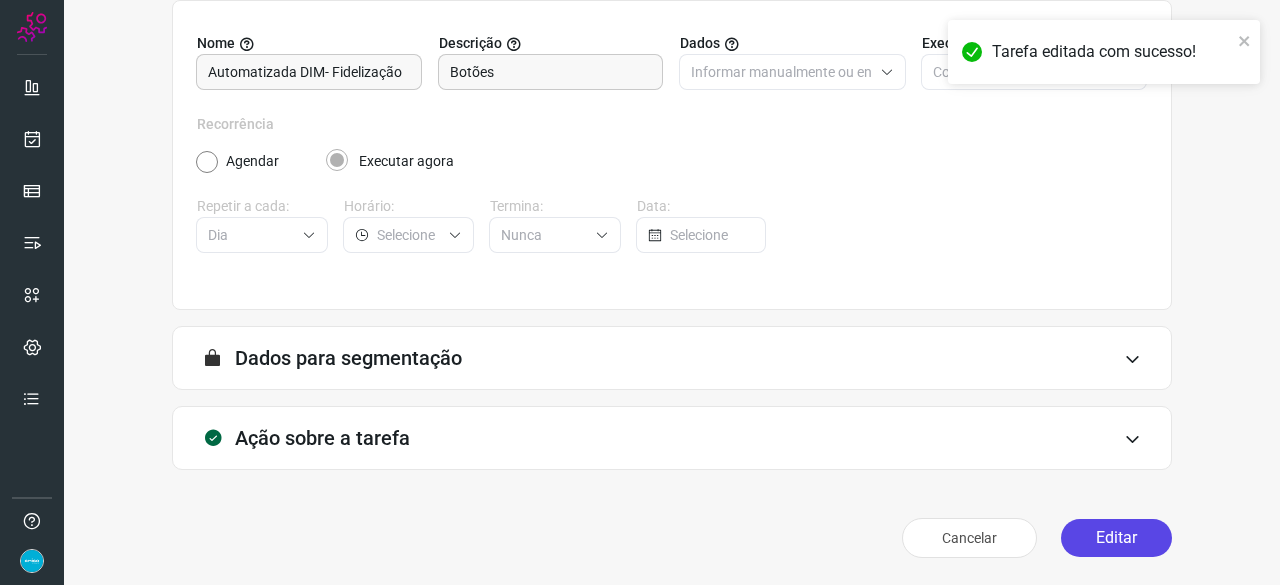 click on "Editar" at bounding box center (1116, 538) 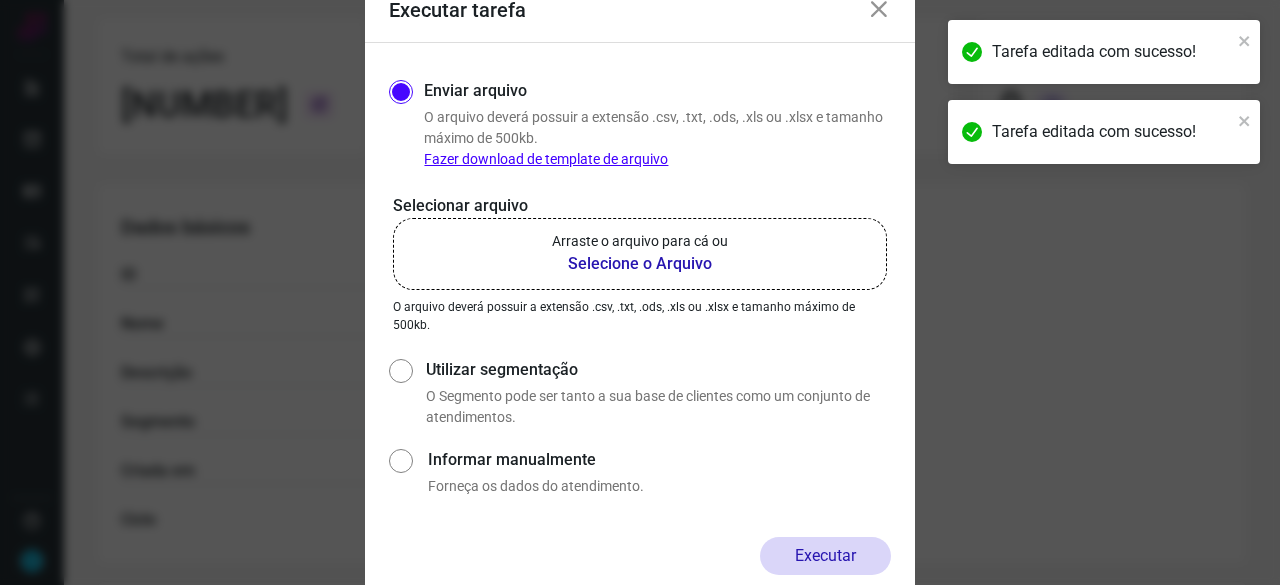 click on "Selecione o Arquivo" at bounding box center (640, 264) 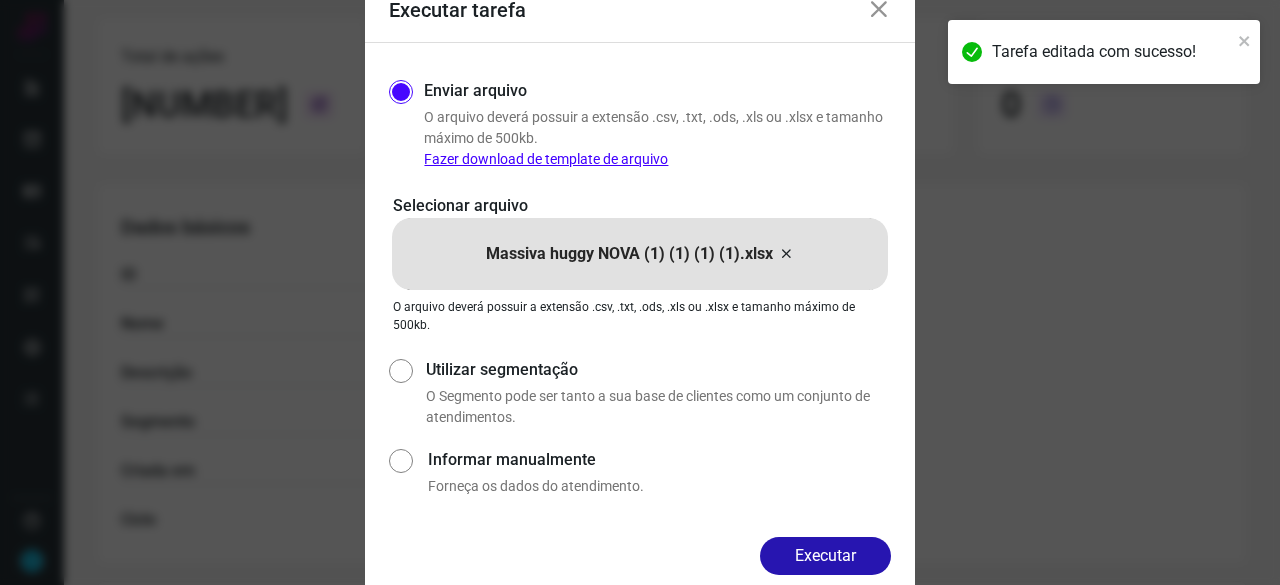 drag, startPoint x: 858, startPoint y: 556, endPoint x: 886, endPoint y: 557, distance: 28.01785 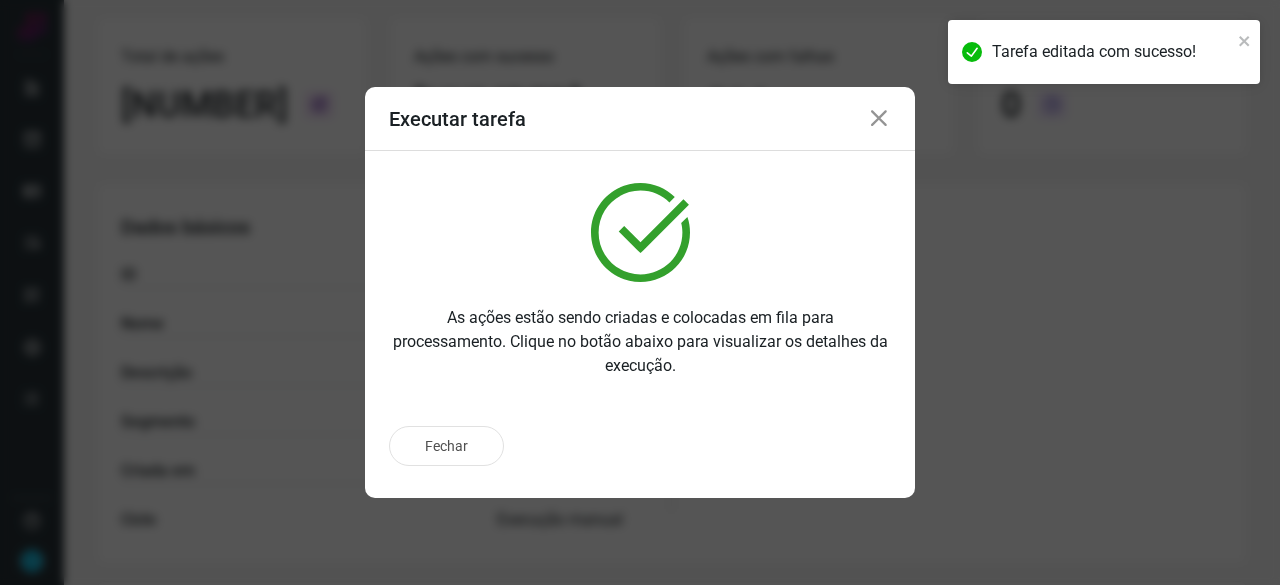 click at bounding box center [879, 119] 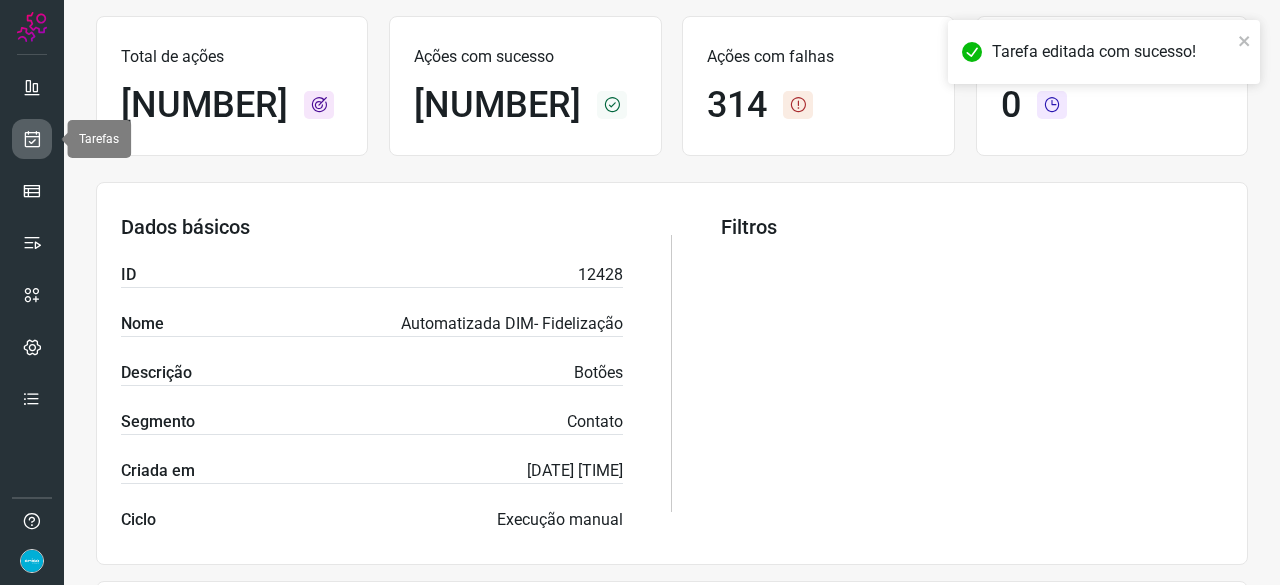 click at bounding box center (32, 139) 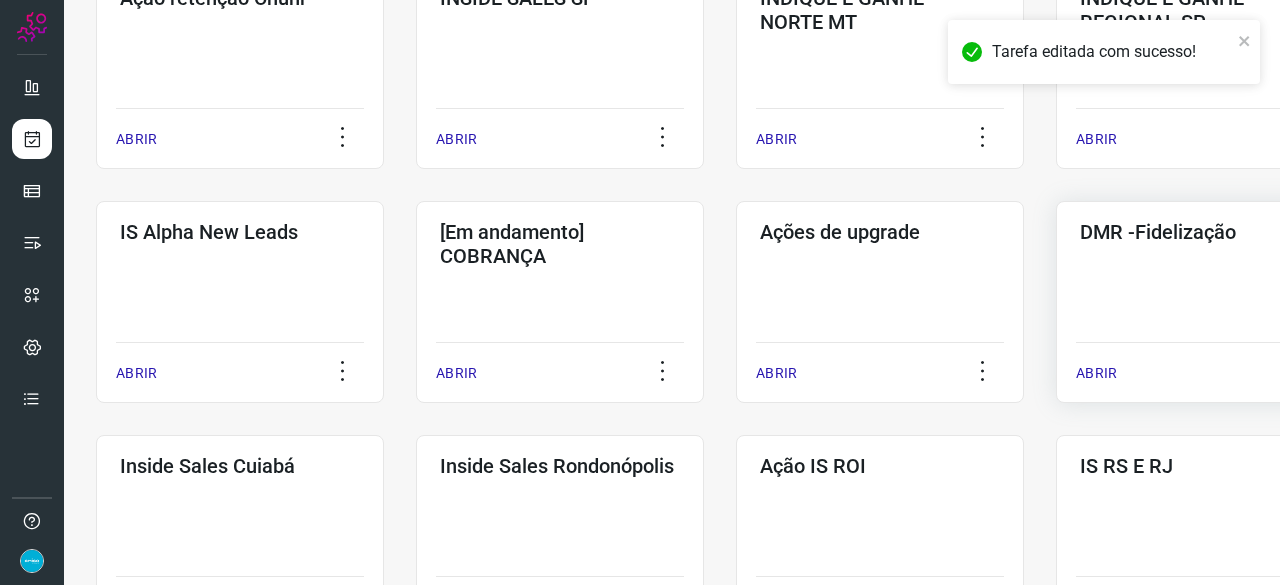 click on "ABRIR" at bounding box center (1096, 373) 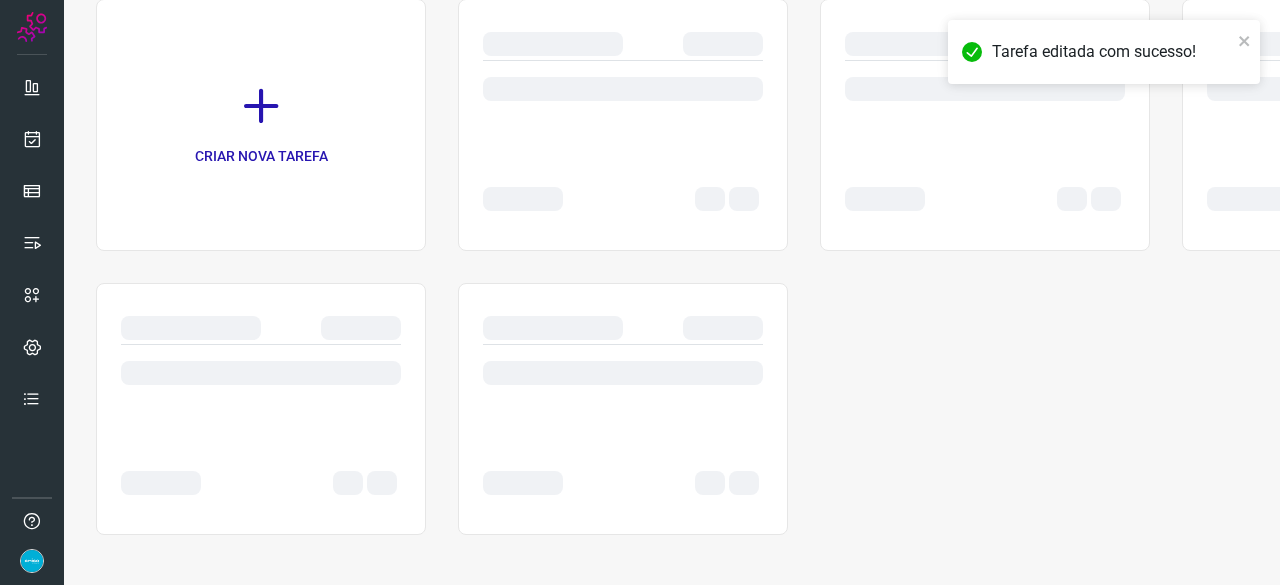 scroll, scrollTop: 0, scrollLeft: 0, axis: both 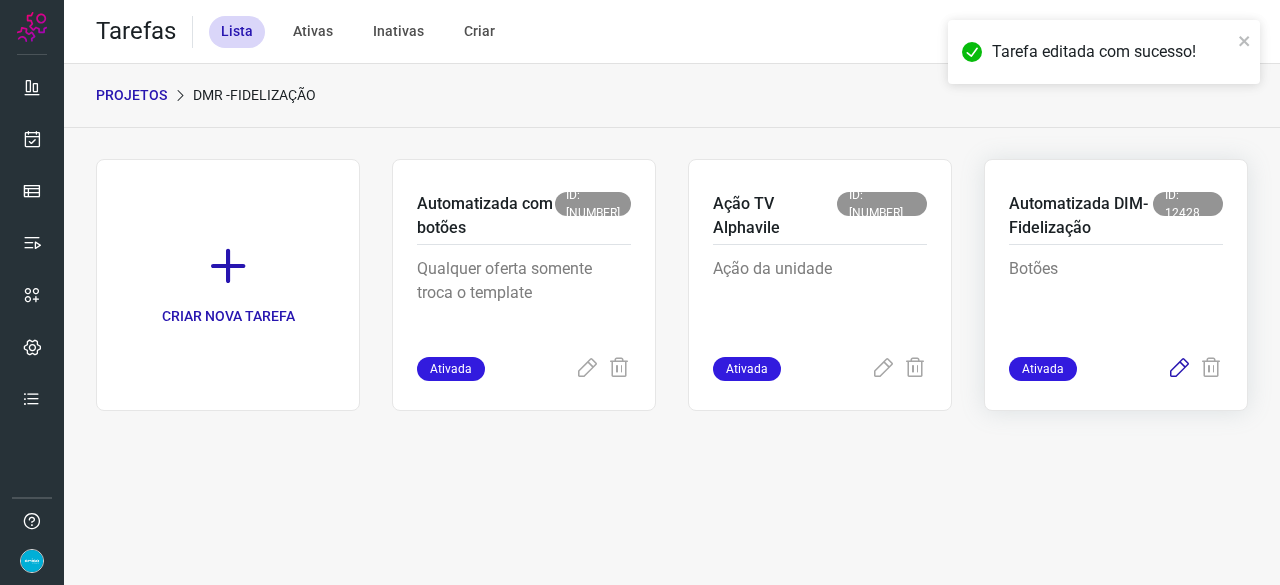 click at bounding box center [1179, 369] 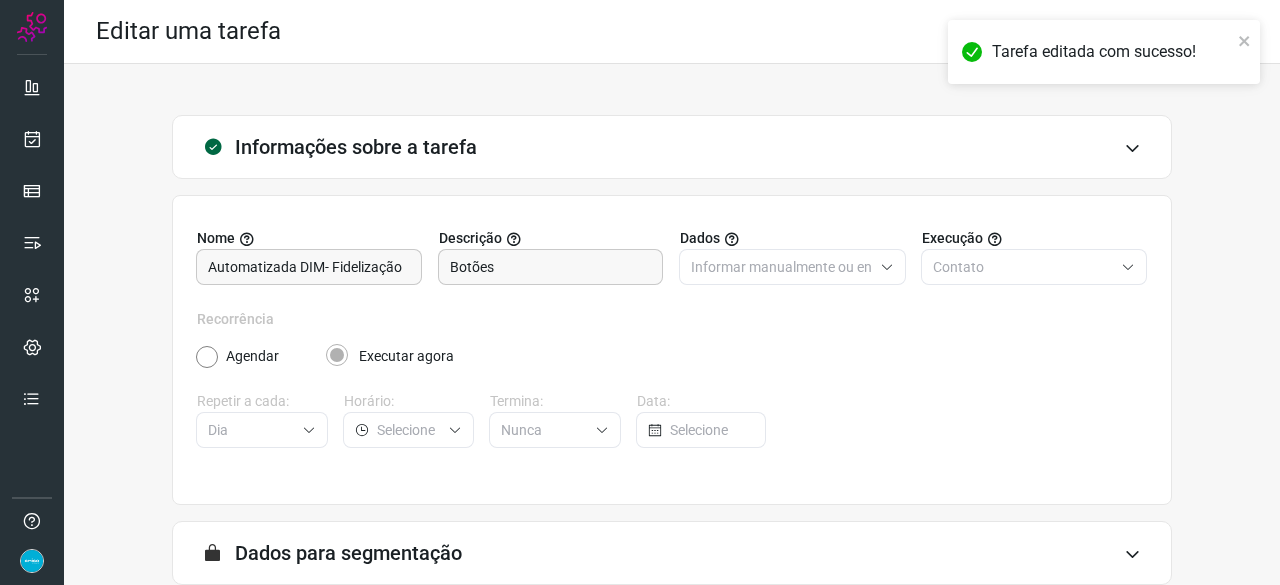 scroll, scrollTop: 195, scrollLeft: 0, axis: vertical 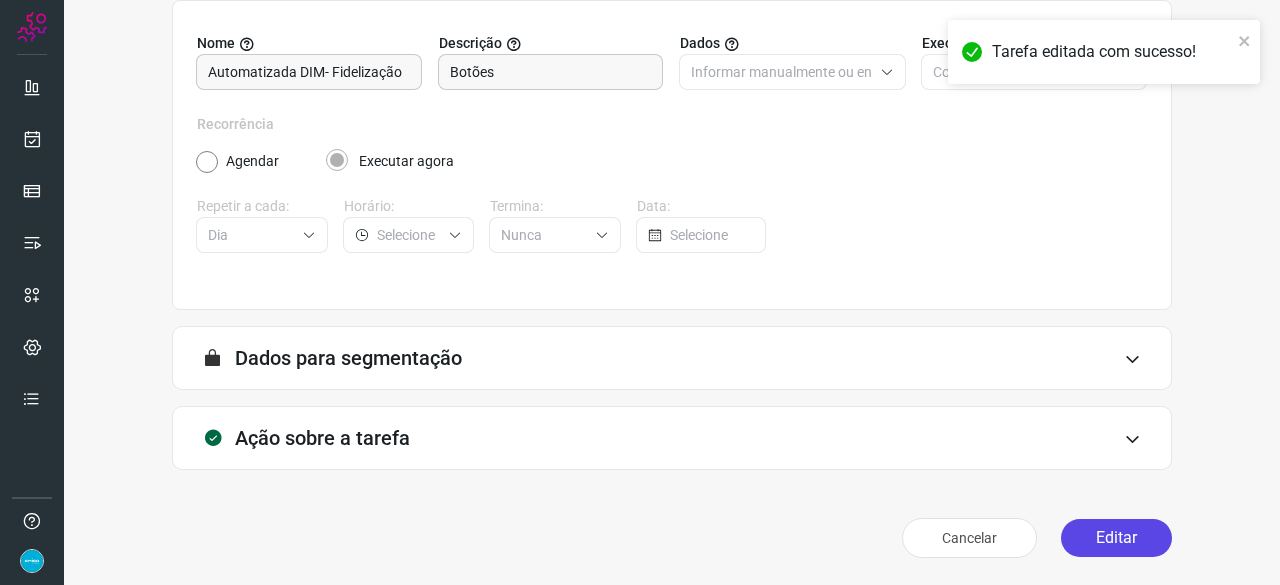 click on "Editar" at bounding box center [1116, 538] 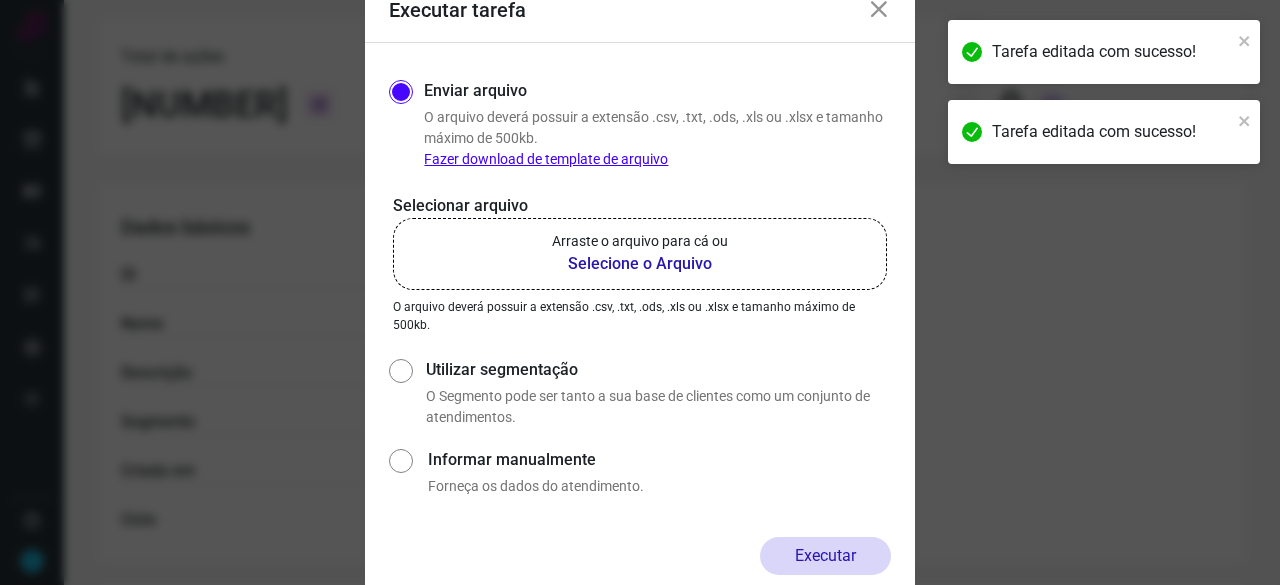 click on "Selecione o Arquivo" at bounding box center [640, 264] 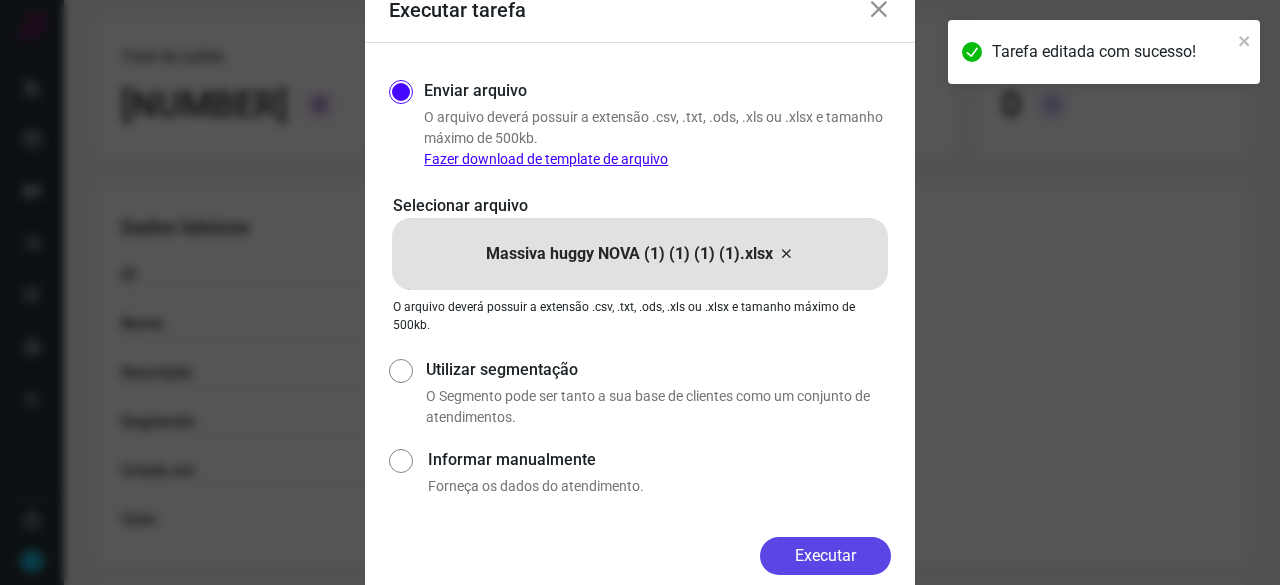 click on "Executar" at bounding box center [825, 556] 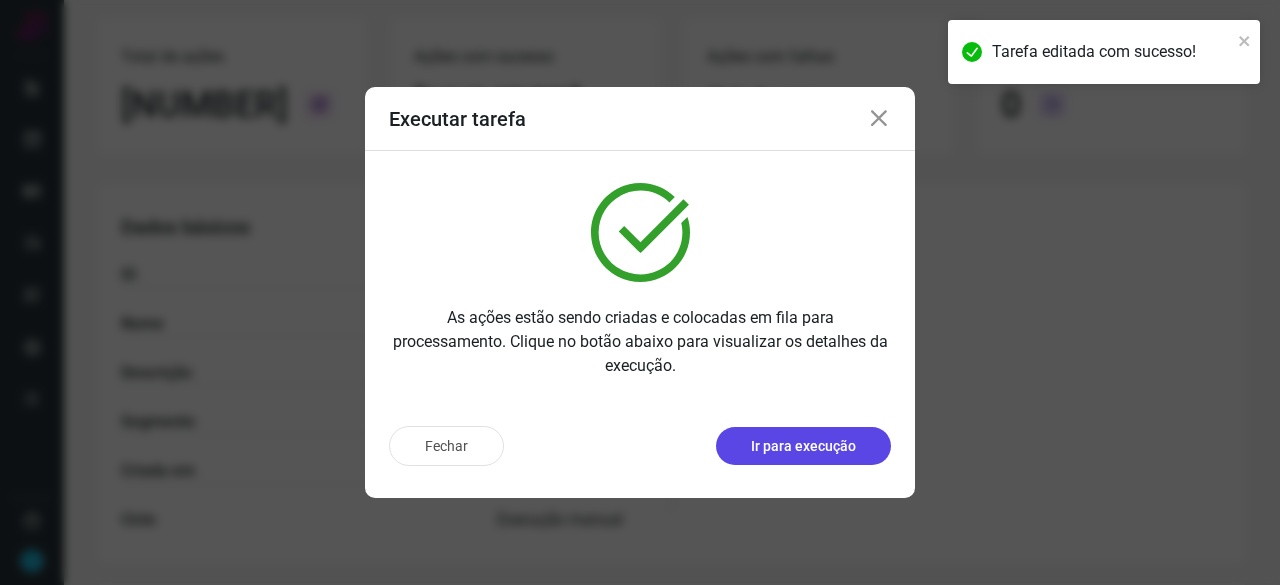 click on "Ir para execução" at bounding box center [803, 446] 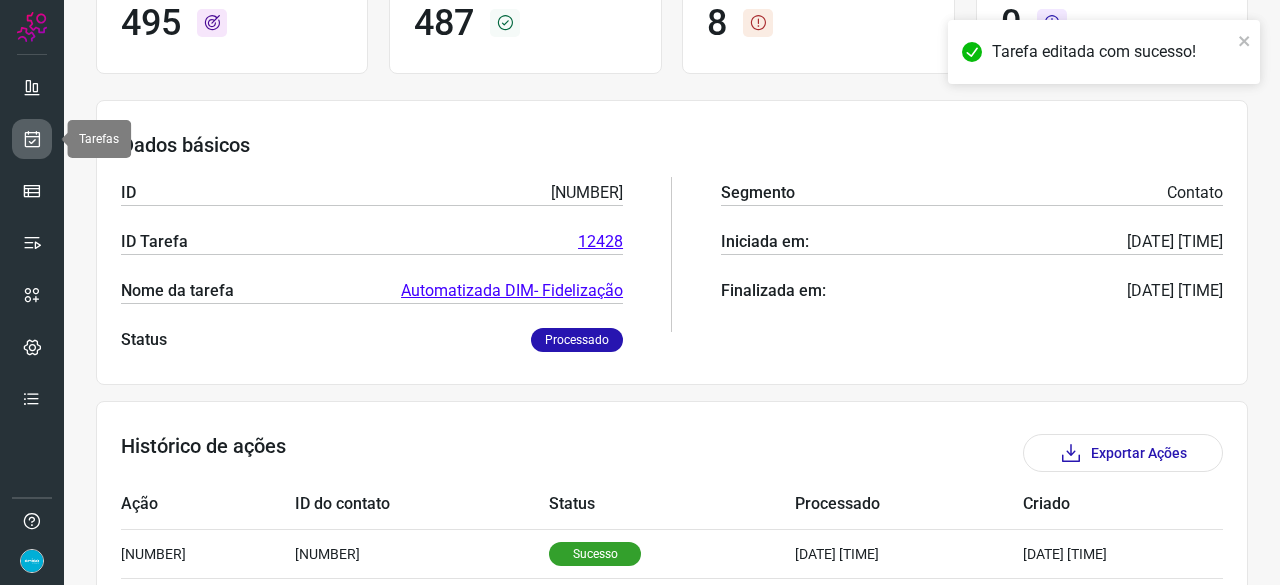 click at bounding box center (32, 139) 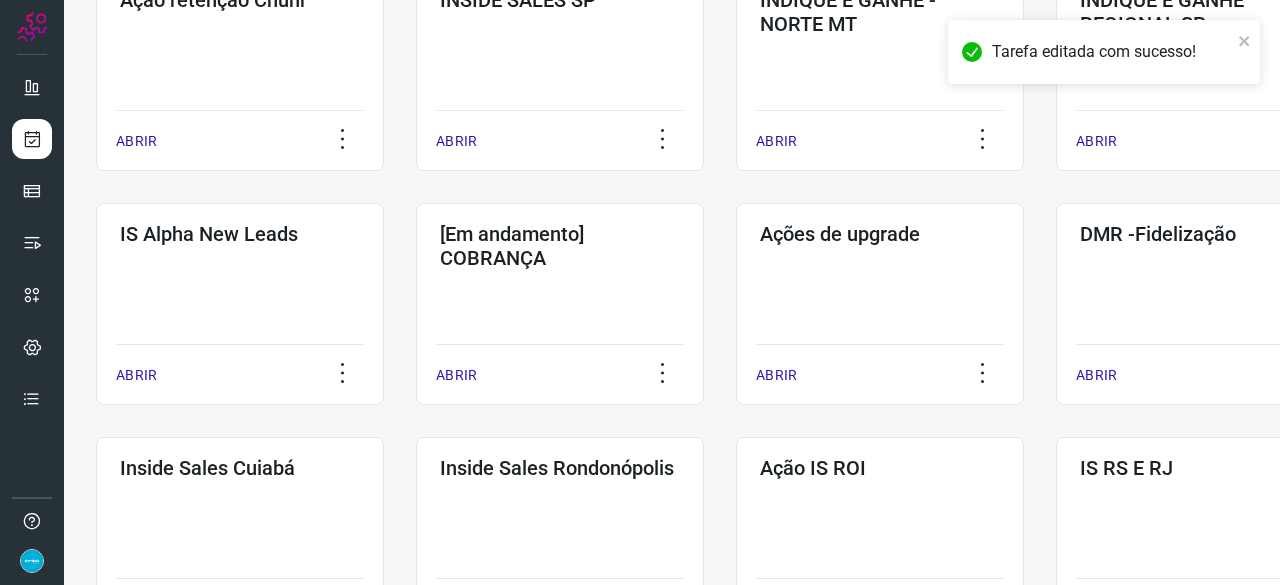 scroll, scrollTop: 660, scrollLeft: 0, axis: vertical 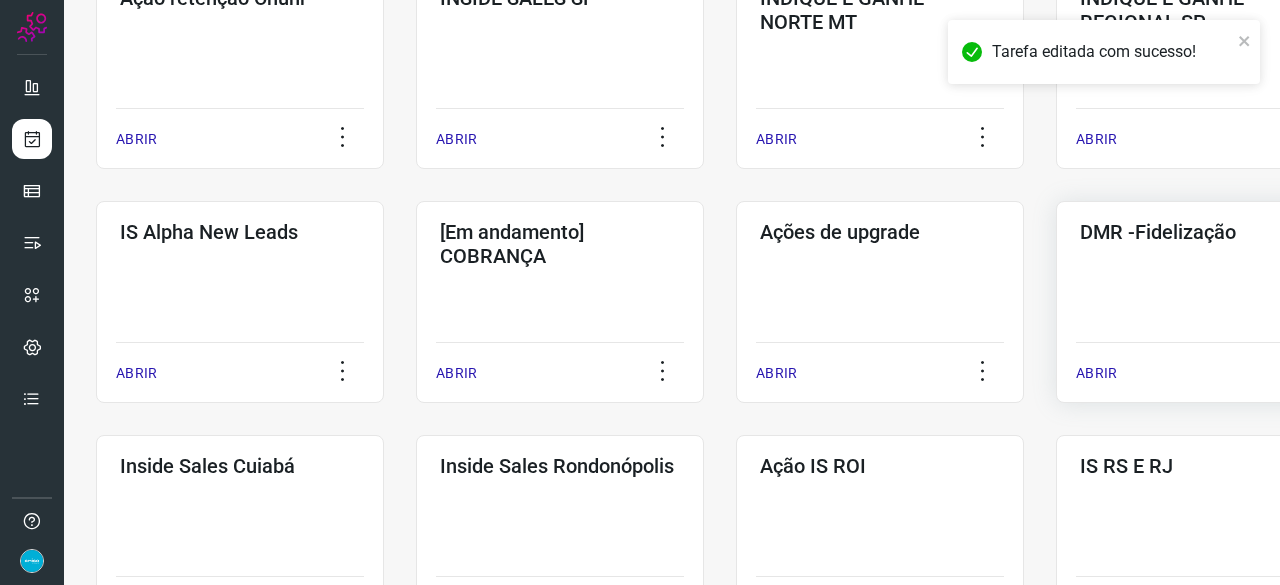 click on "ABRIR" at bounding box center (1096, 373) 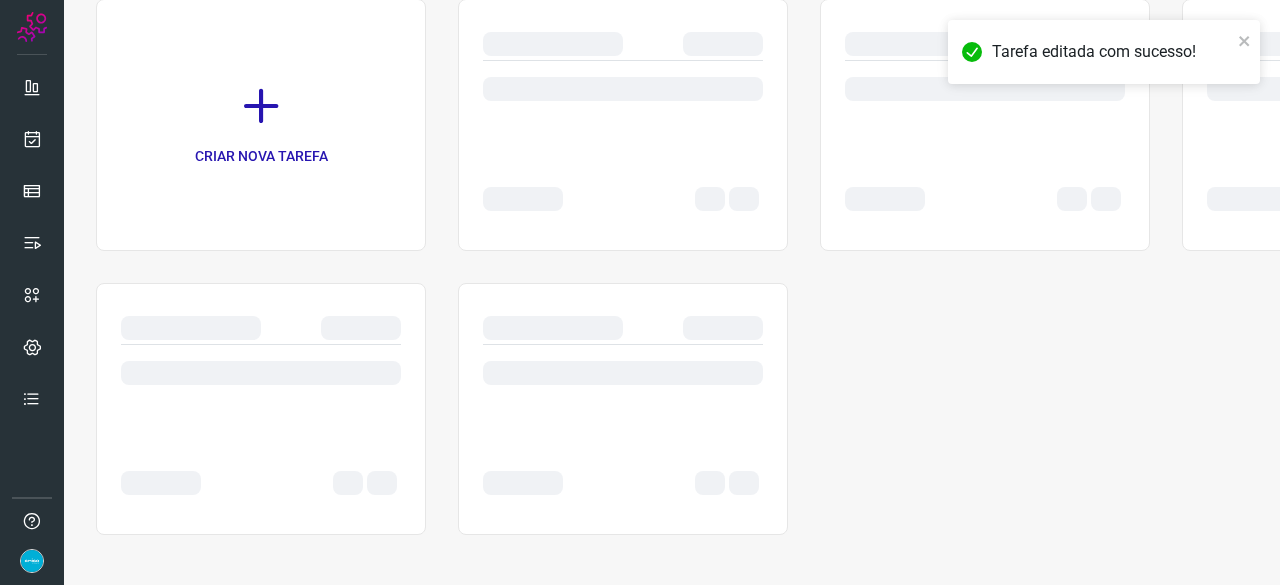 scroll, scrollTop: 0, scrollLeft: 0, axis: both 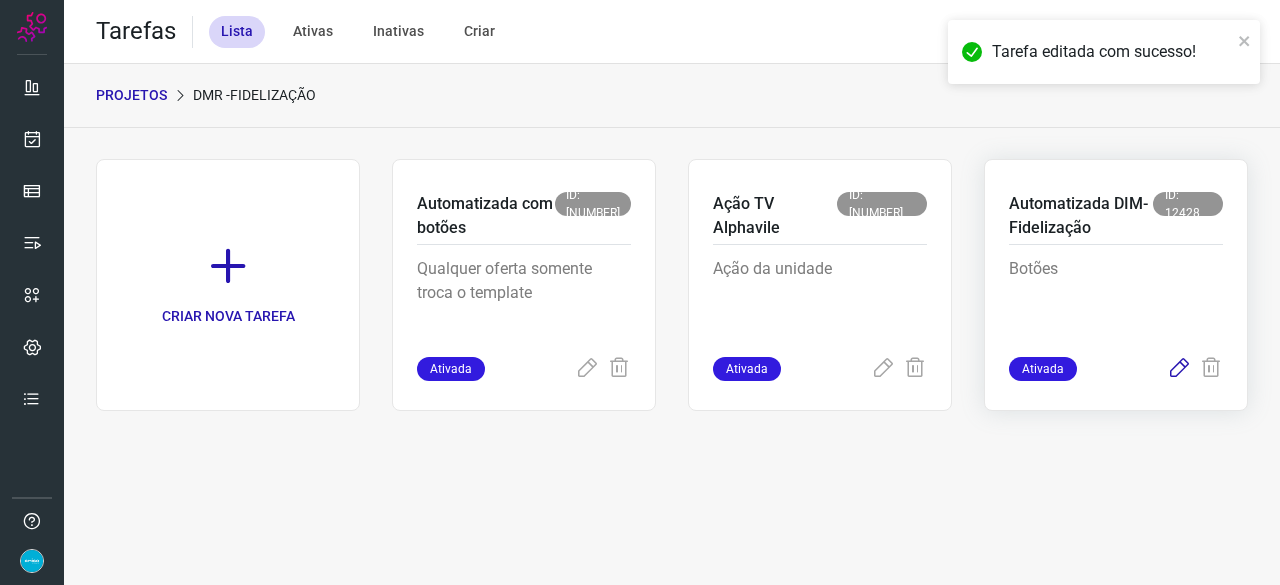 click at bounding box center [1179, 369] 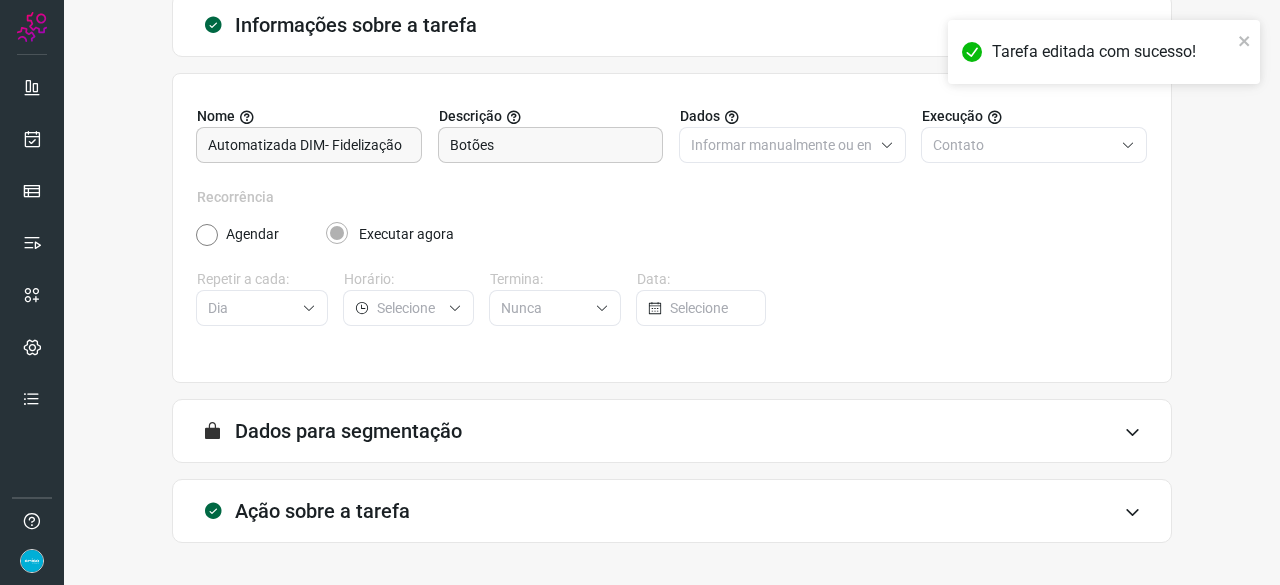 scroll, scrollTop: 195, scrollLeft: 0, axis: vertical 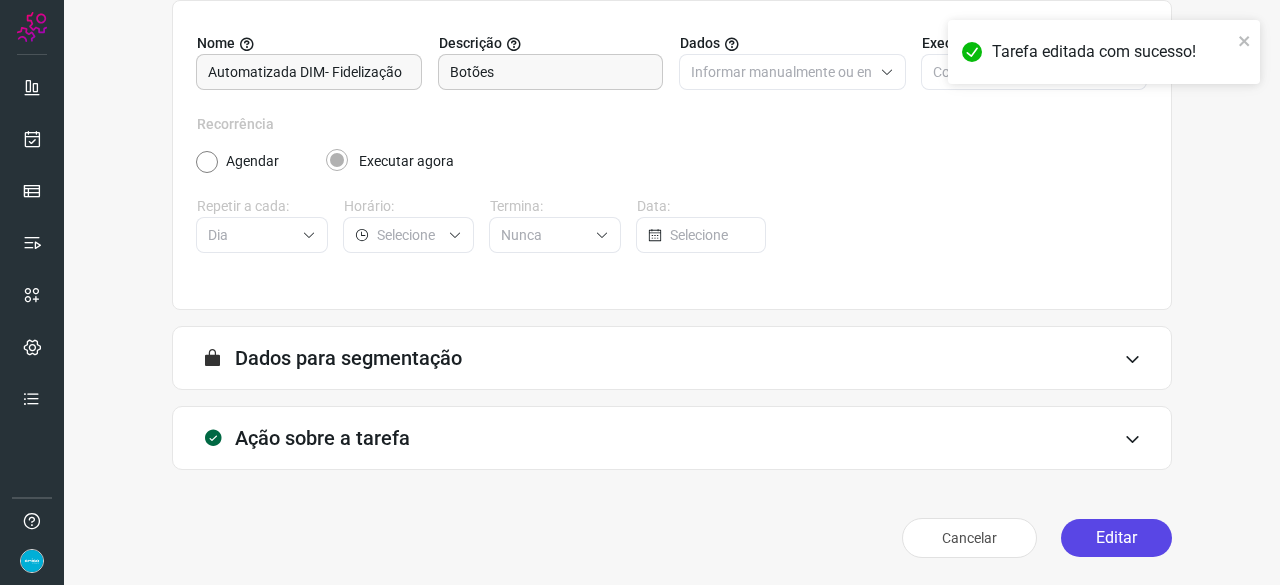 click on "Editar" at bounding box center (1116, 538) 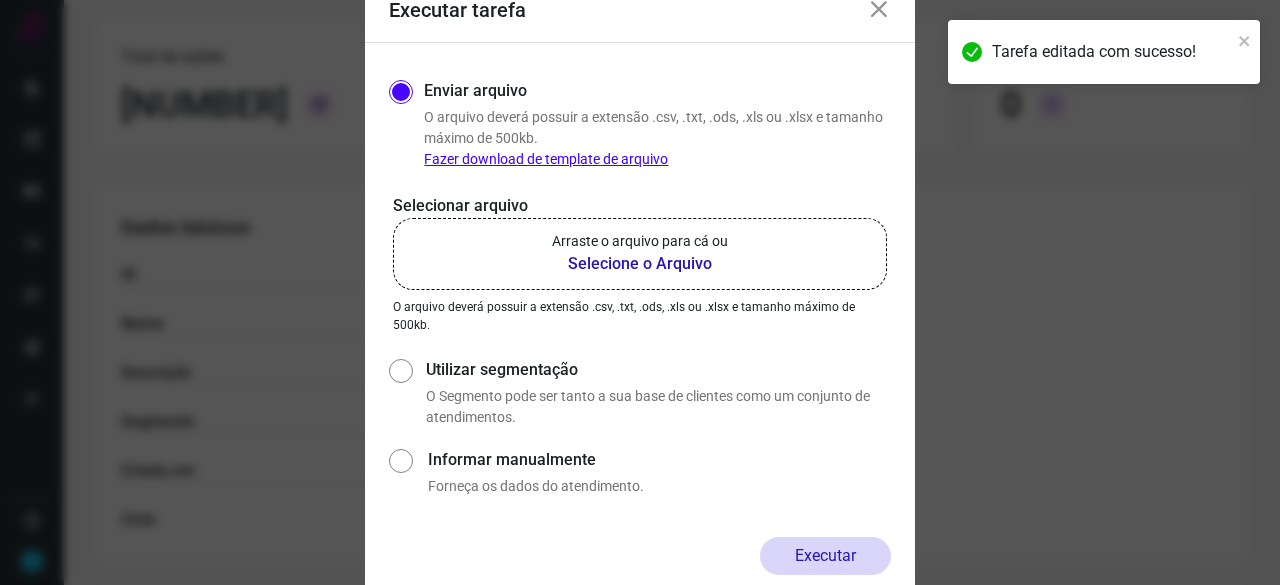 click on "Selecione o Arquivo" at bounding box center [640, 264] 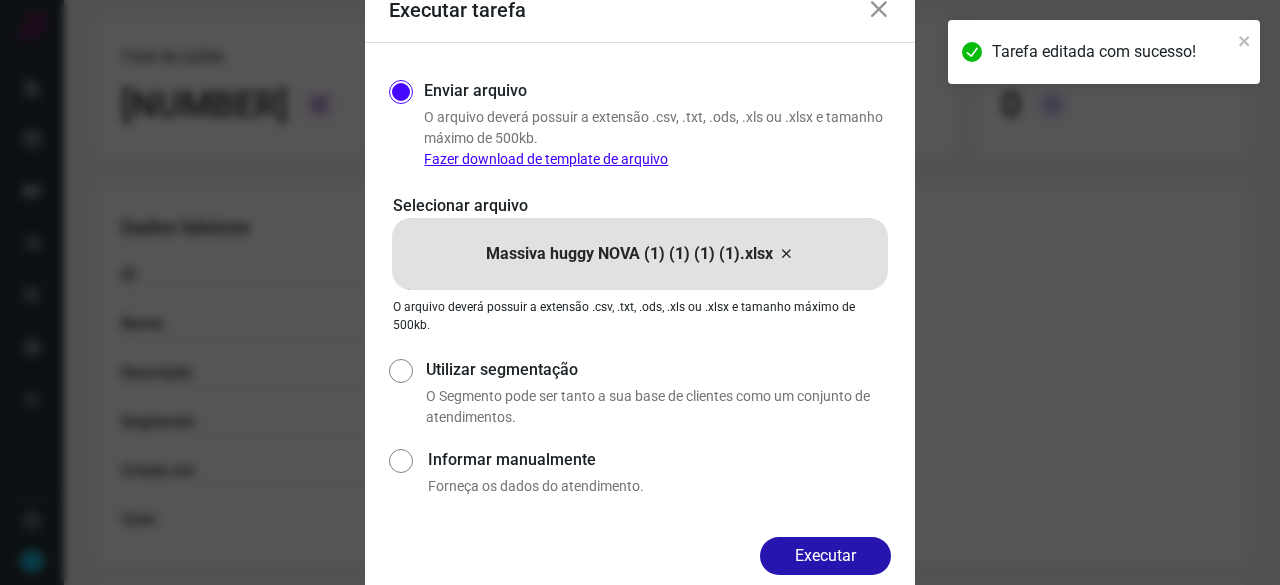drag, startPoint x: 829, startPoint y: 554, endPoint x: 857, endPoint y: 555, distance: 28.01785 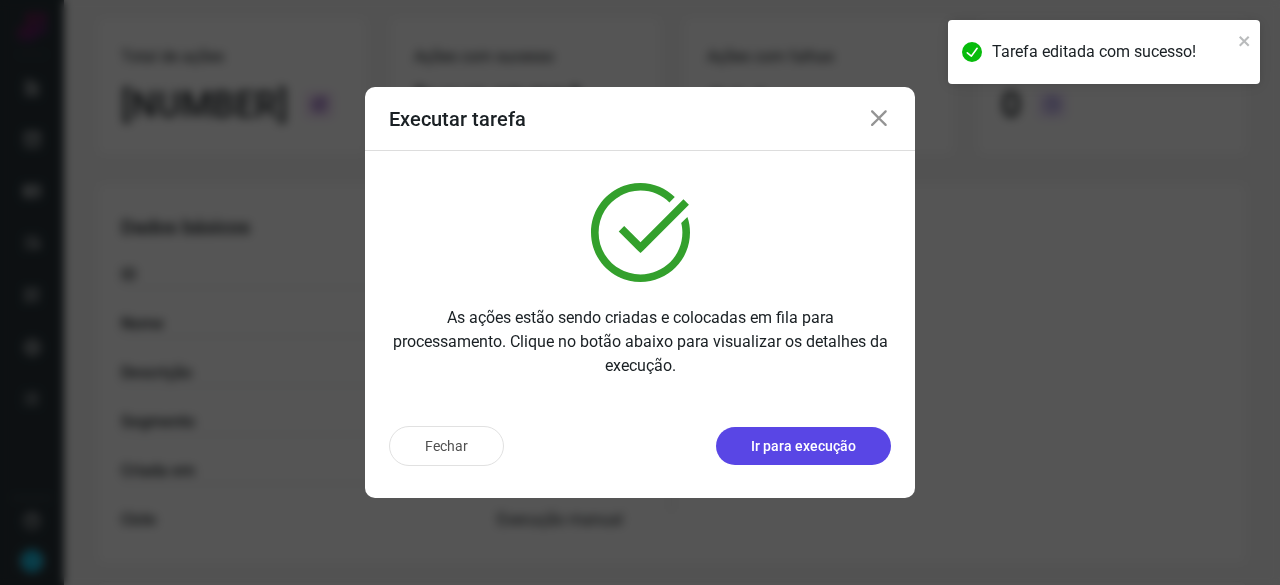 click on "Ir para execução" at bounding box center [803, 446] 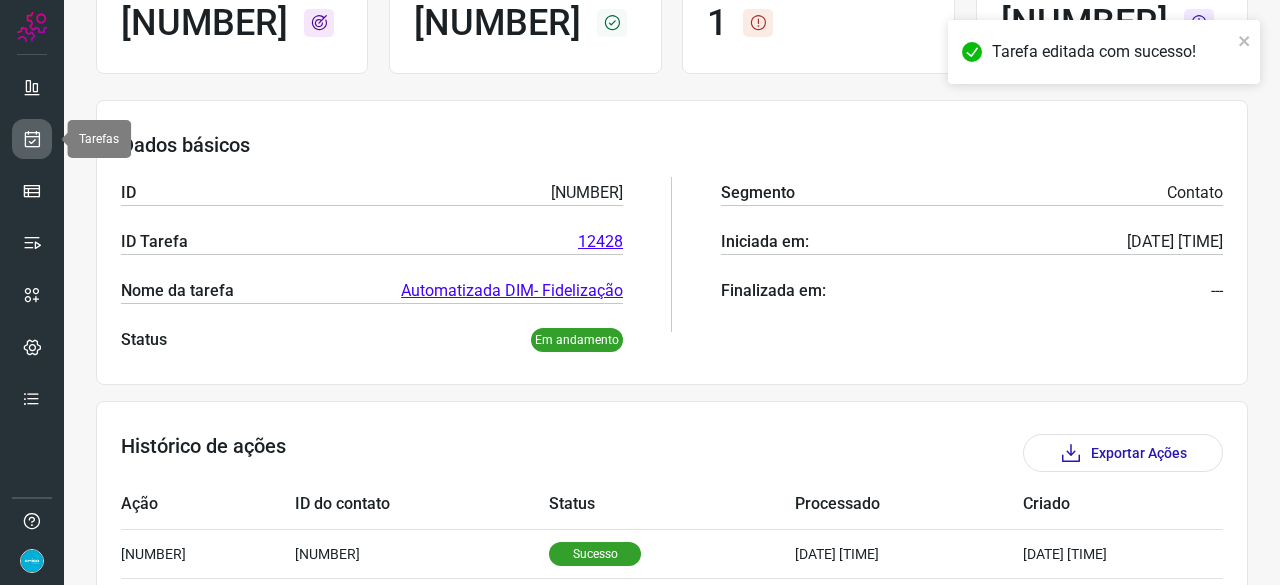 click at bounding box center [32, 139] 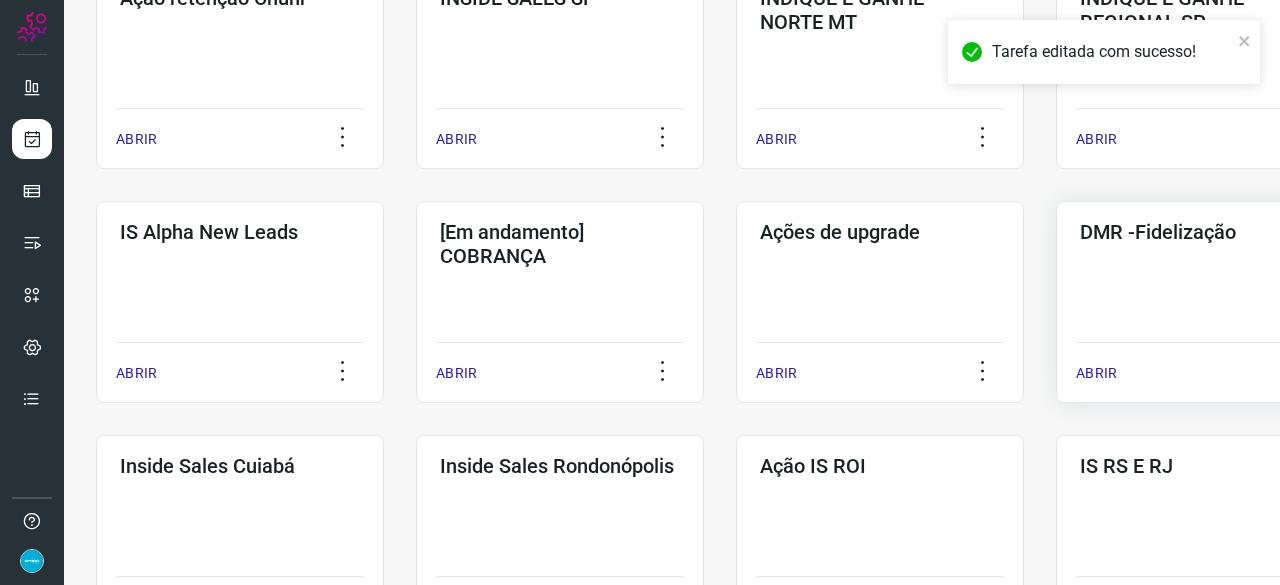 click on "ABRIR" at bounding box center (1096, 373) 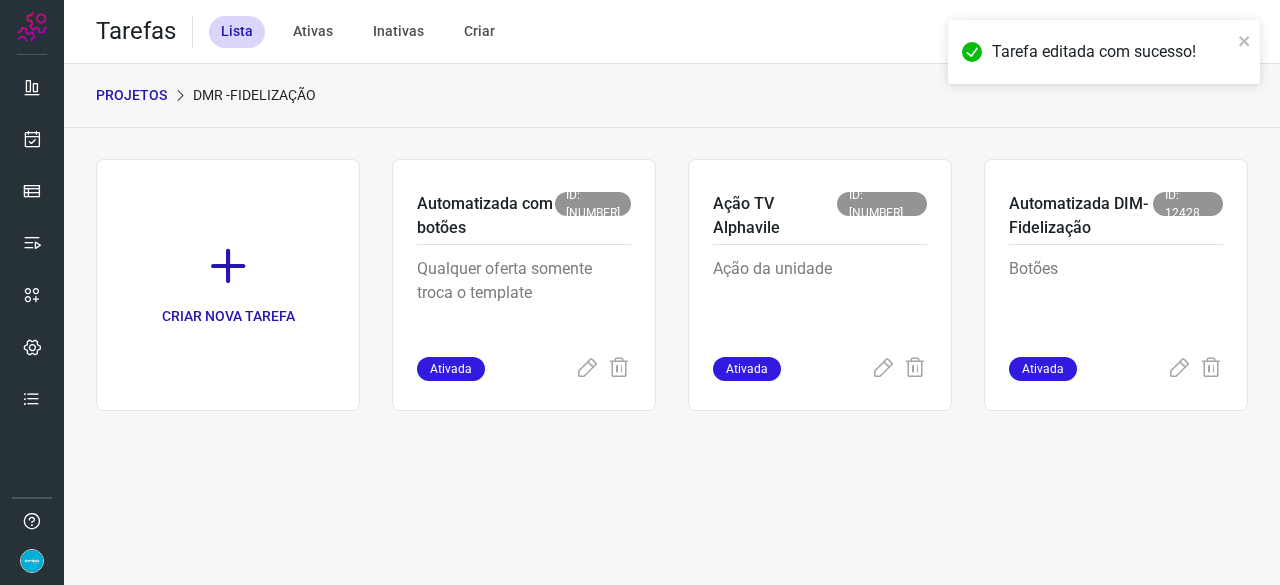 scroll, scrollTop: 0, scrollLeft: 0, axis: both 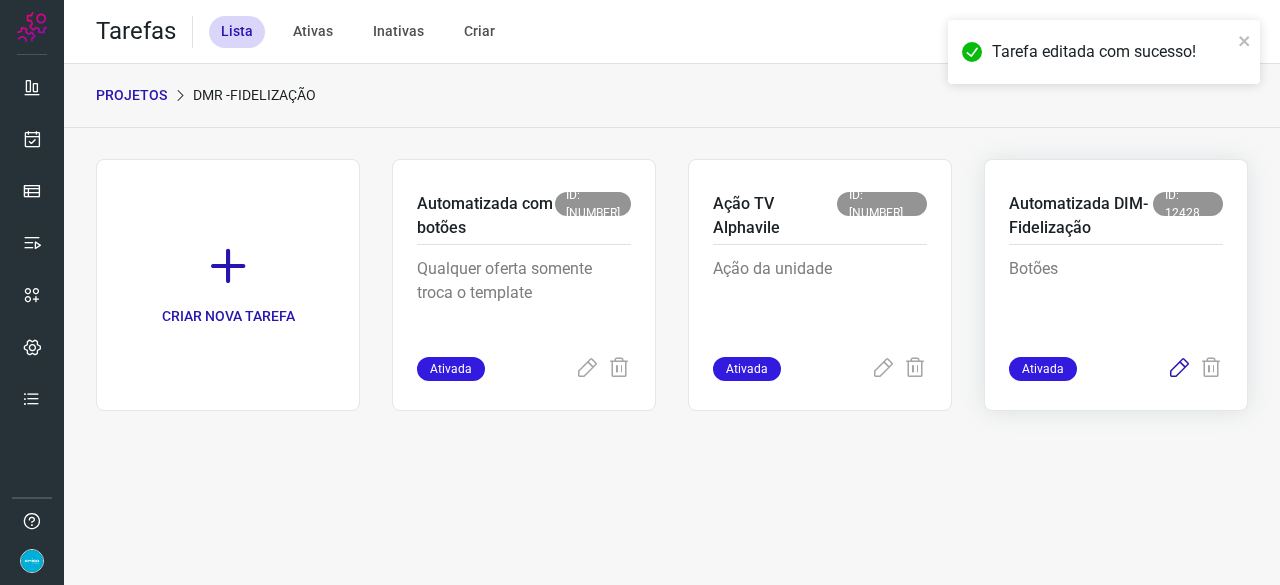 click at bounding box center [1179, 369] 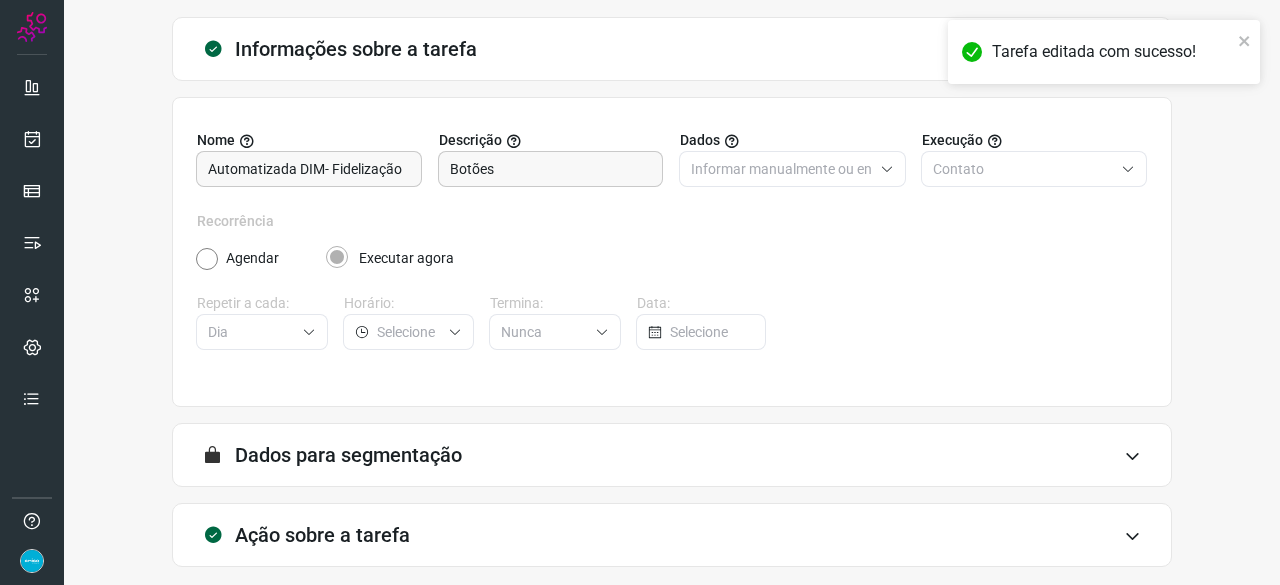 scroll, scrollTop: 195, scrollLeft: 0, axis: vertical 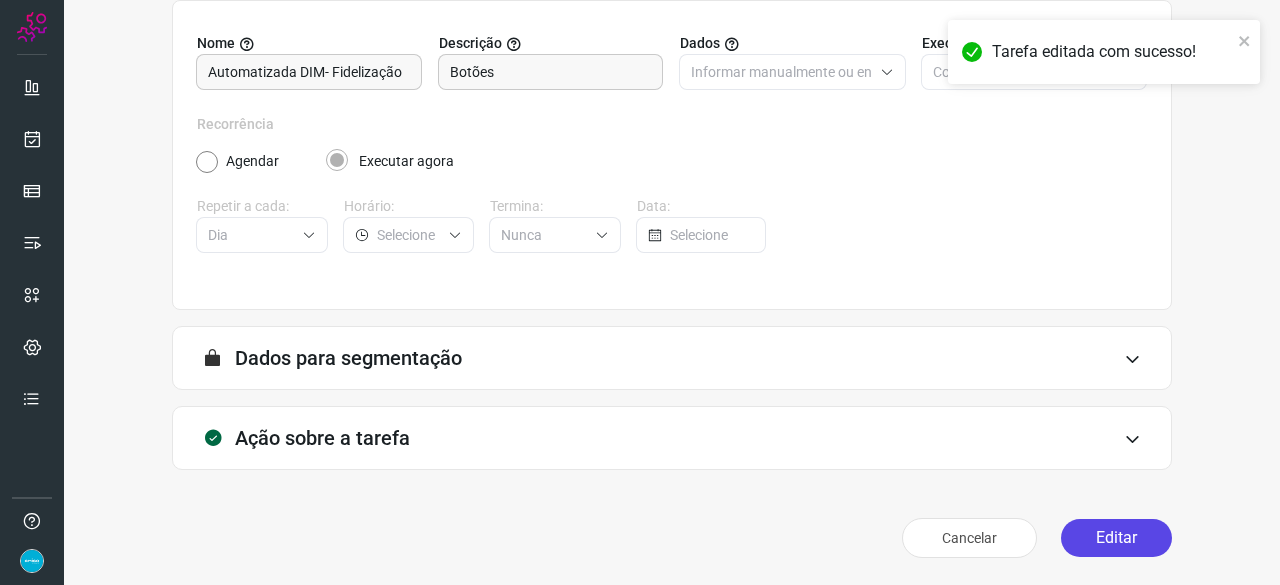 click on "Editar" at bounding box center [1116, 538] 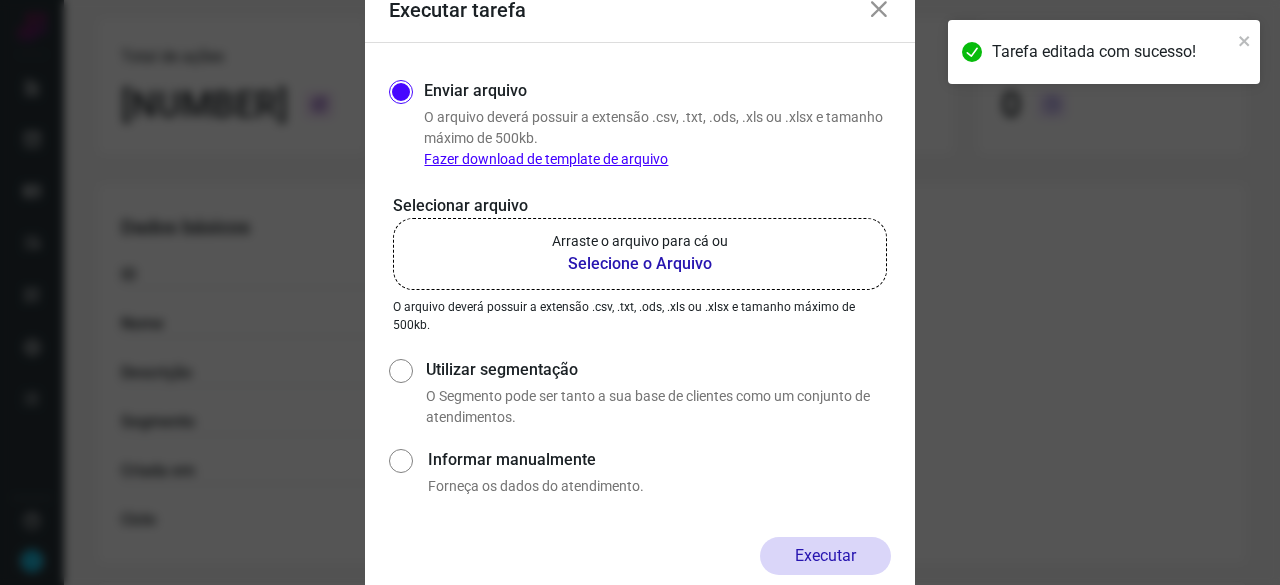 click on "Selecione o Arquivo" at bounding box center [640, 264] 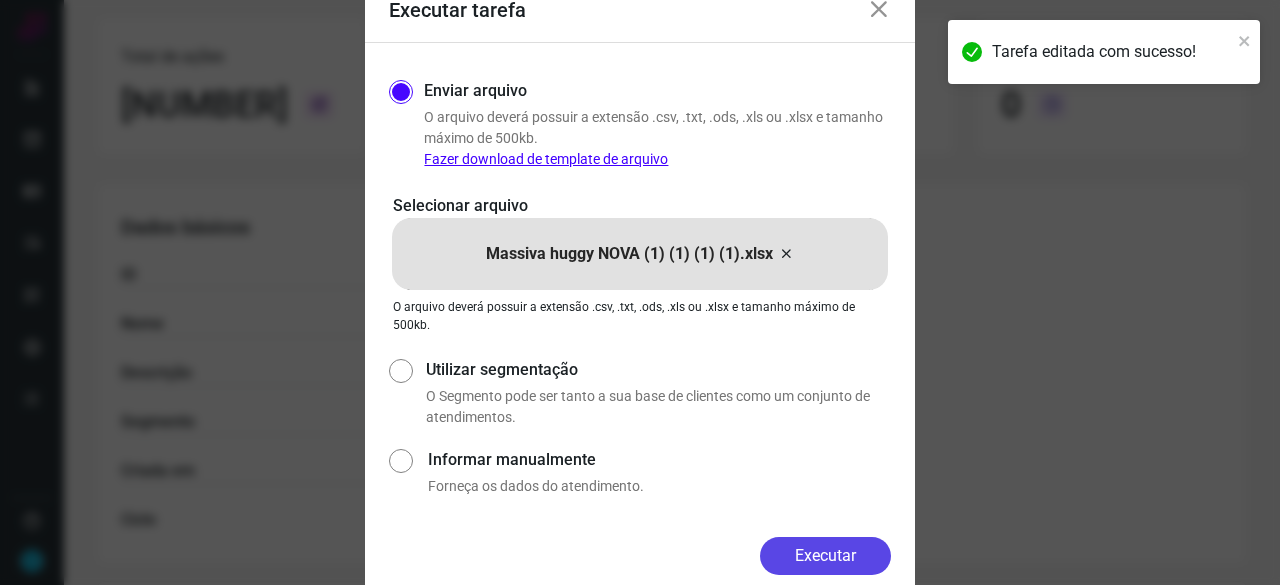 click on "Executar" at bounding box center [825, 556] 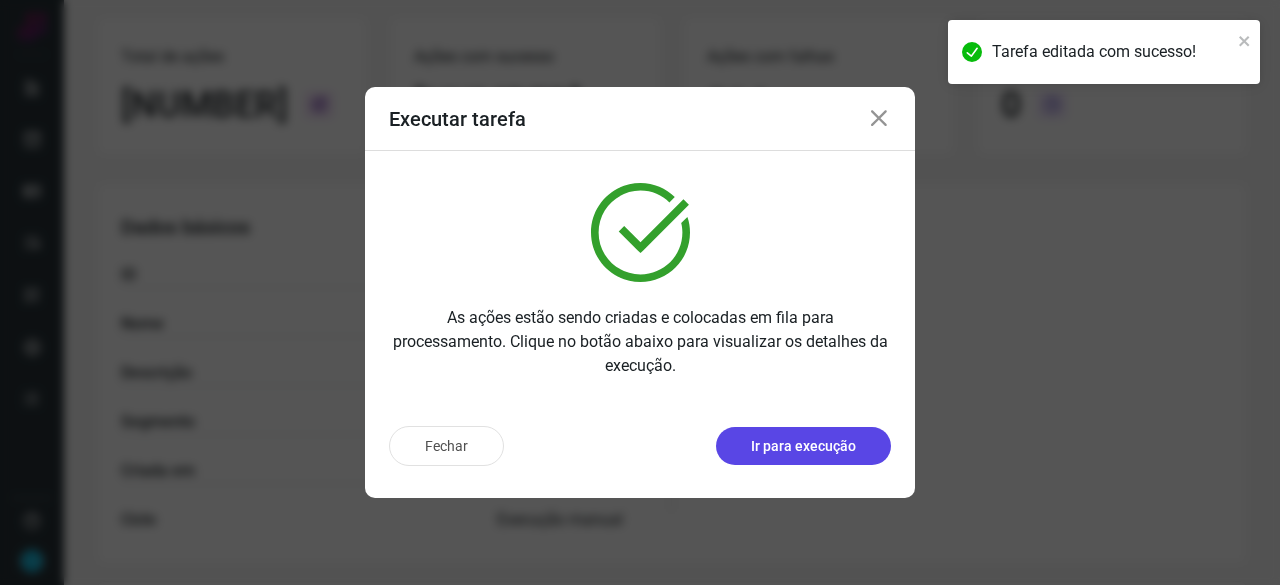click on "Ir para execução" at bounding box center [803, 446] 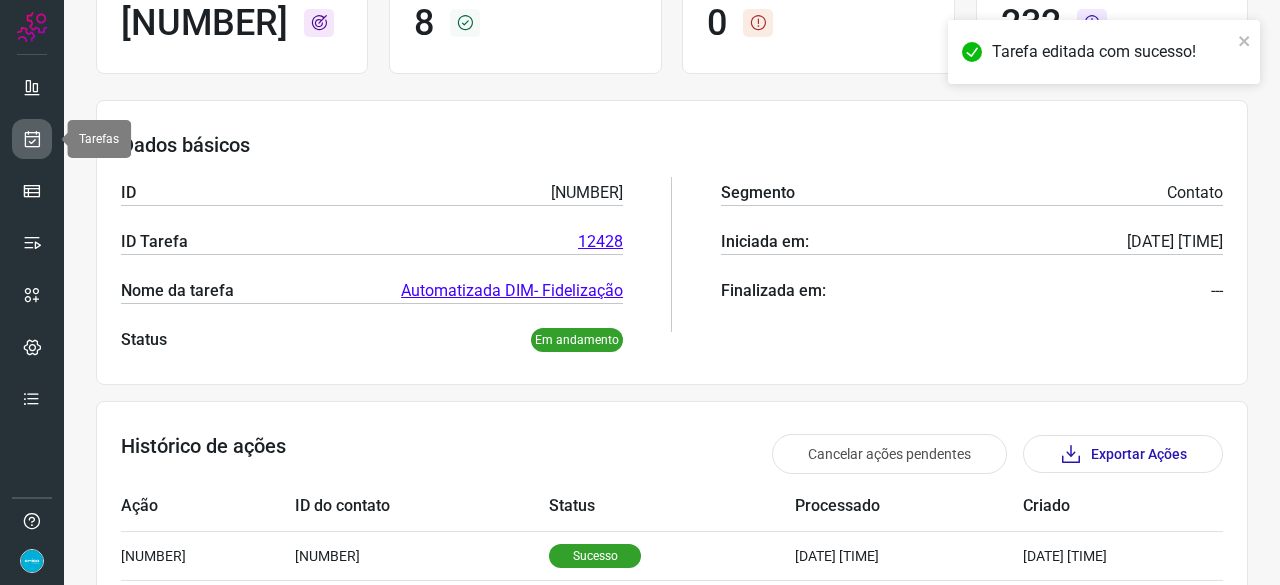 click at bounding box center [32, 139] 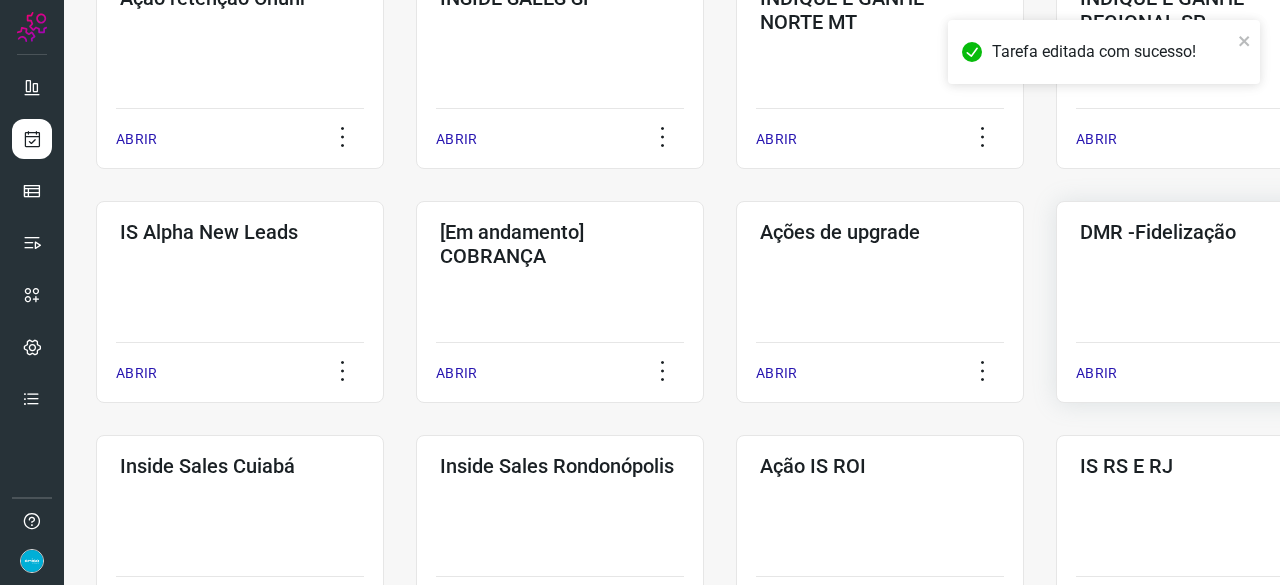 click on "ABRIR" at bounding box center [1096, 373] 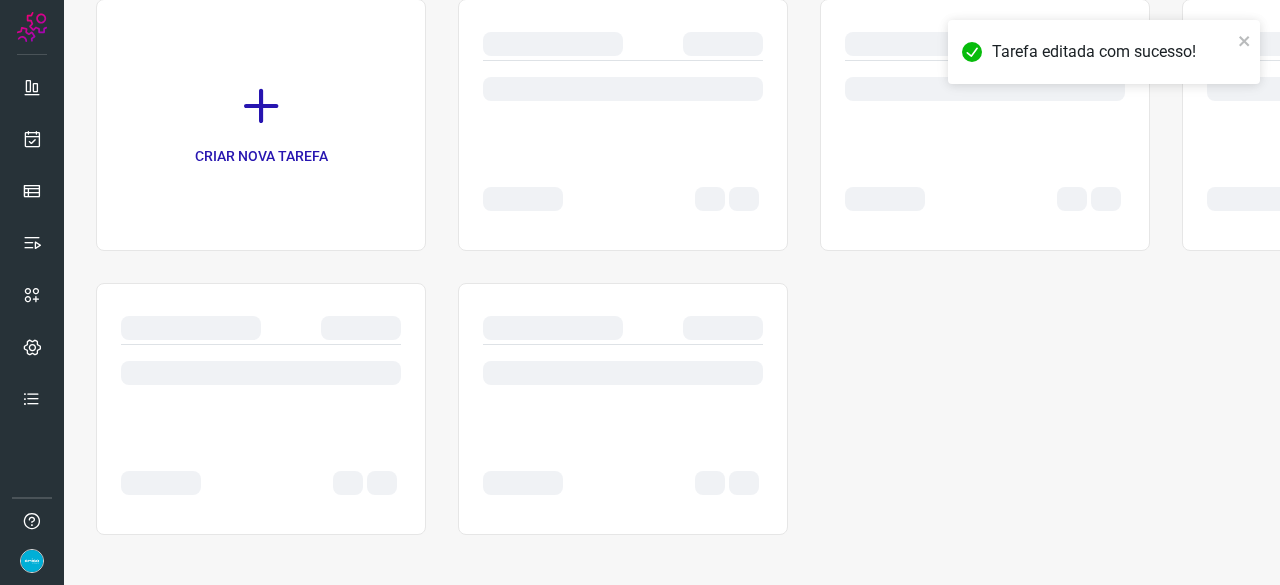 scroll, scrollTop: 0, scrollLeft: 0, axis: both 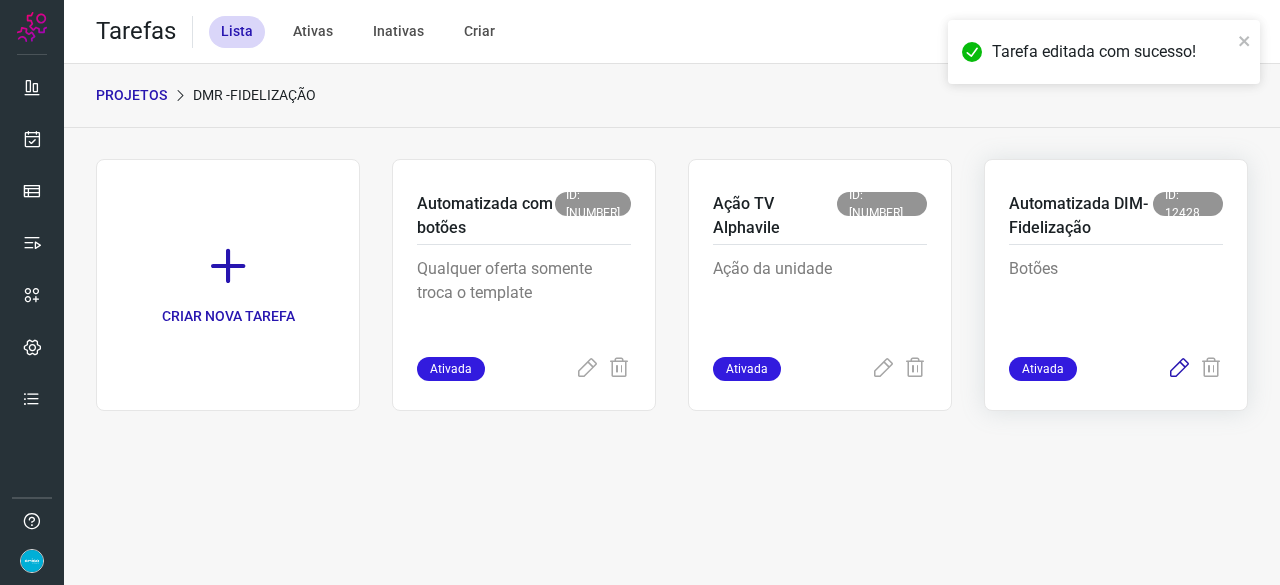 click at bounding box center (1179, 369) 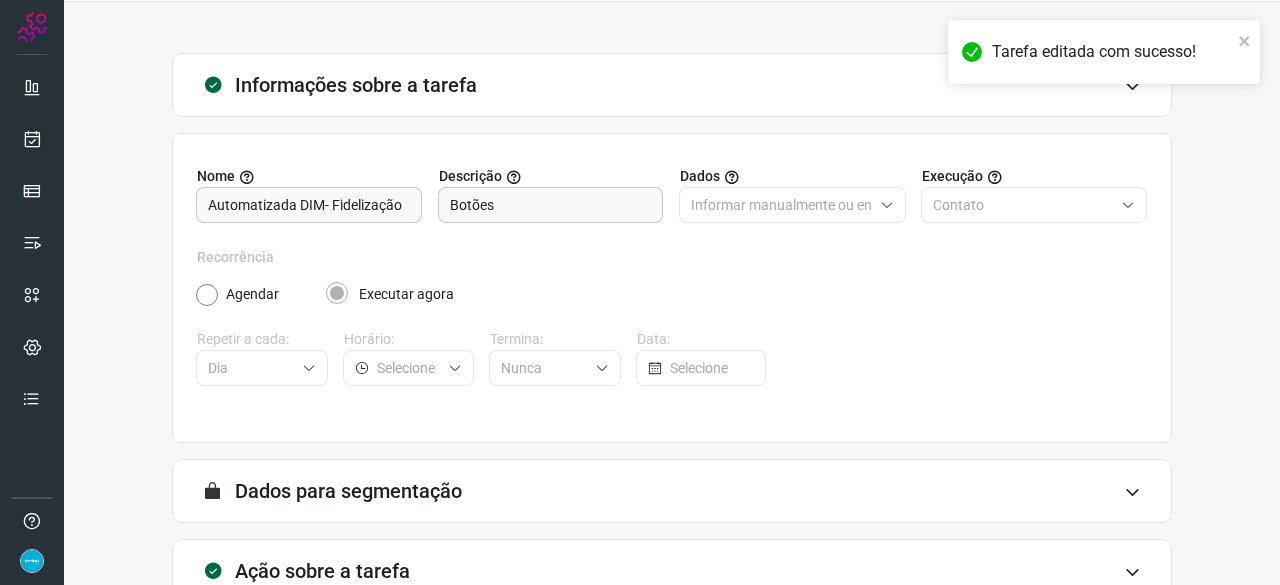 scroll, scrollTop: 195, scrollLeft: 0, axis: vertical 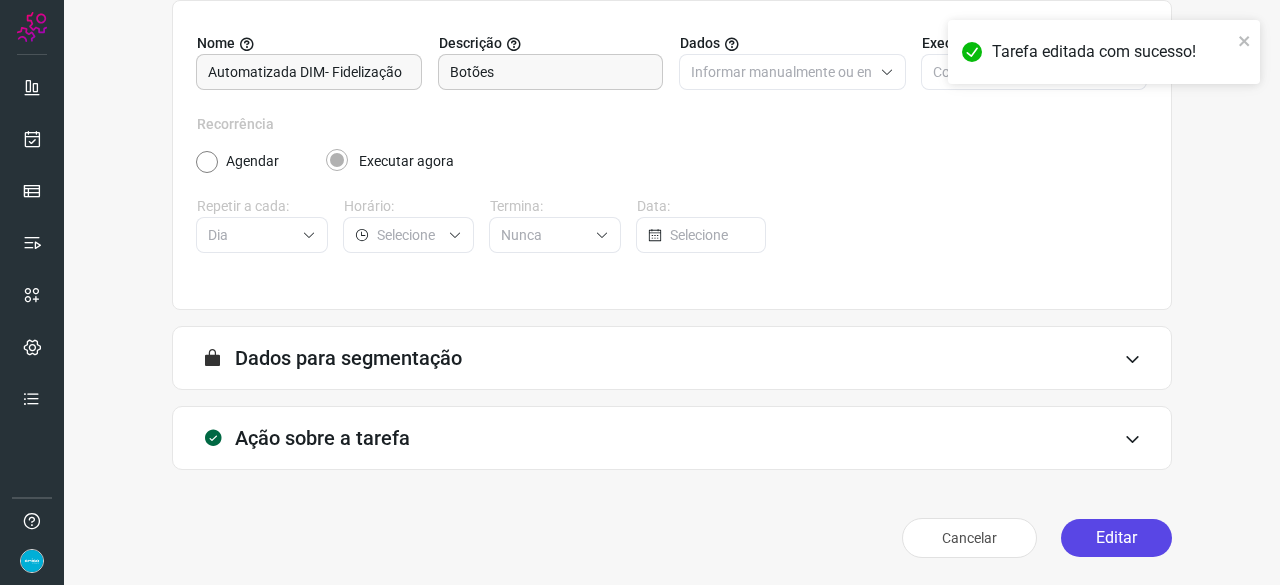 click on "Editar" at bounding box center (1116, 538) 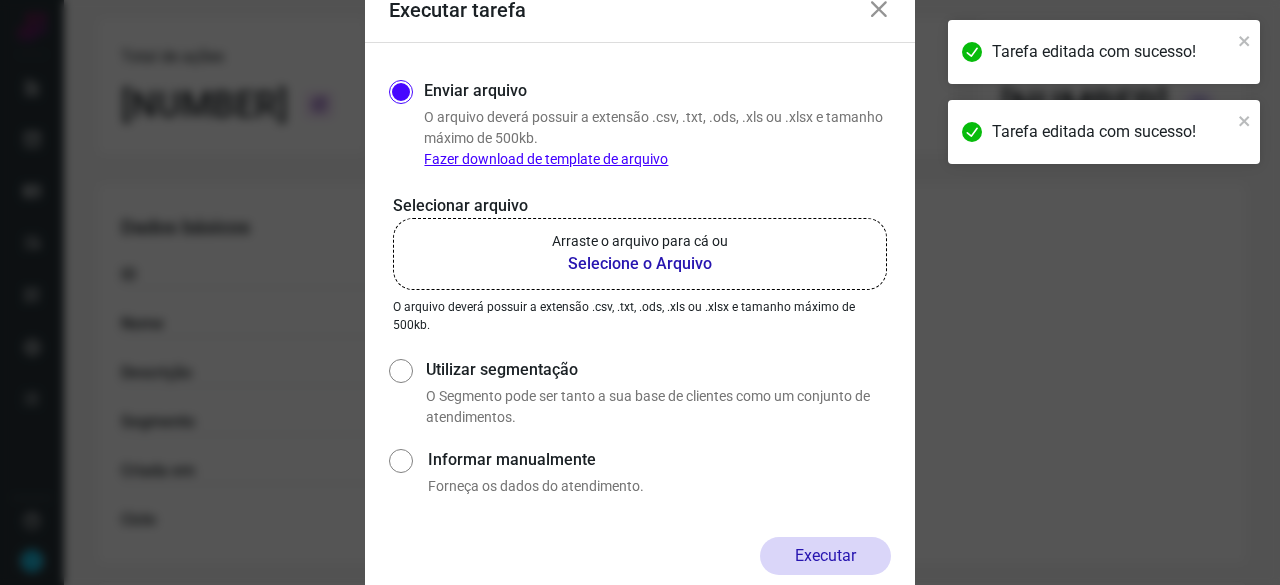 click on "Selecione o Arquivo" at bounding box center (640, 264) 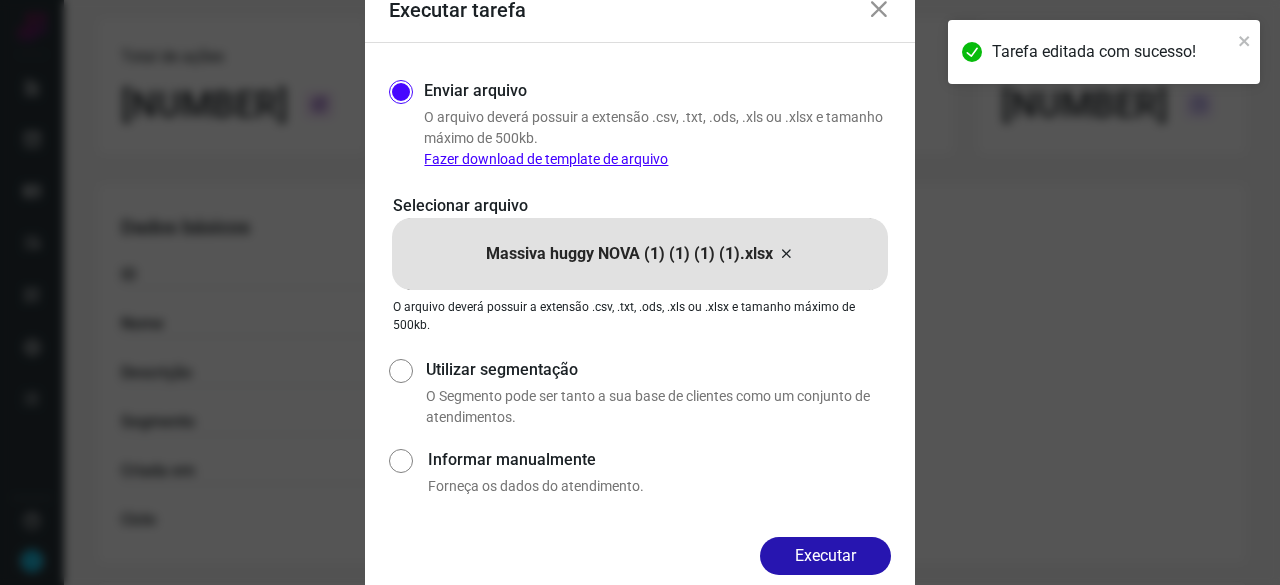 click on "Executar" at bounding box center [825, 556] 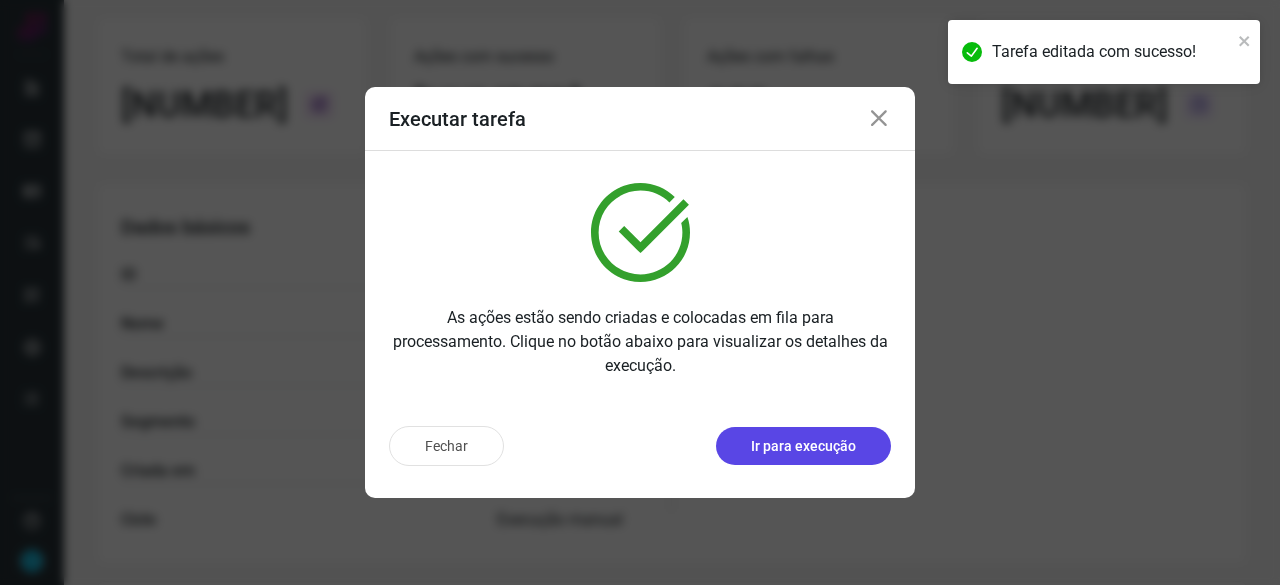 click on "Ir para execução" at bounding box center (803, 446) 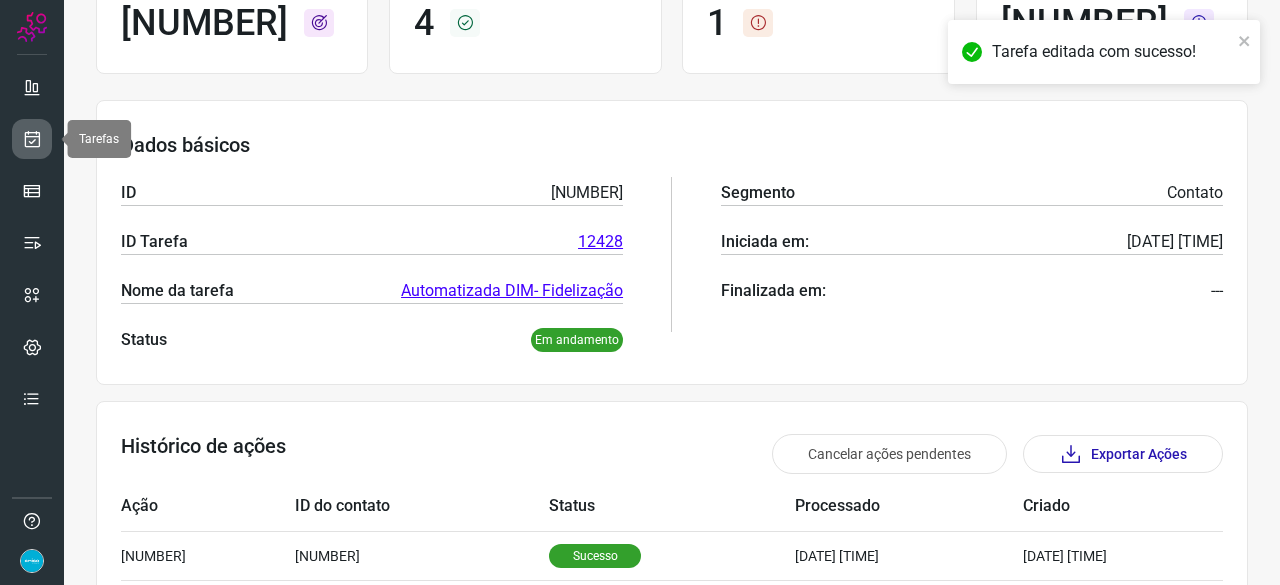 click at bounding box center (32, 139) 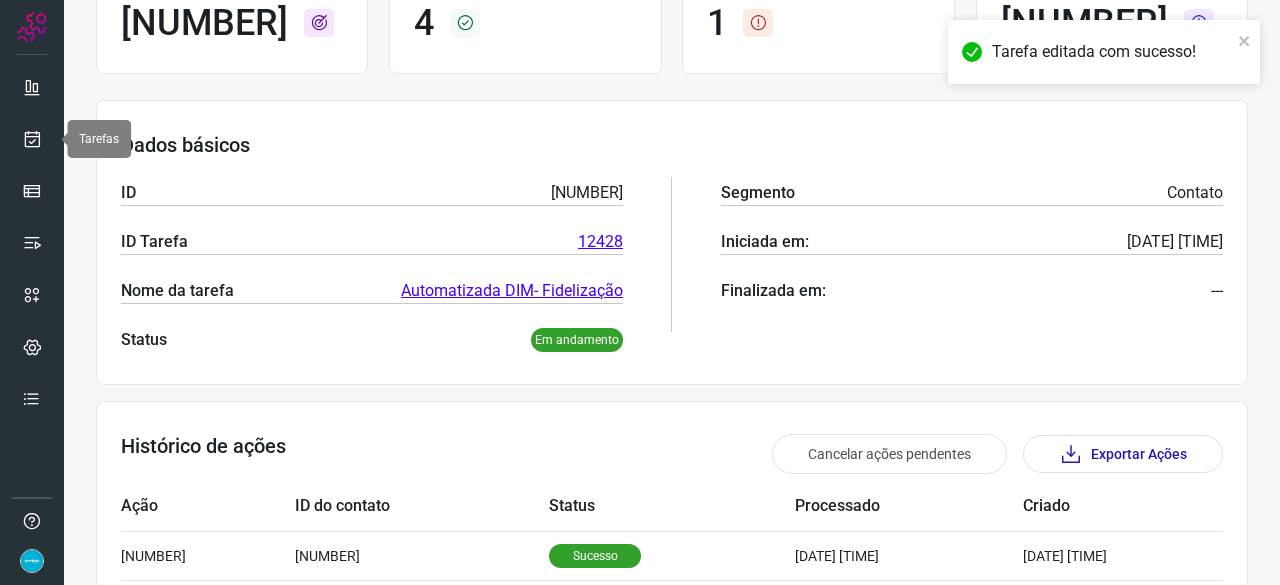 scroll, scrollTop: 60, scrollLeft: 0, axis: vertical 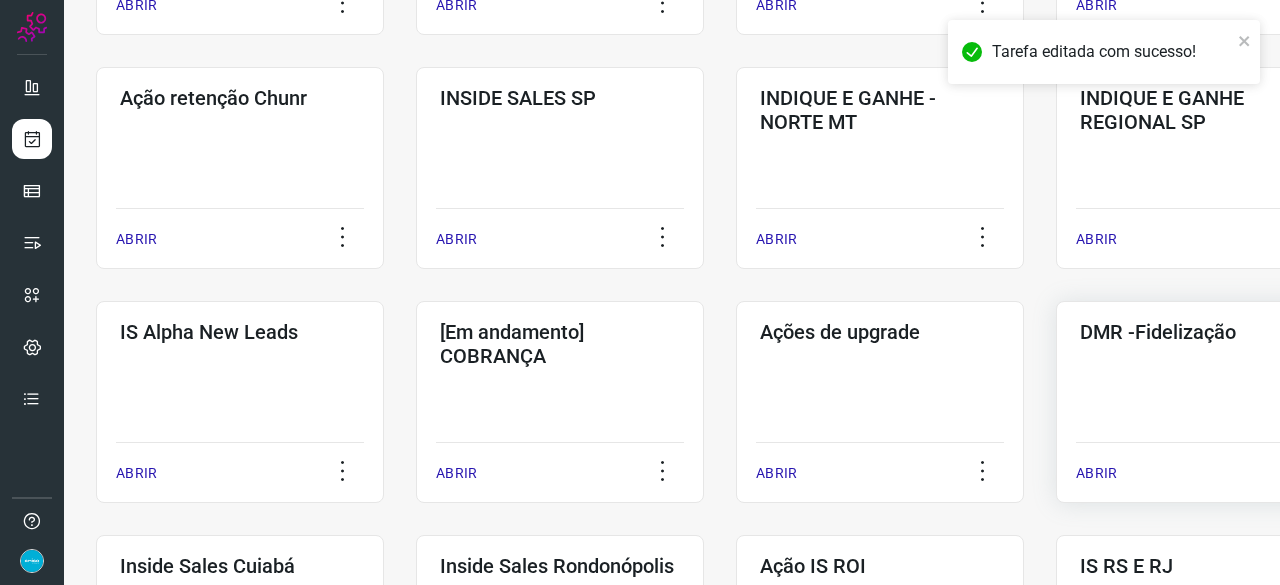 click on "ABRIR" at bounding box center (1096, 473) 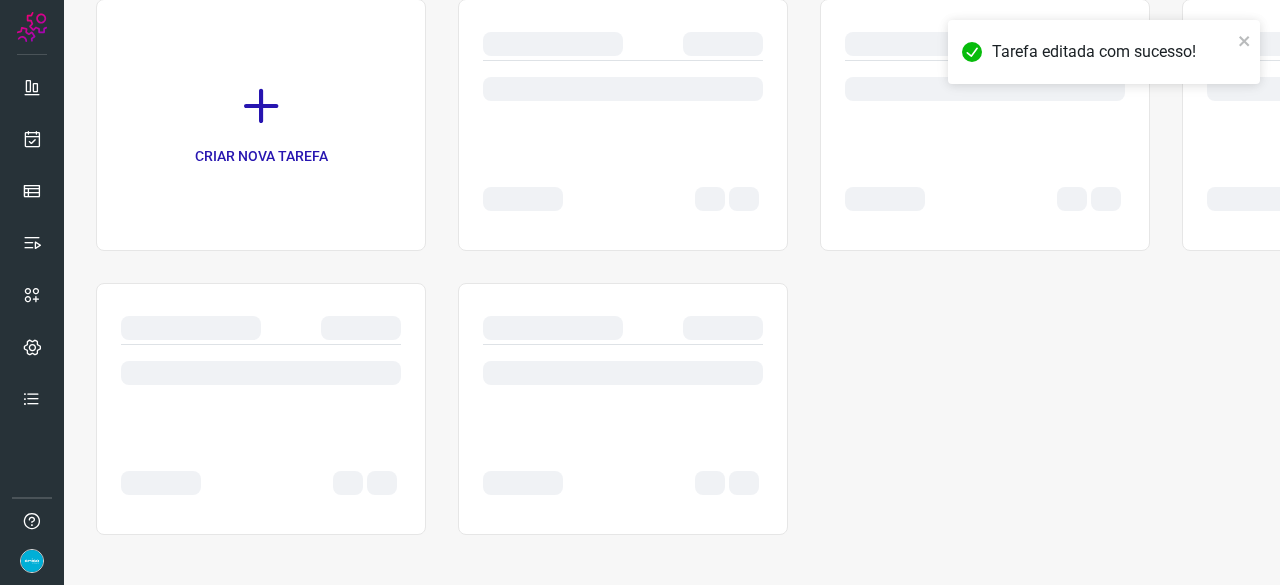 scroll, scrollTop: 0, scrollLeft: 0, axis: both 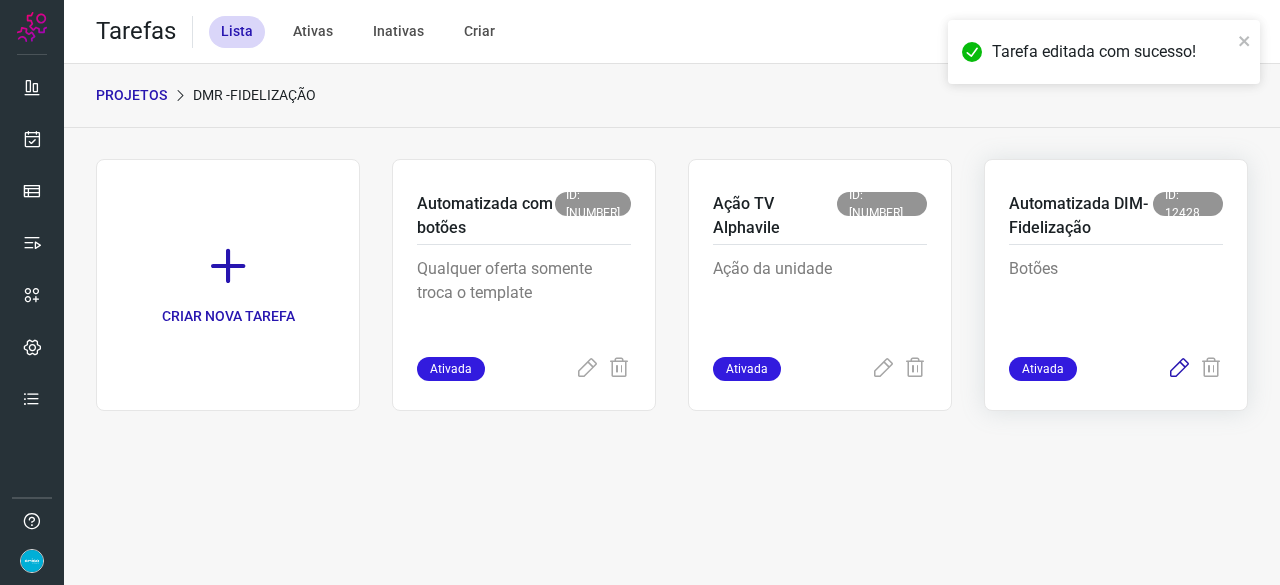 click at bounding box center [1179, 369] 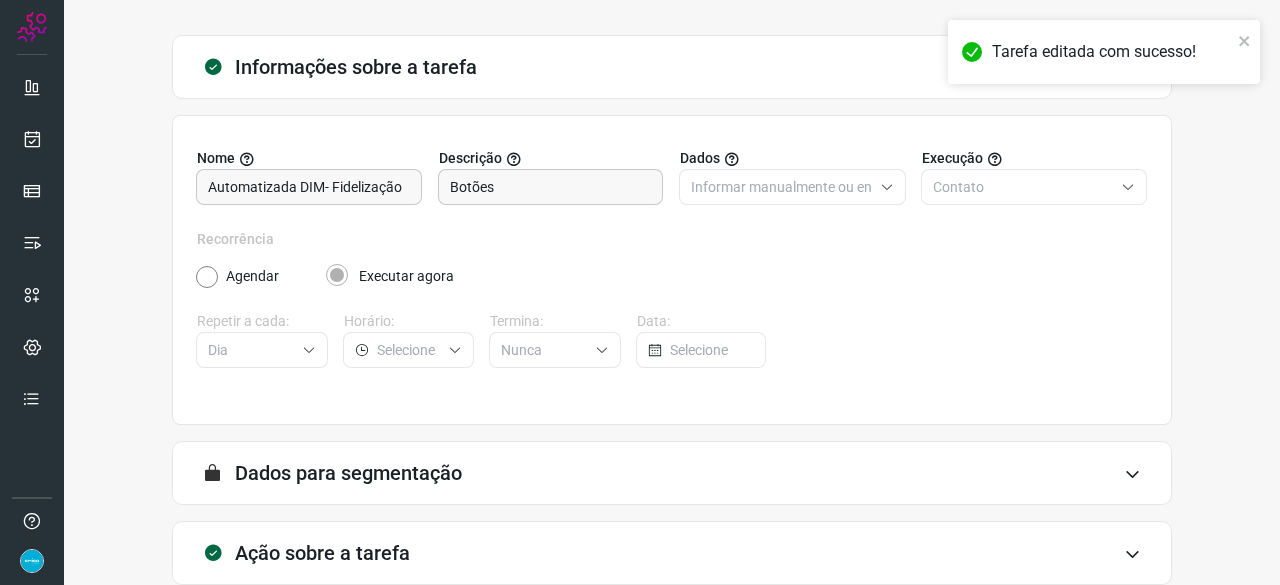 scroll, scrollTop: 195, scrollLeft: 0, axis: vertical 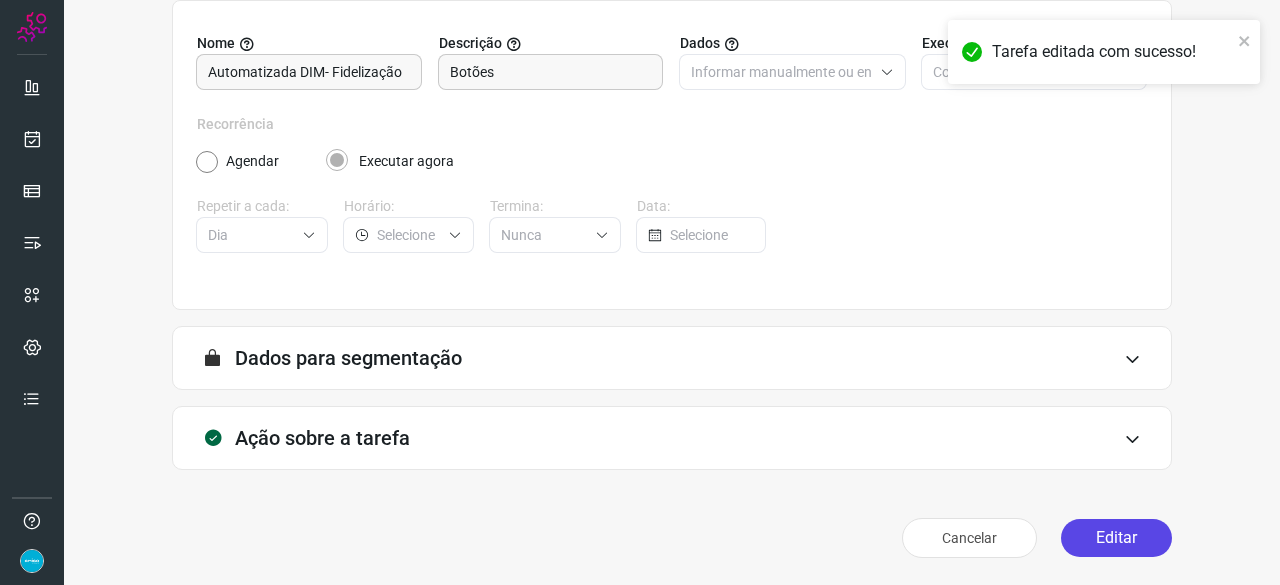 click on "Editar" at bounding box center (1116, 538) 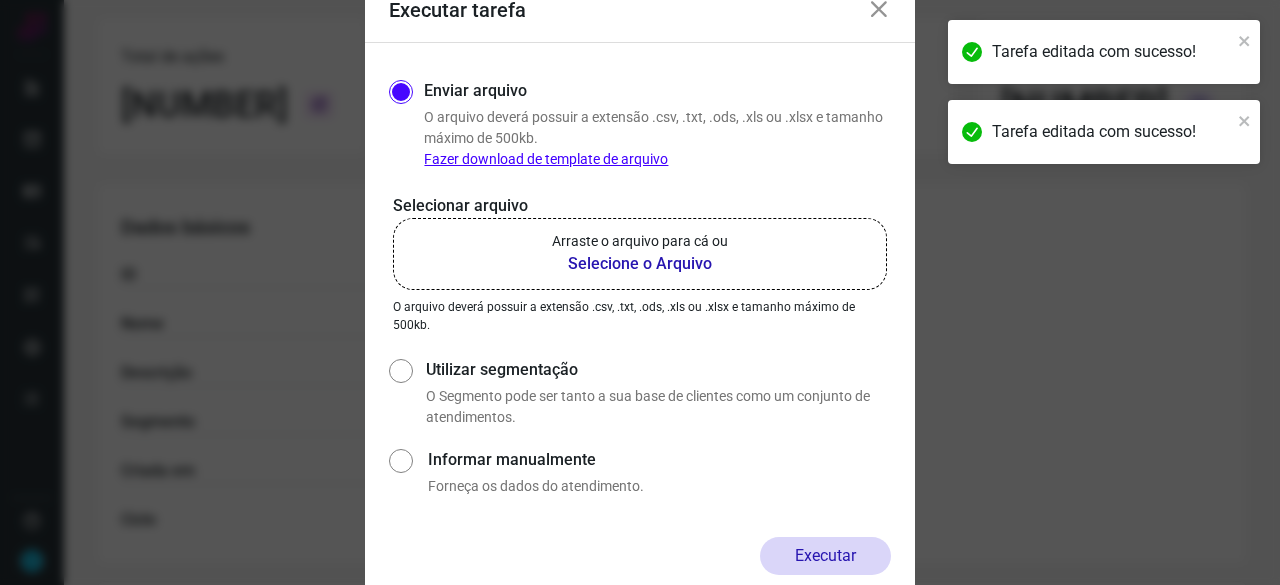 click on "Selecione o Arquivo" at bounding box center [640, 264] 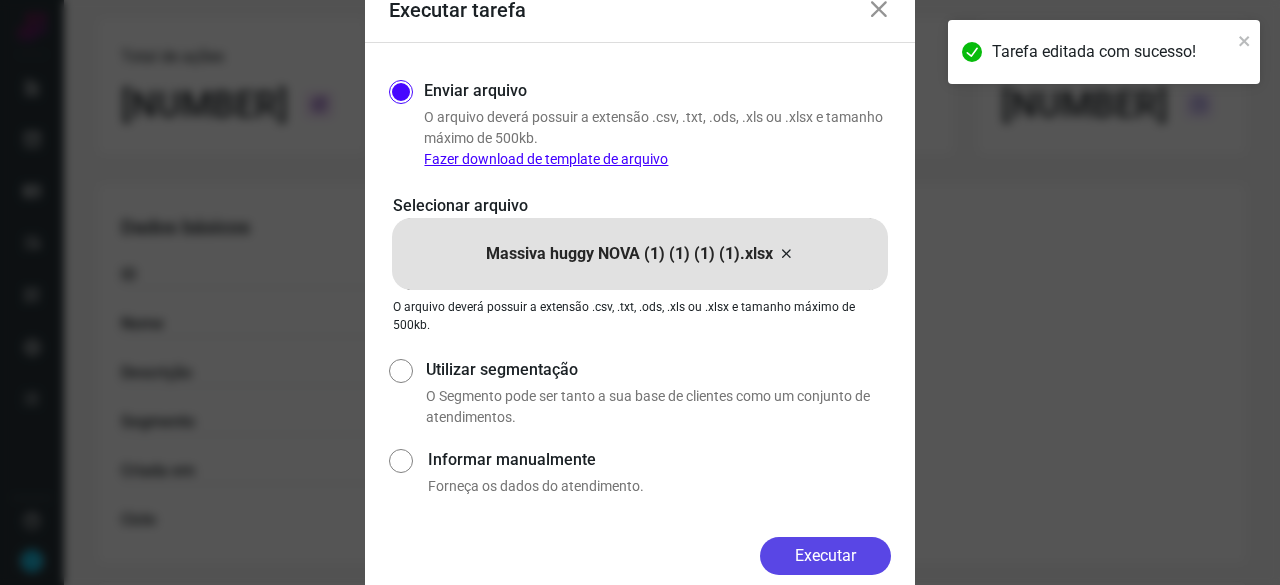 click on "Executar" at bounding box center [825, 556] 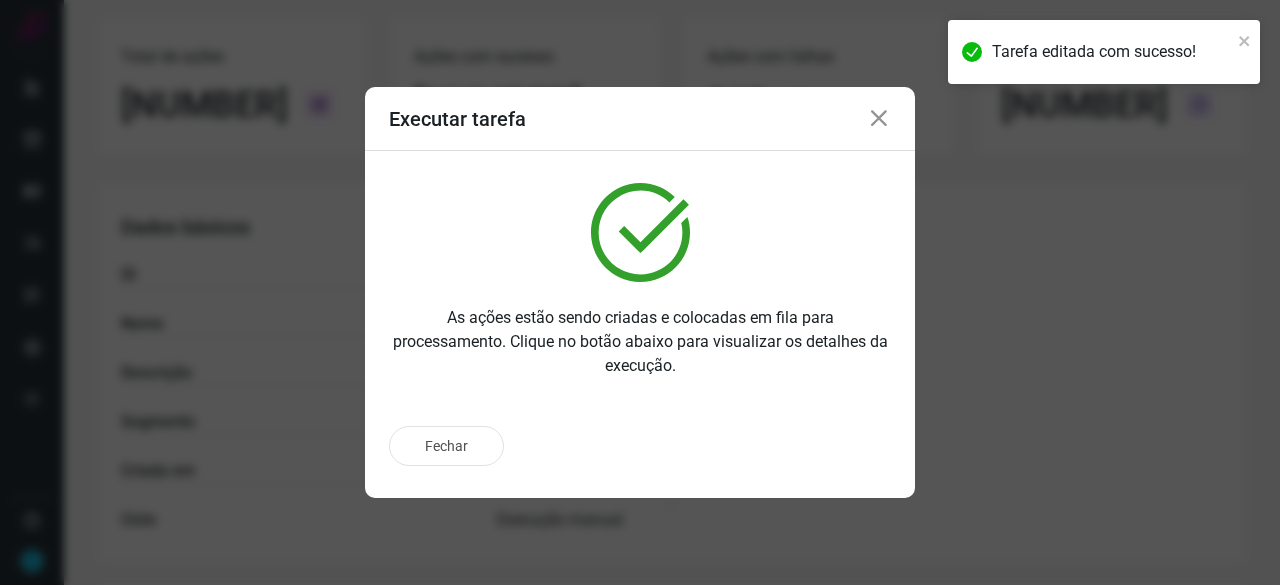 click at bounding box center (879, 119) 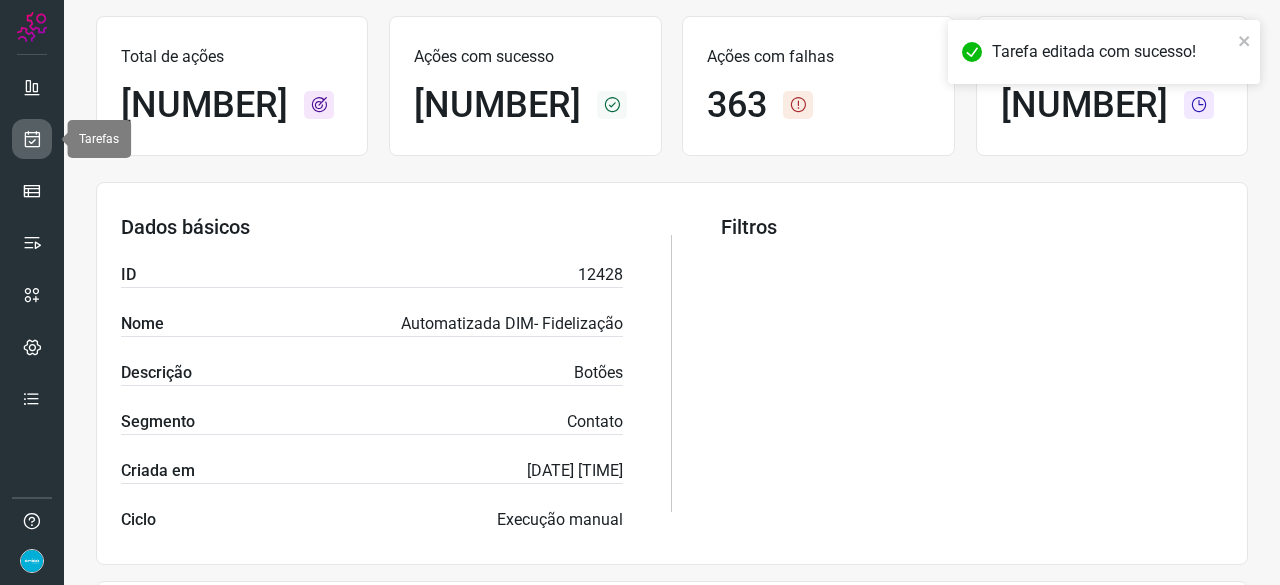 click at bounding box center (32, 139) 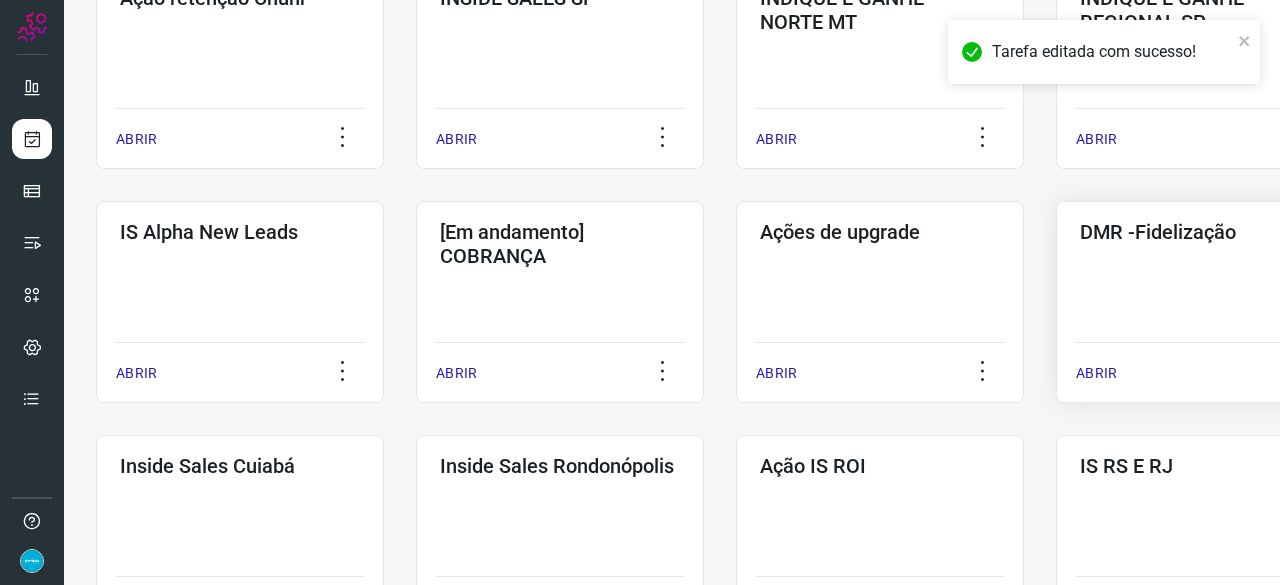click on "ABRIR" at bounding box center (1096, 373) 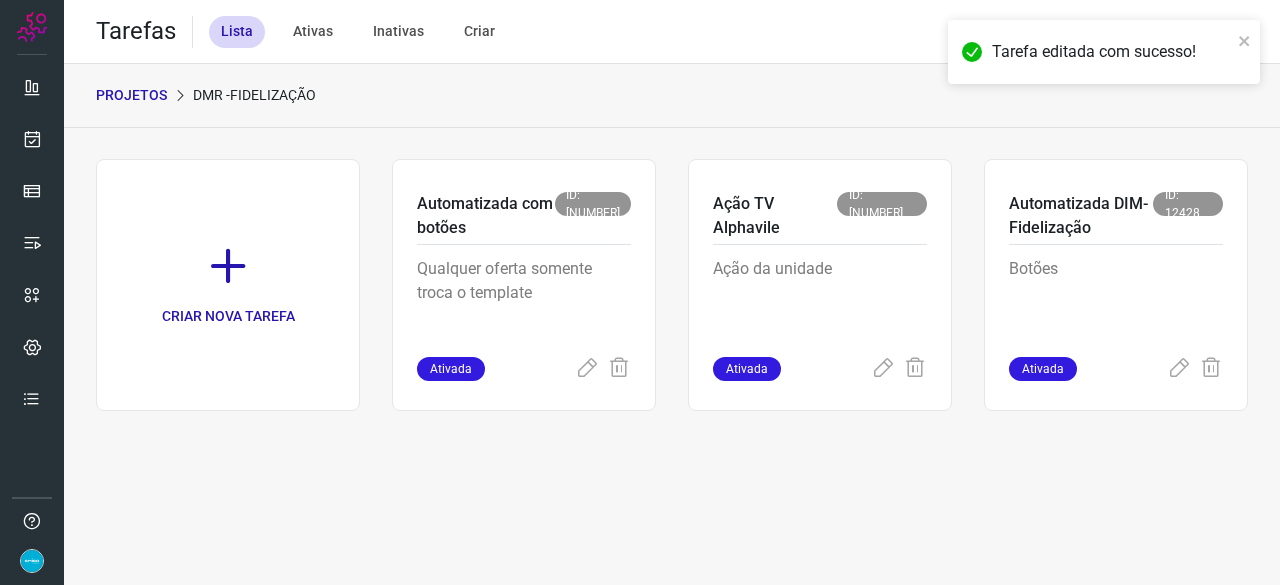 scroll, scrollTop: 0, scrollLeft: 0, axis: both 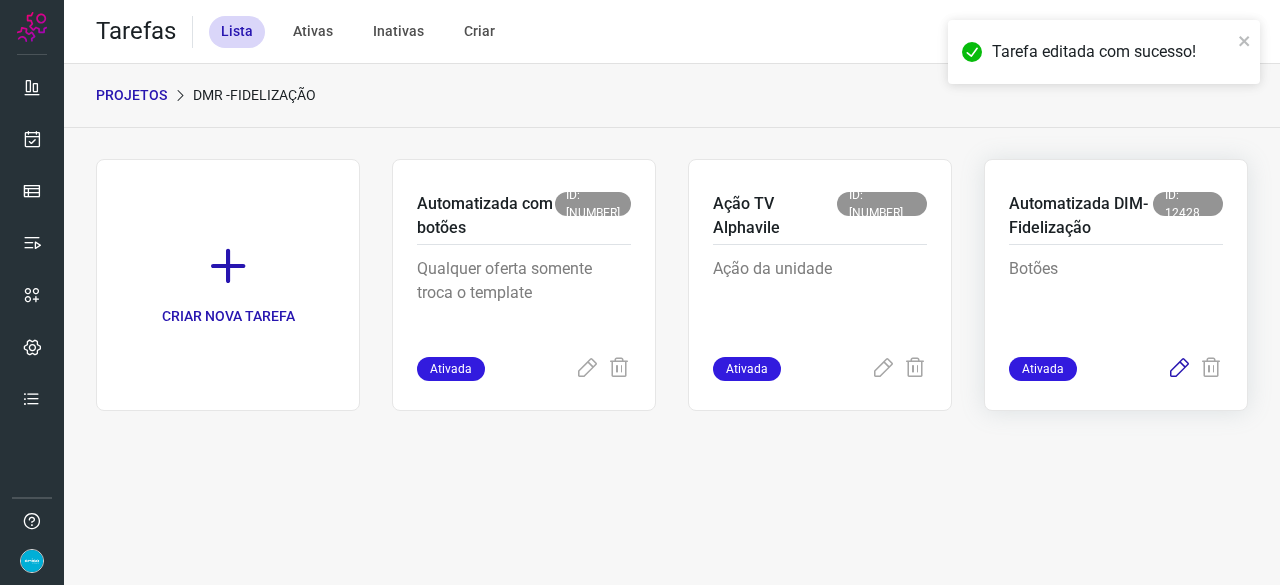 click at bounding box center (1179, 369) 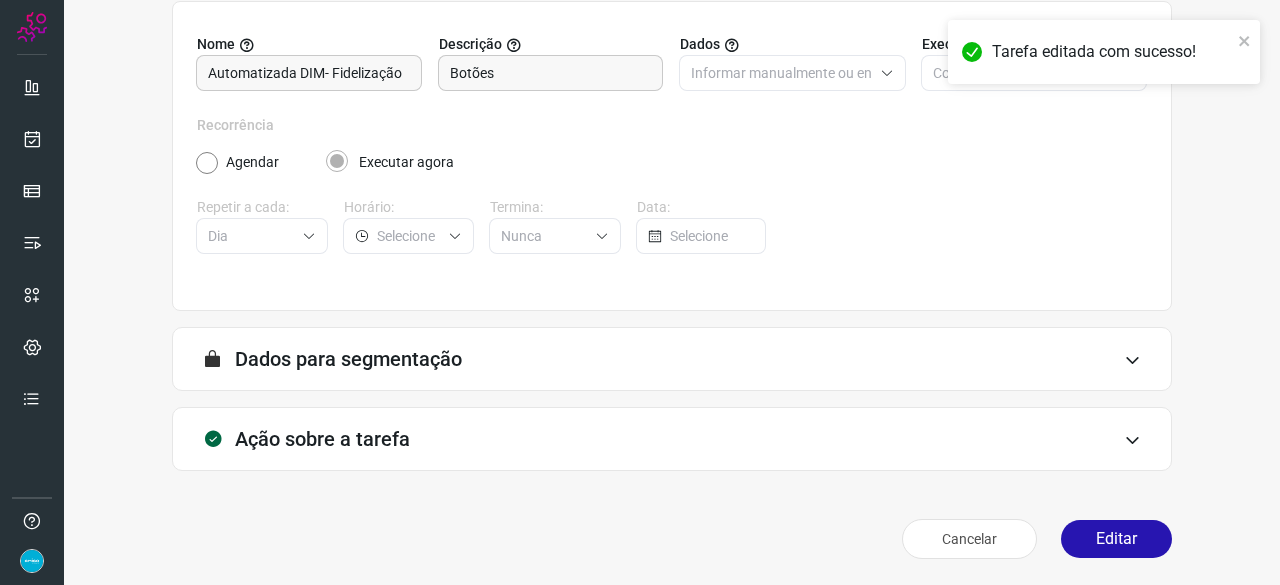 scroll, scrollTop: 195, scrollLeft: 0, axis: vertical 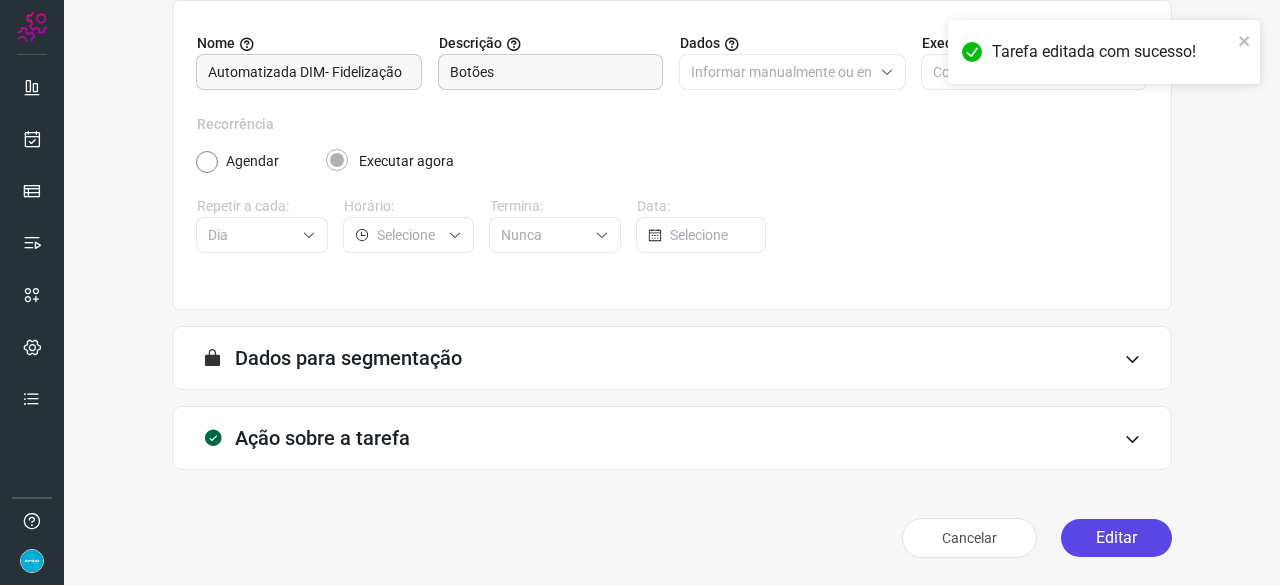 click on "Editar" at bounding box center (1116, 538) 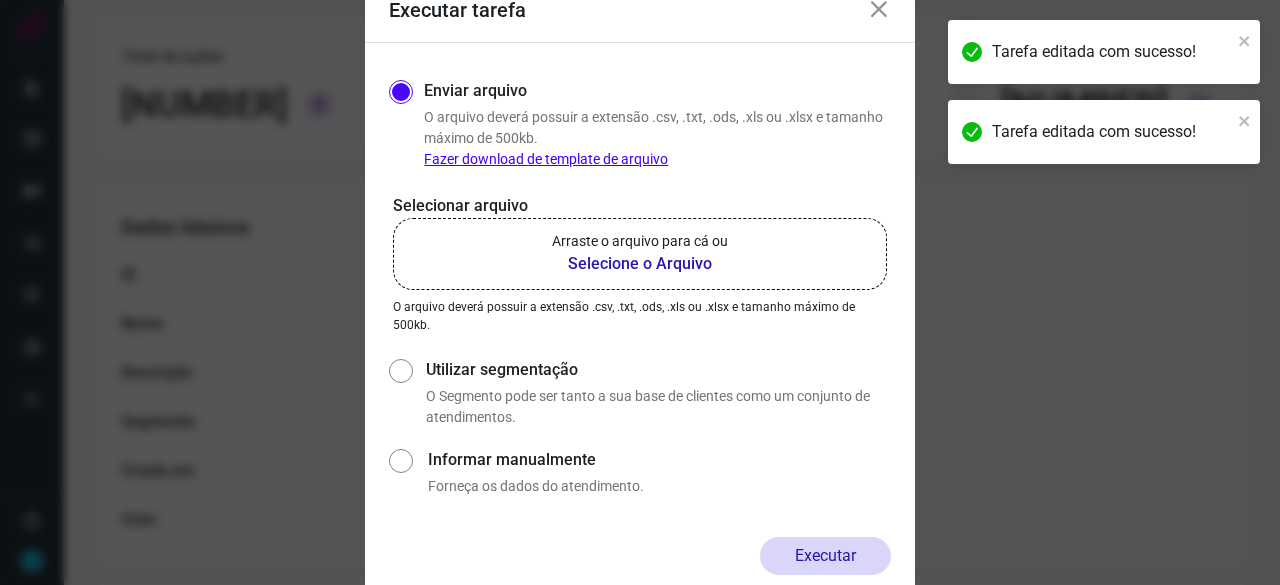 click on "Selecione o Arquivo" at bounding box center (640, 264) 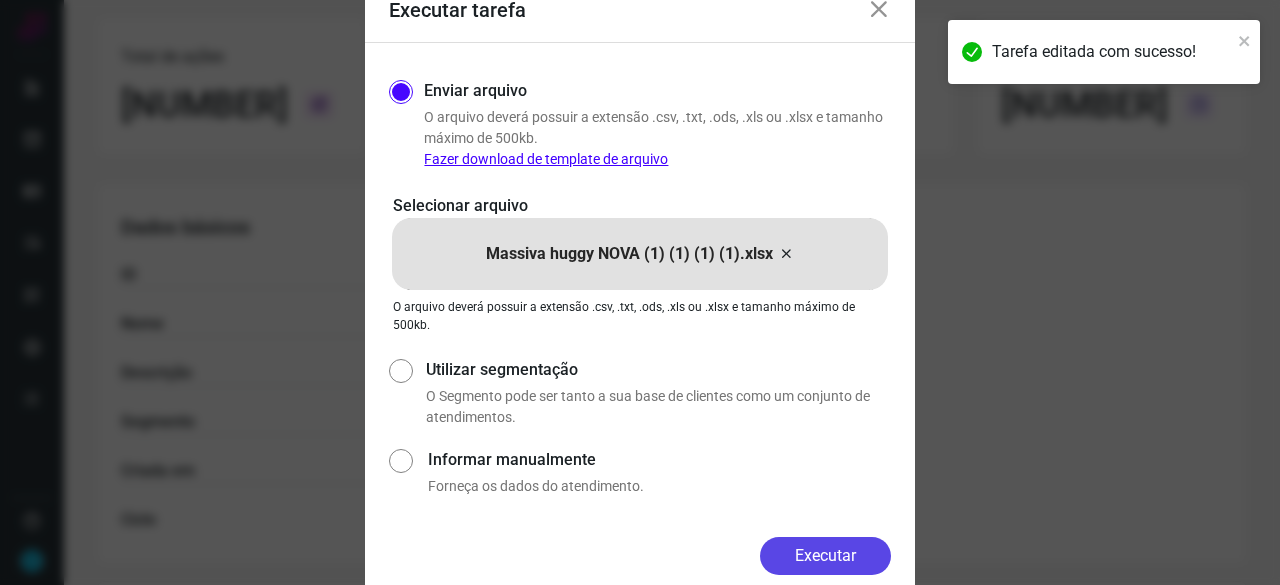 click on "Executar" at bounding box center (825, 556) 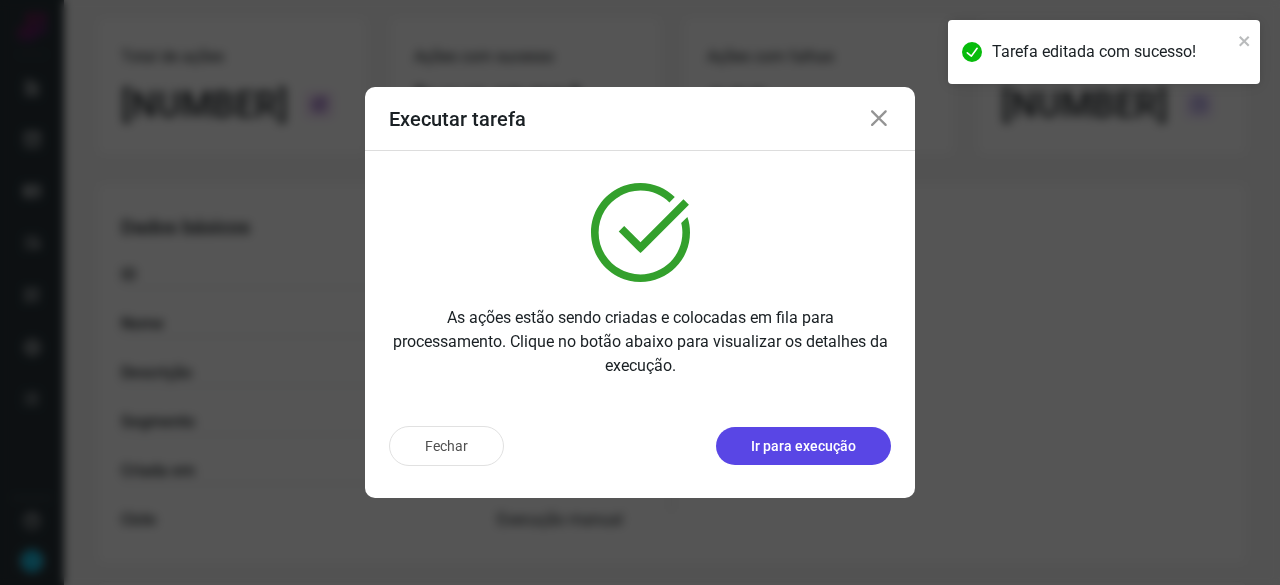 click on "Ir para execução" at bounding box center [803, 446] 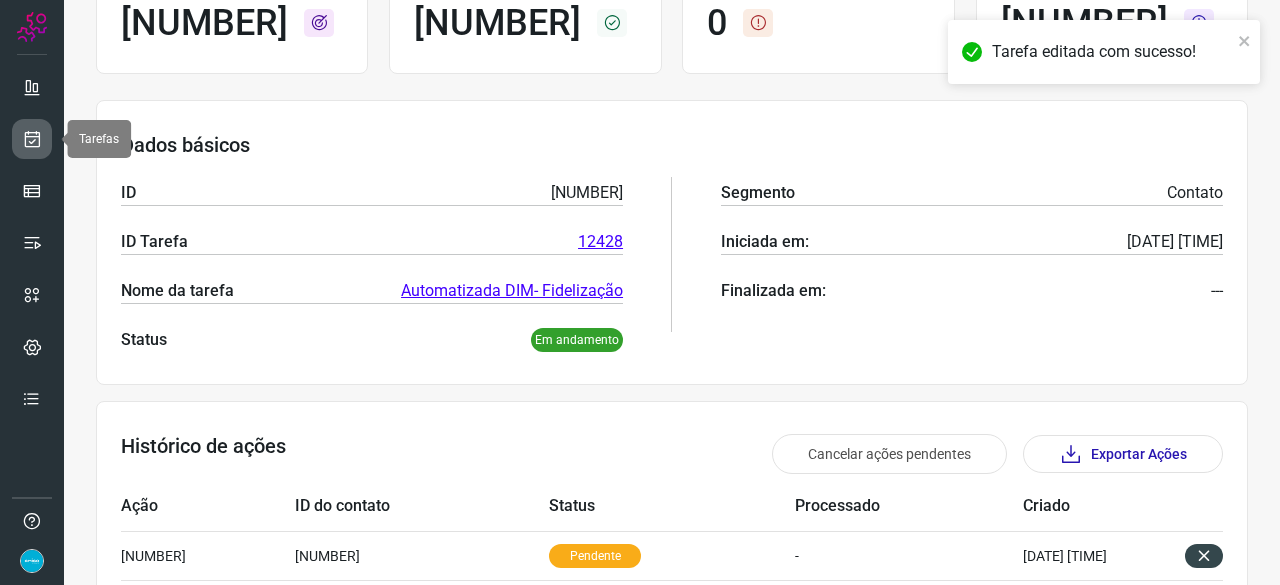 click at bounding box center (32, 139) 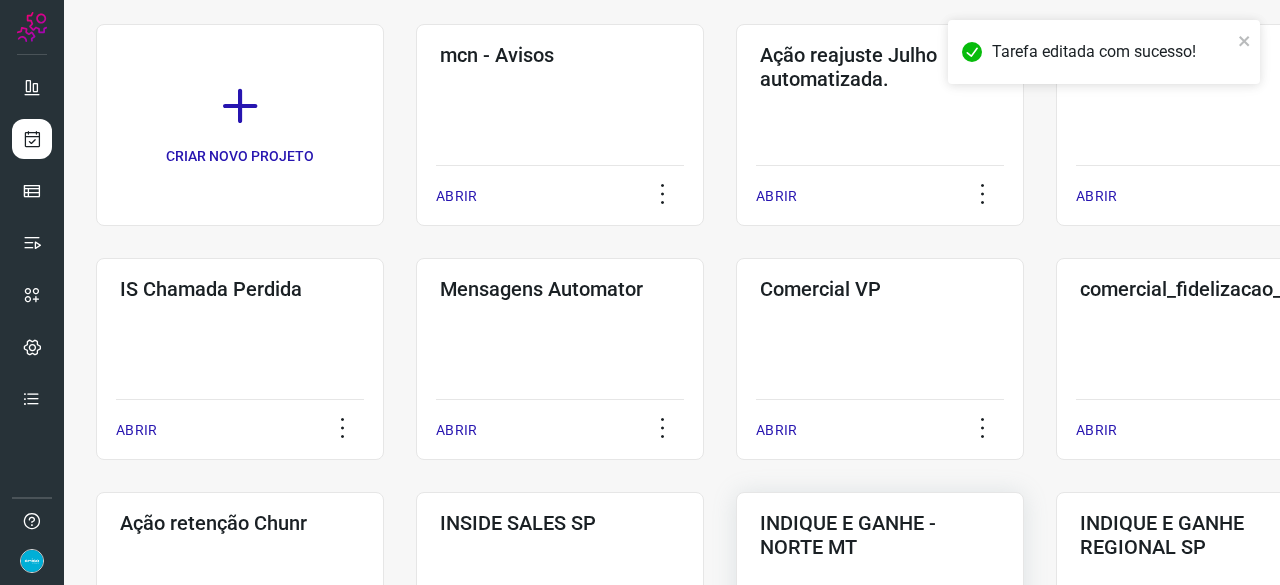scroll, scrollTop: 360, scrollLeft: 0, axis: vertical 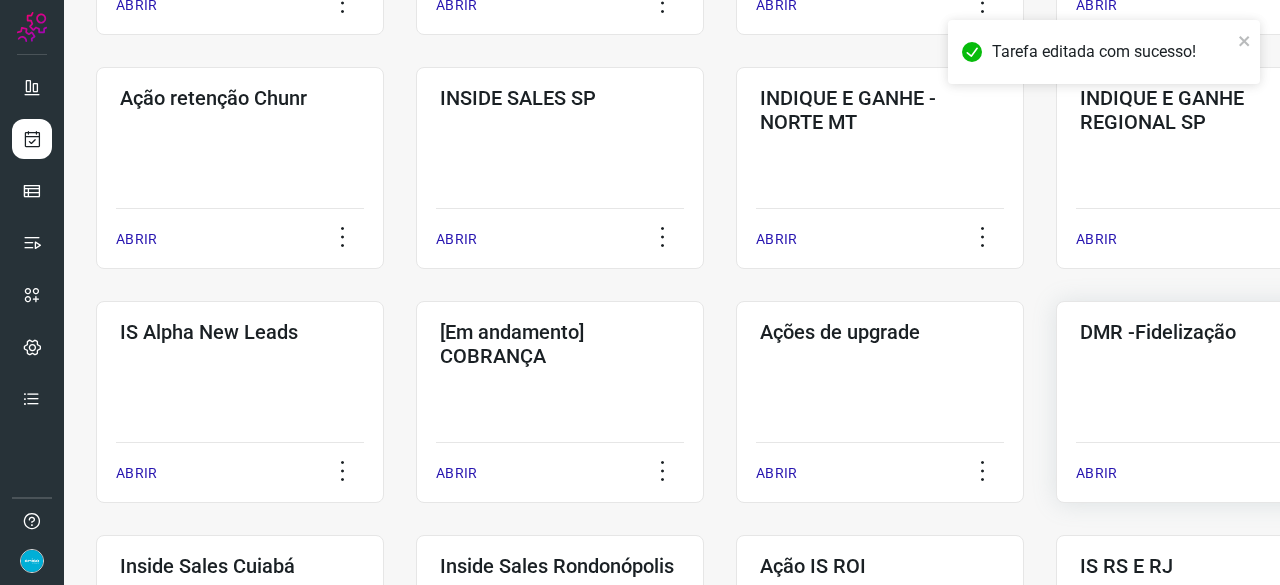click on "ABRIR" at bounding box center [1096, 473] 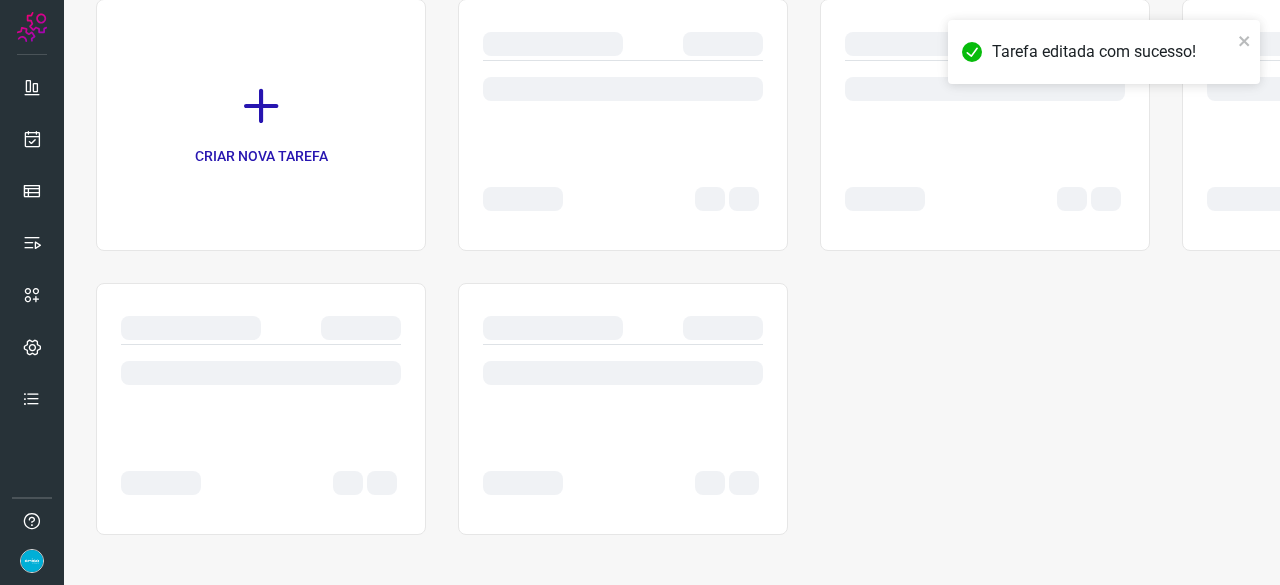 scroll, scrollTop: 0, scrollLeft: 0, axis: both 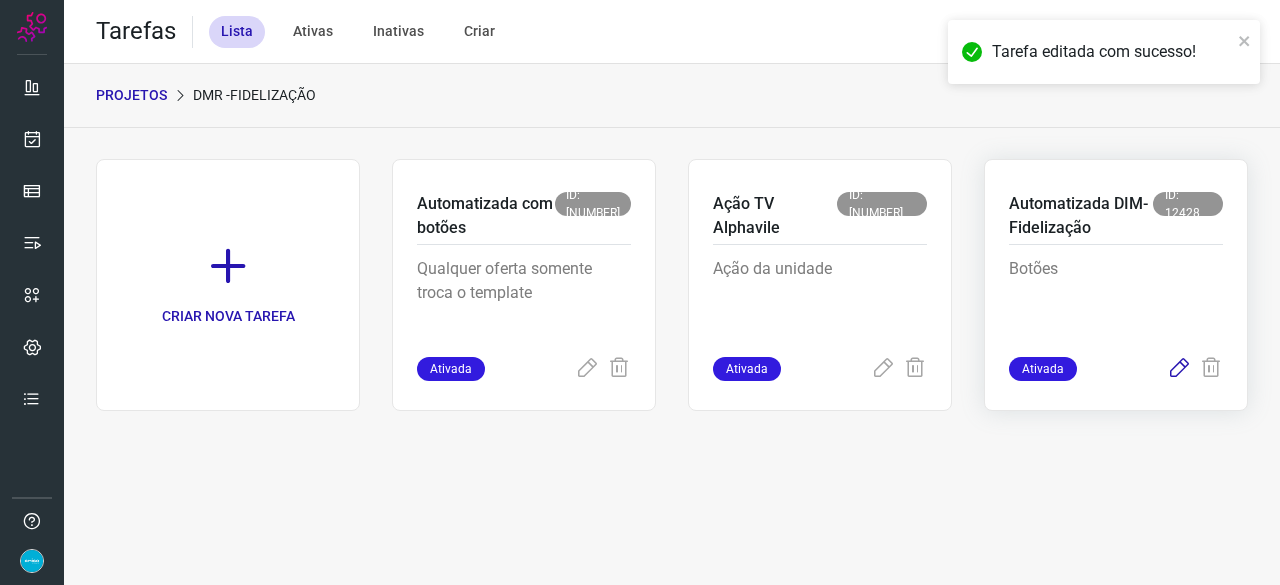 click at bounding box center (1179, 369) 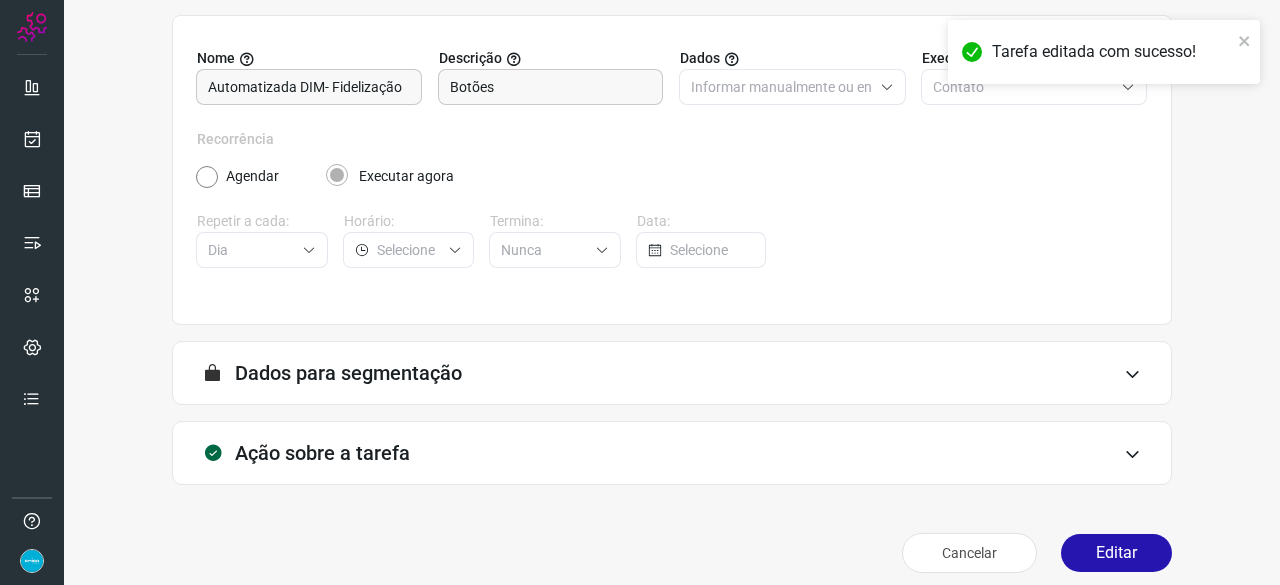 scroll, scrollTop: 195, scrollLeft: 0, axis: vertical 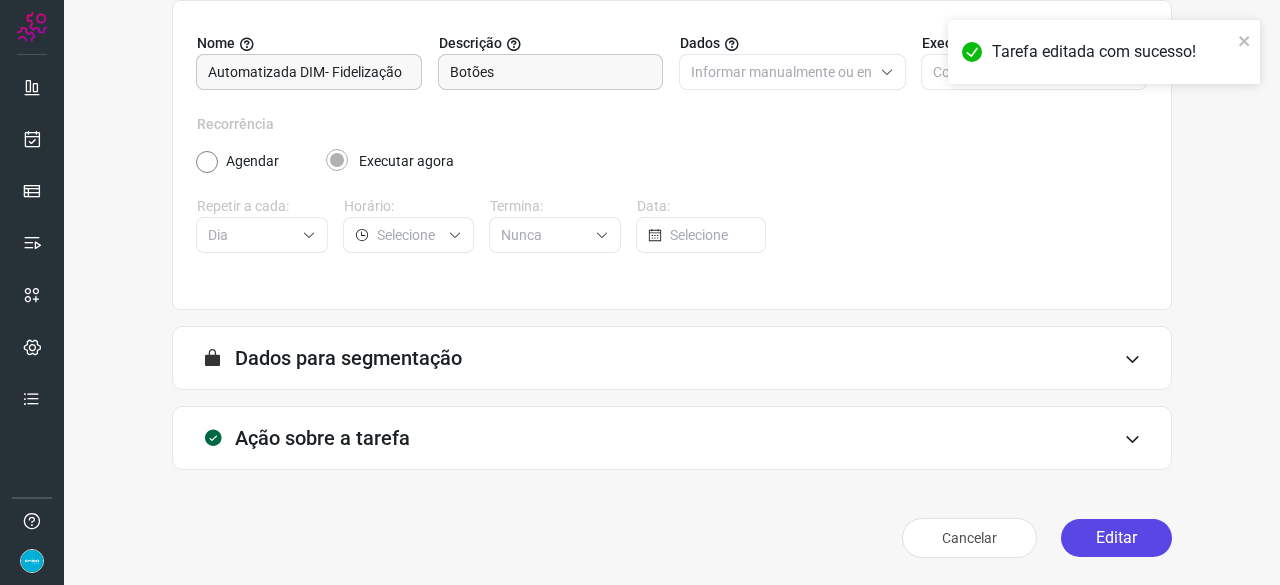 click on "Editar" at bounding box center (1116, 538) 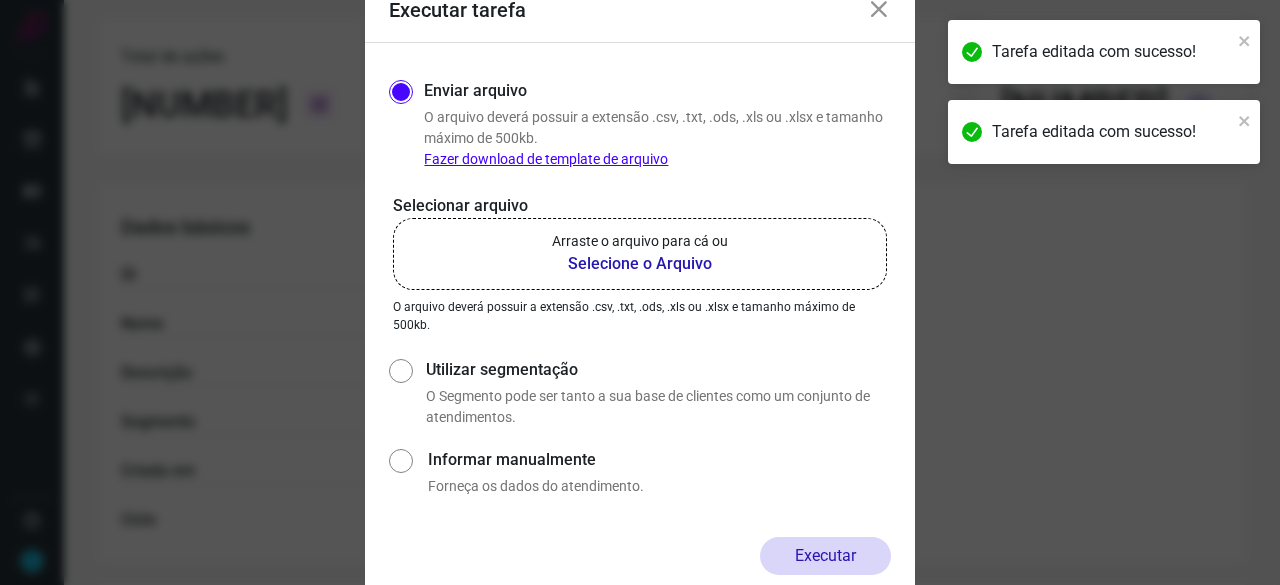 click on "Selecione o Arquivo" at bounding box center [640, 264] 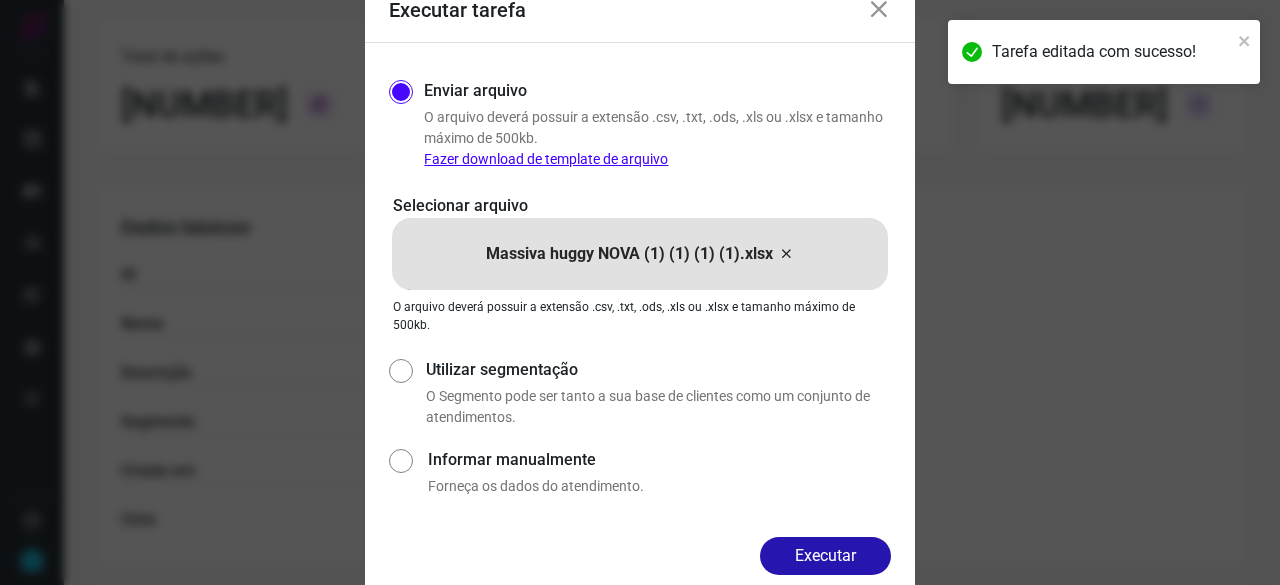 drag, startPoint x: 830, startPoint y: 547, endPoint x: 862, endPoint y: 549, distance: 32.06244 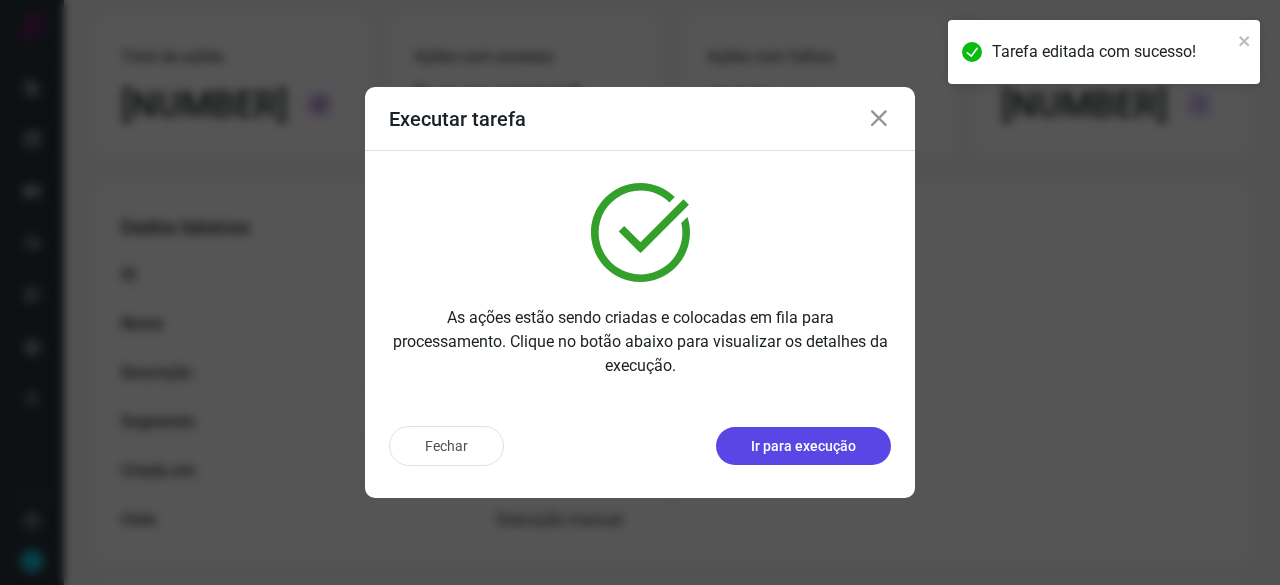 click on "Ir para execução" at bounding box center [803, 446] 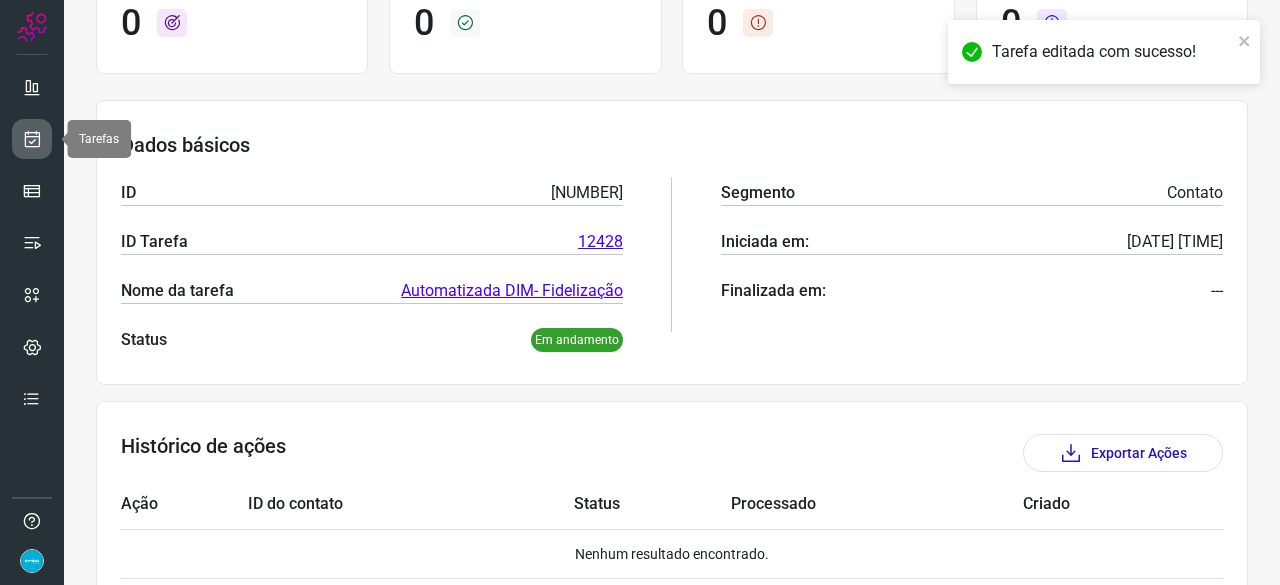 click at bounding box center (32, 139) 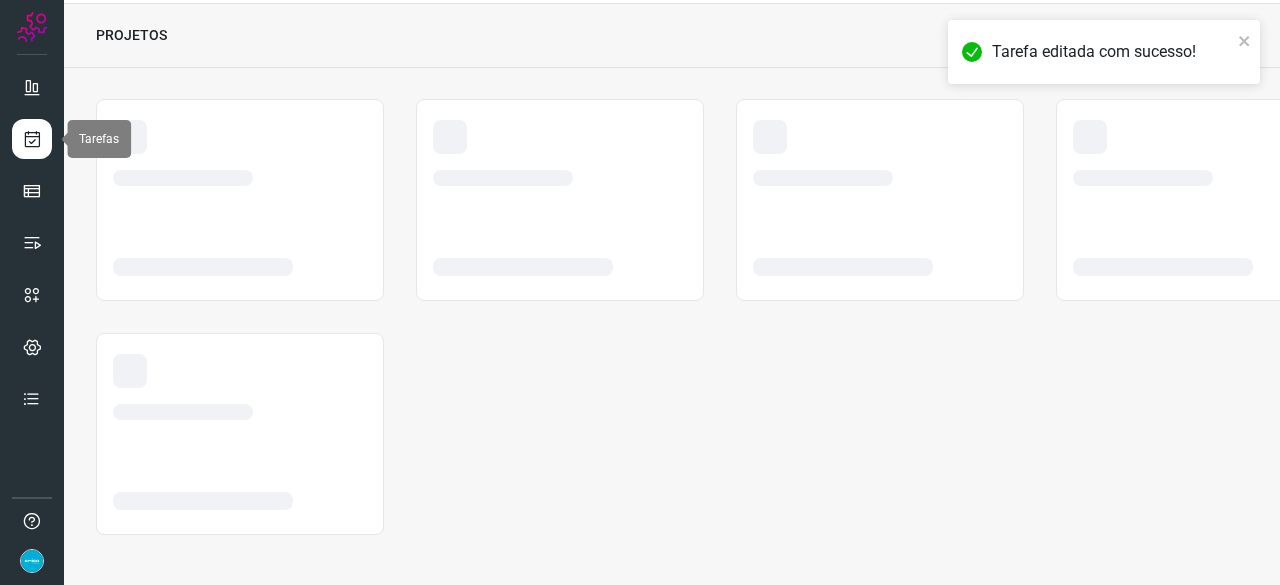 scroll, scrollTop: 60, scrollLeft: 0, axis: vertical 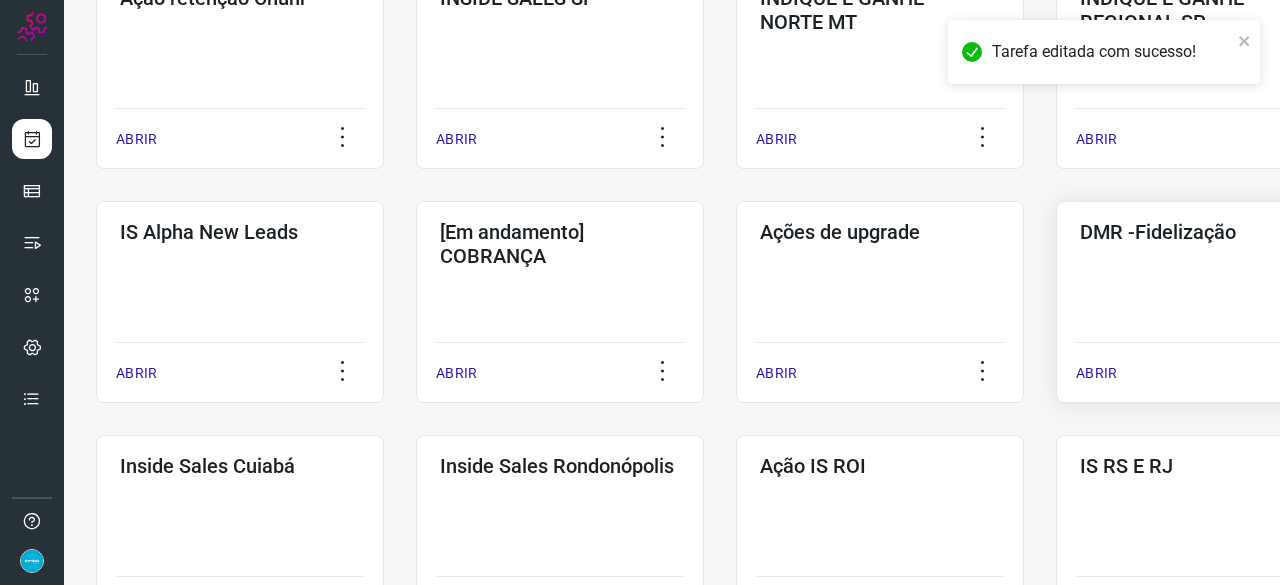 click on "ABRIR" at bounding box center (1096, 373) 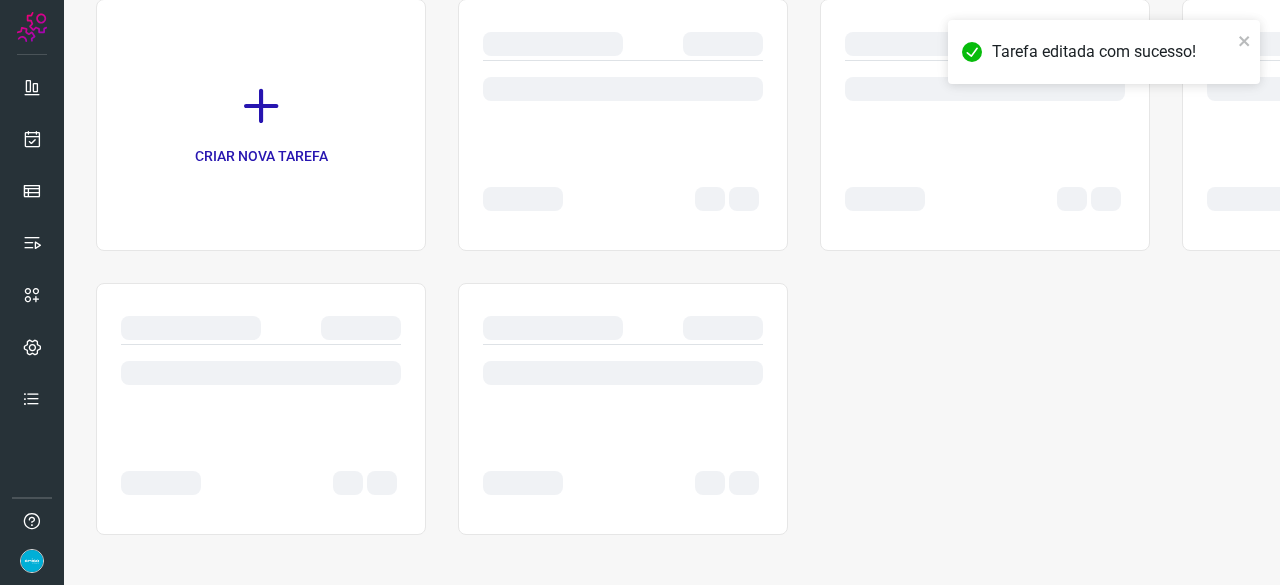 scroll, scrollTop: 0, scrollLeft: 0, axis: both 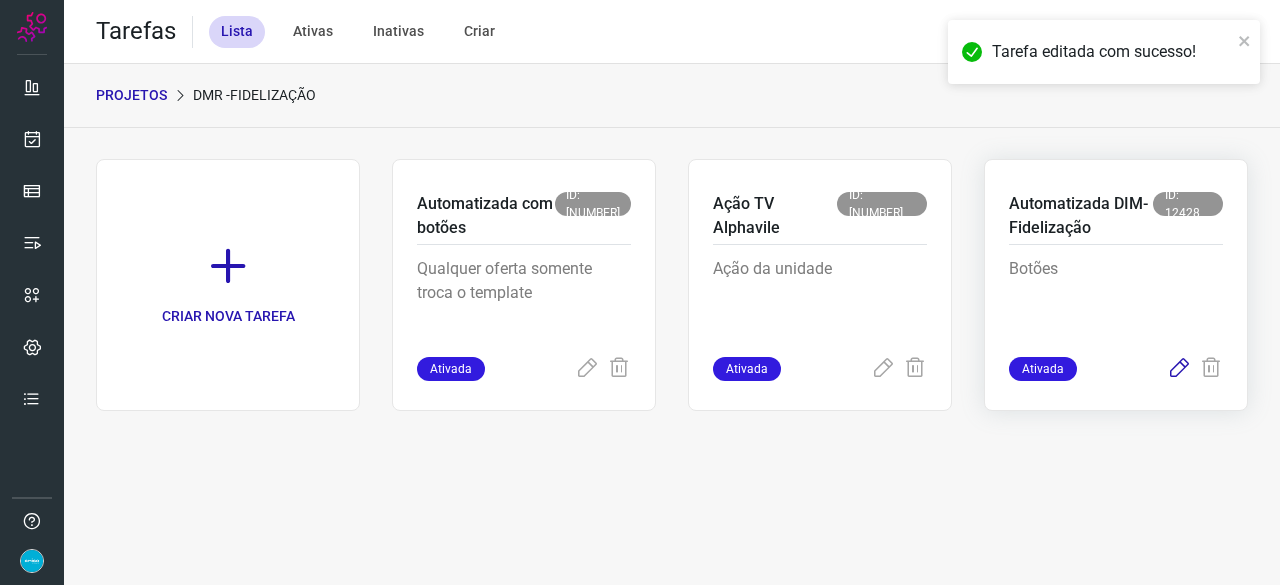 click at bounding box center [1179, 369] 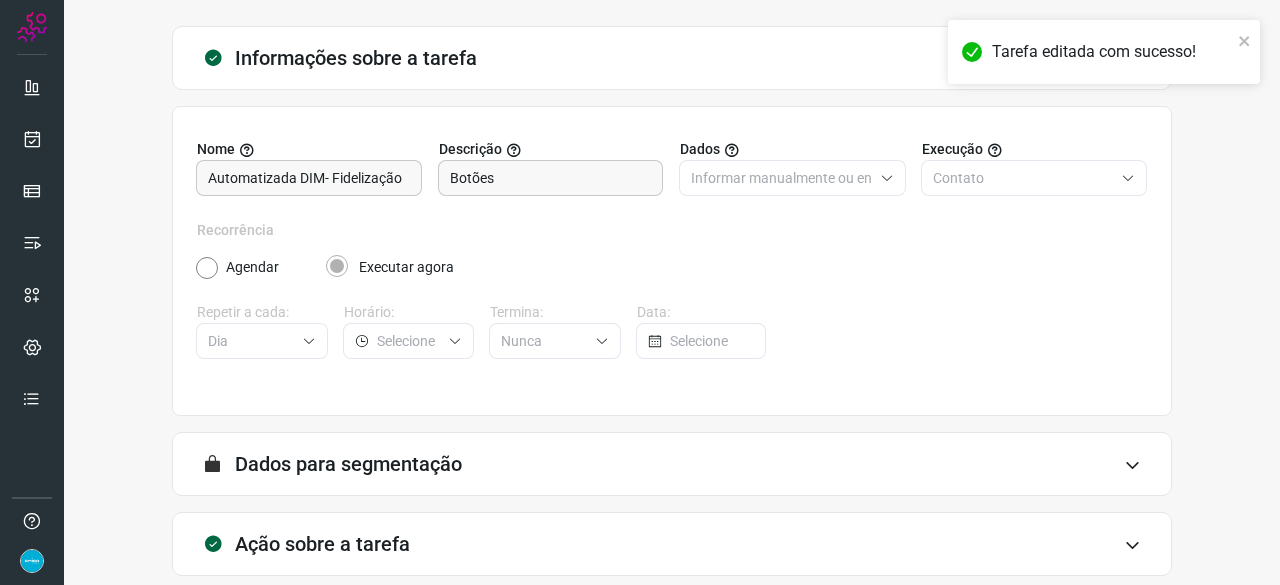 scroll, scrollTop: 195, scrollLeft: 0, axis: vertical 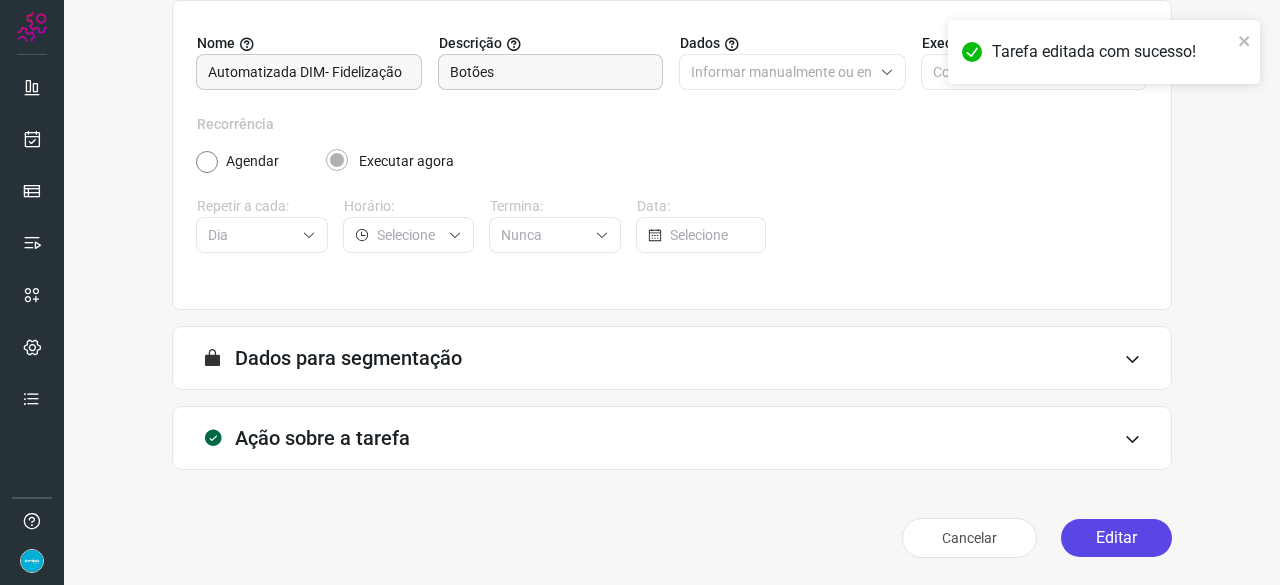 click on "Editar" at bounding box center [1116, 538] 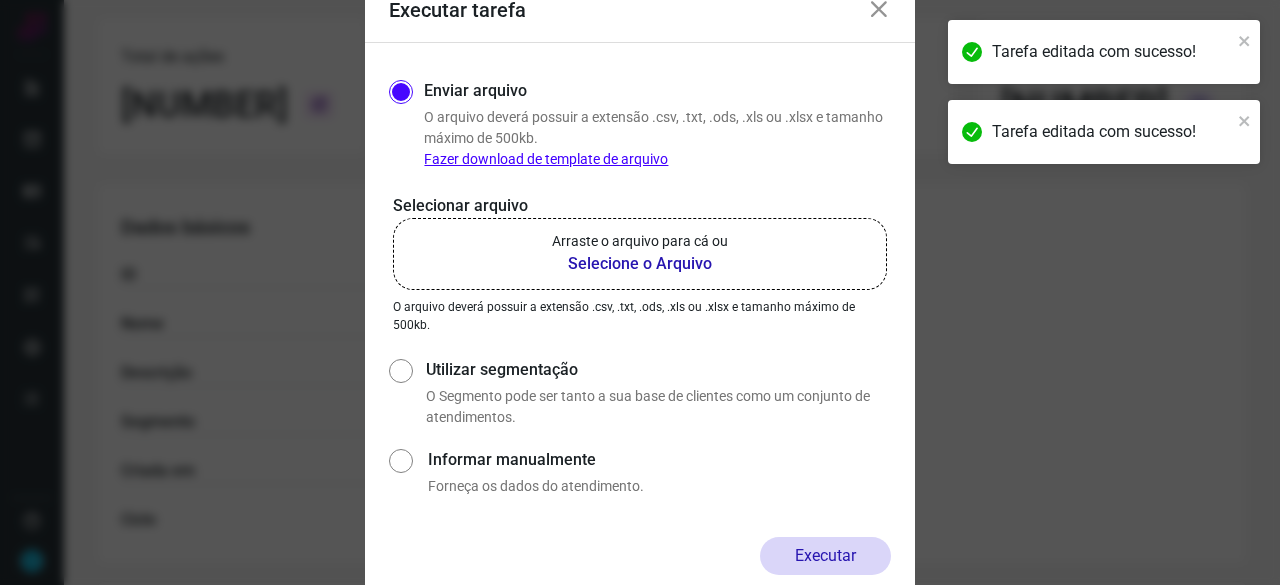 click on "Selecione o Arquivo" at bounding box center (640, 264) 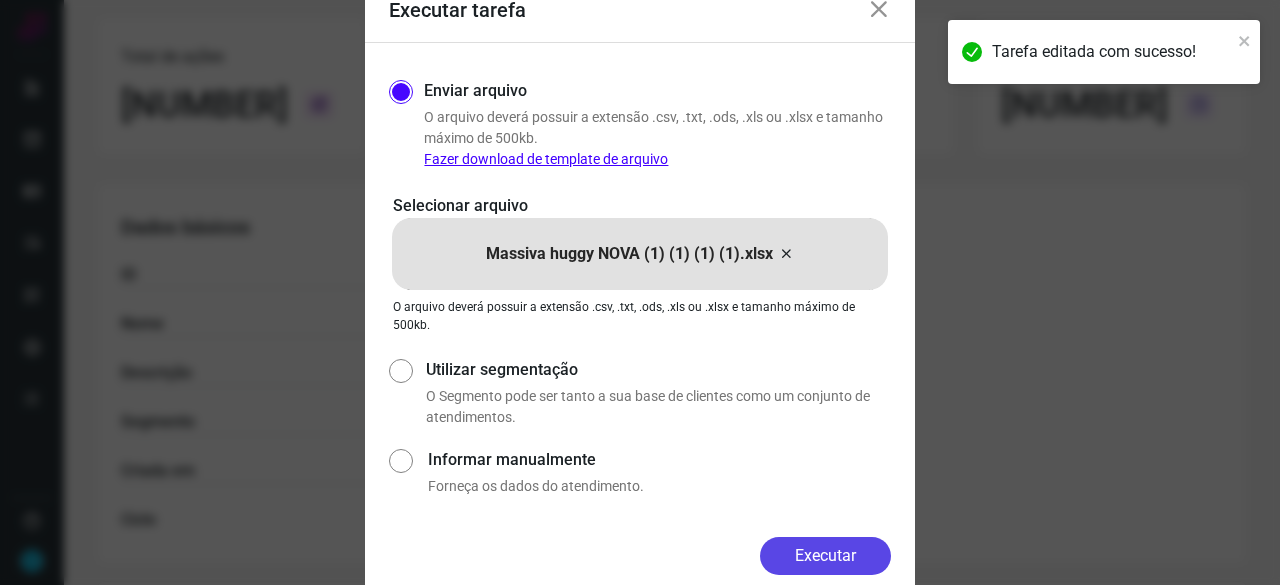 click on "Executar" at bounding box center (825, 556) 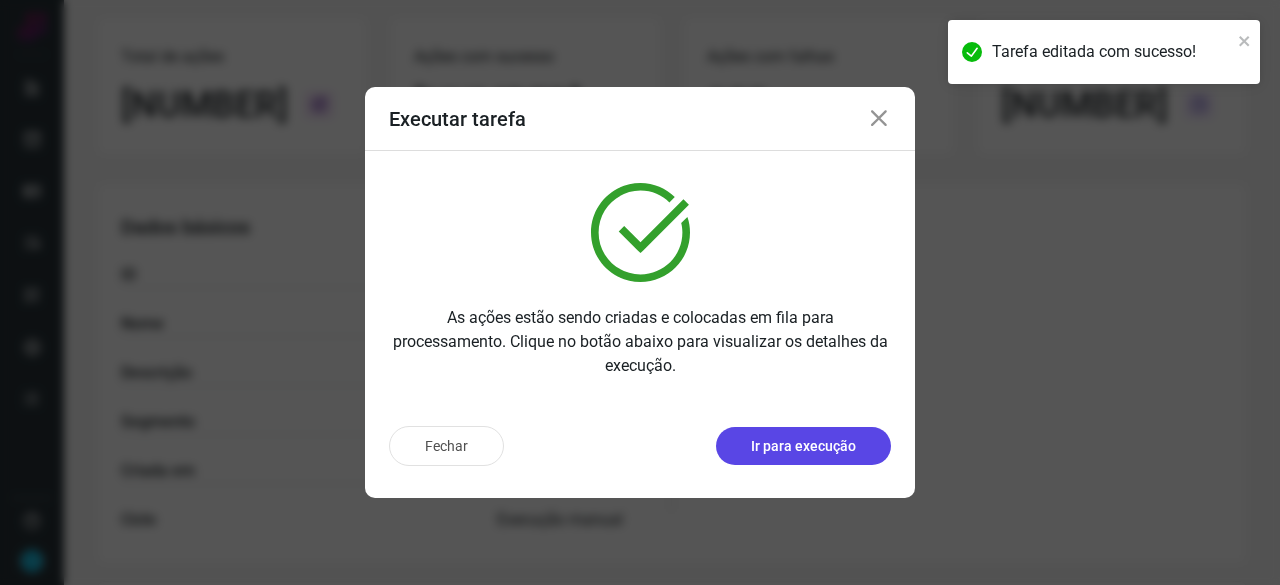 click on "Ir para execução" at bounding box center (803, 446) 